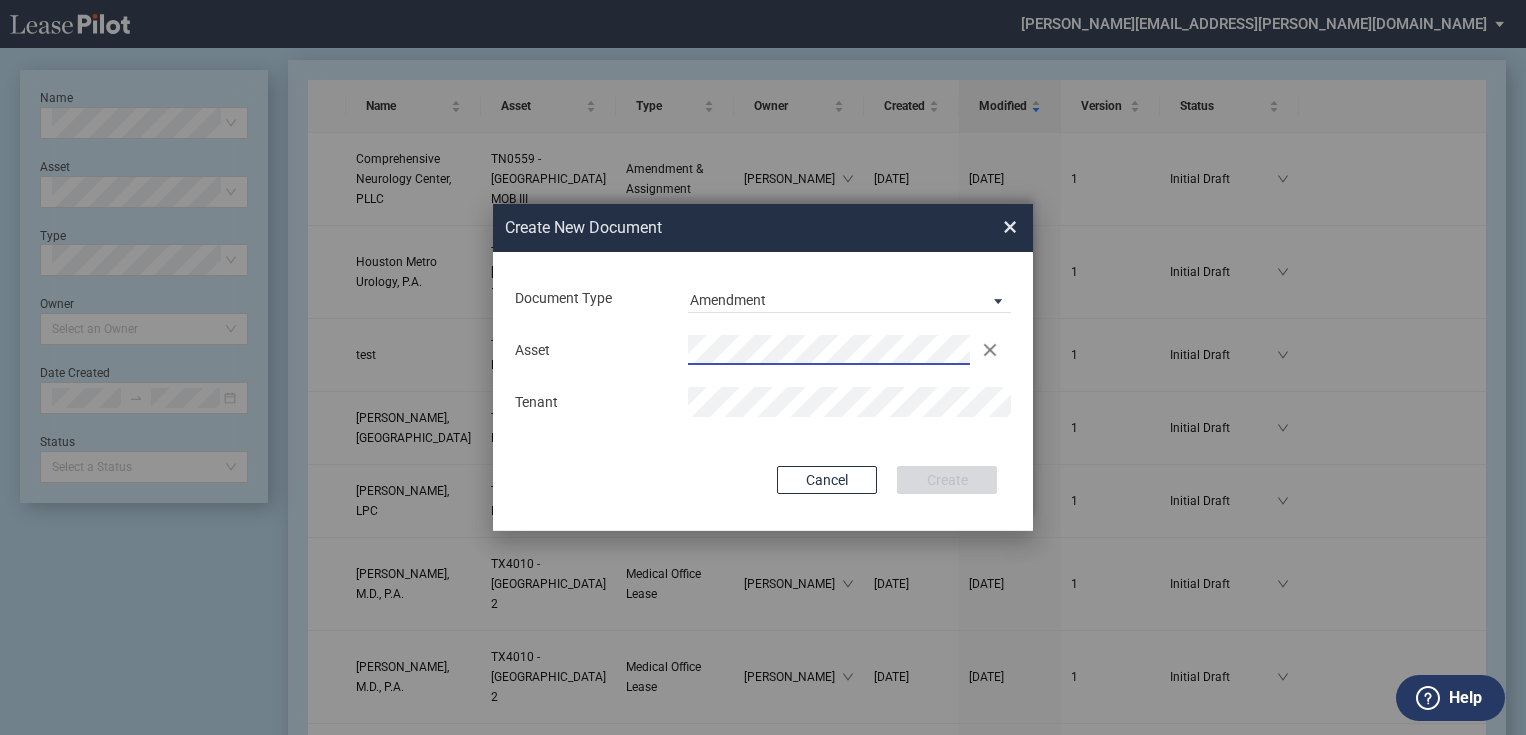 scroll, scrollTop: 0, scrollLeft: 0, axis: both 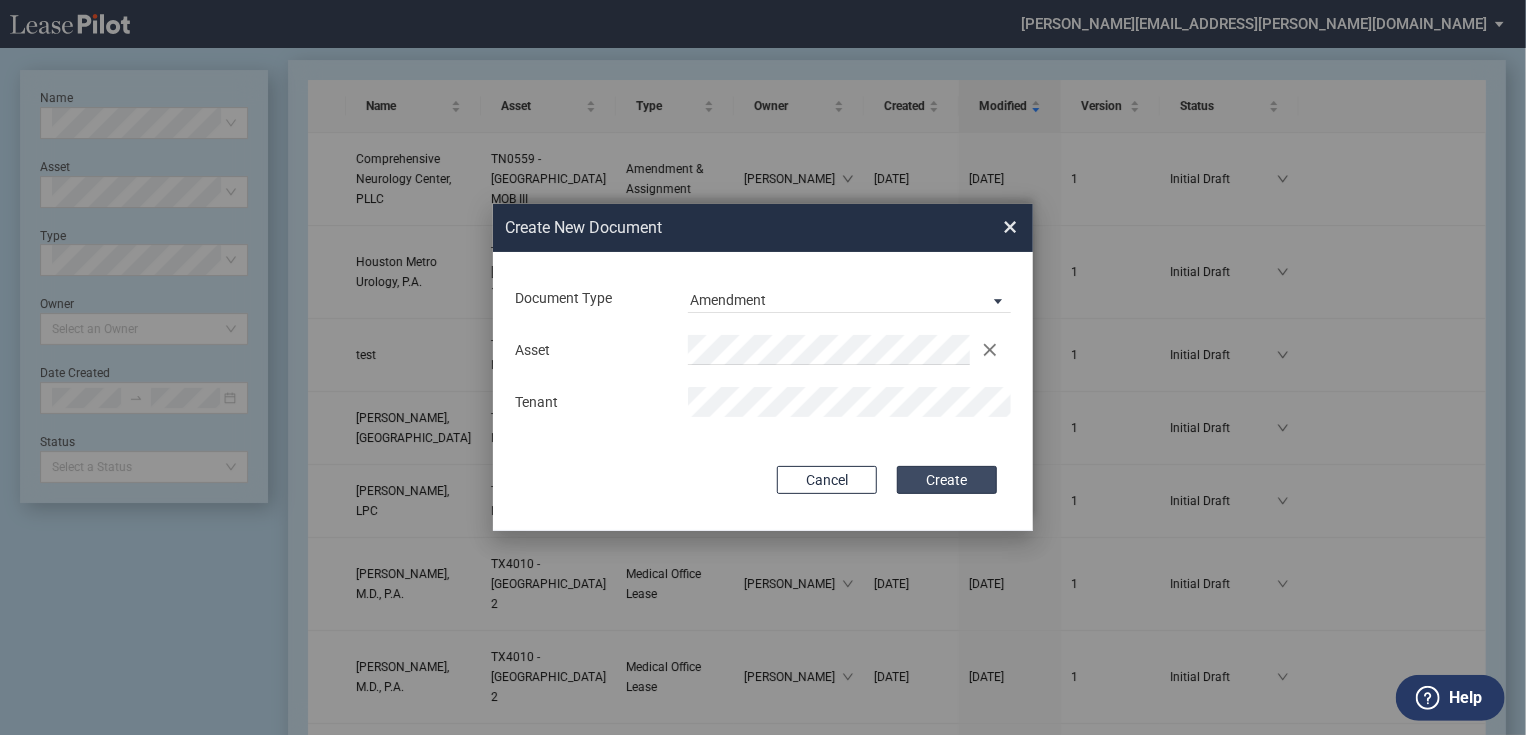 click on "Create" at bounding box center (947, 480) 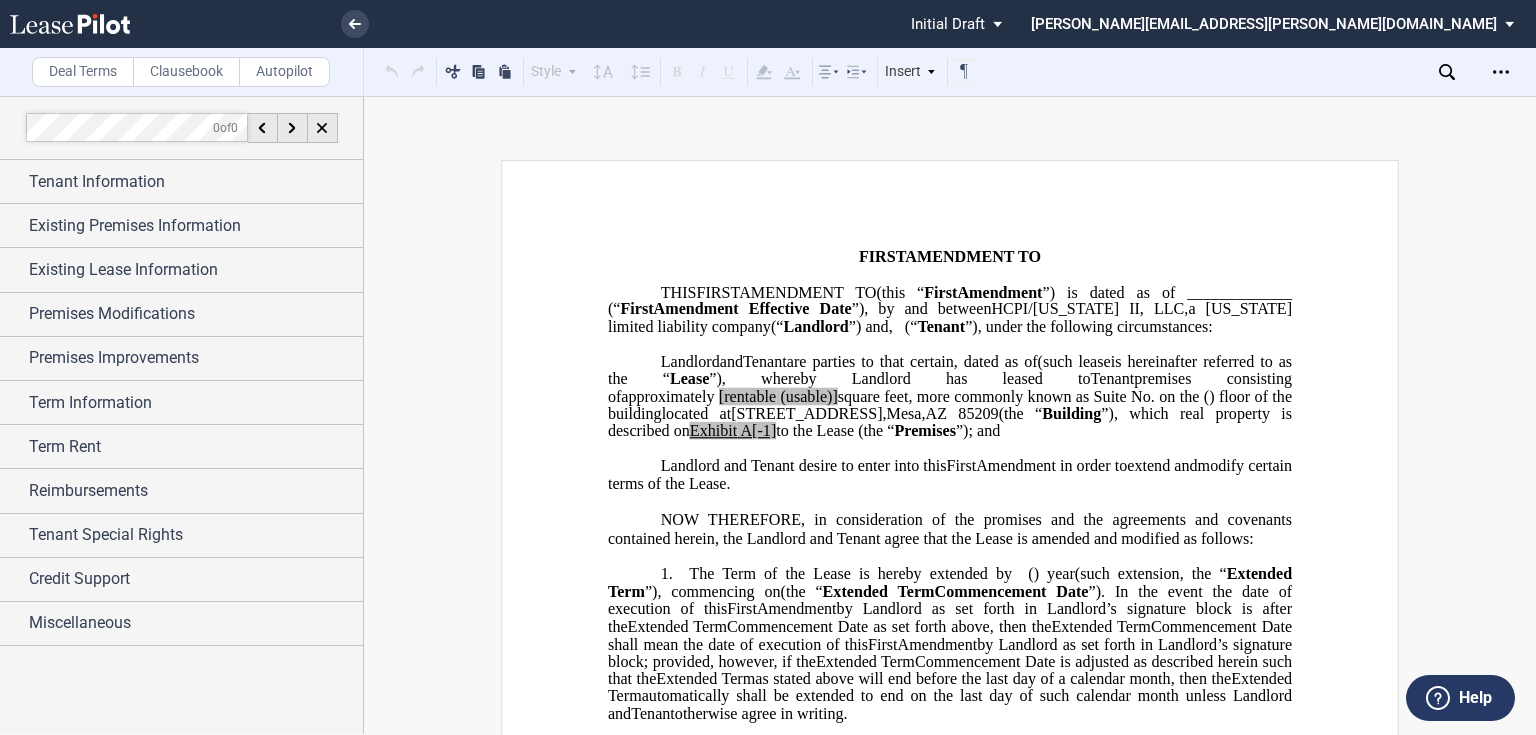 scroll, scrollTop: 0, scrollLeft: 0, axis: both 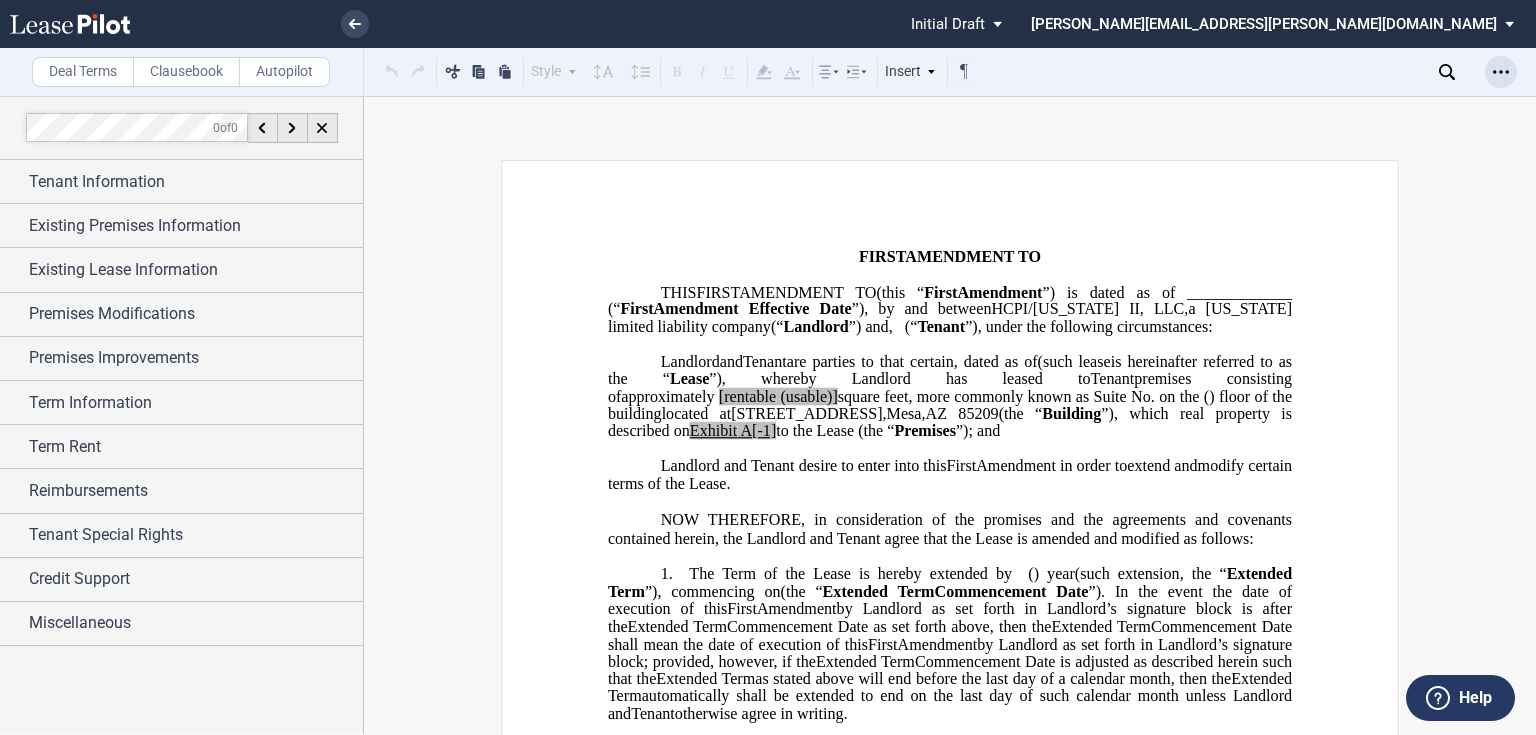 click 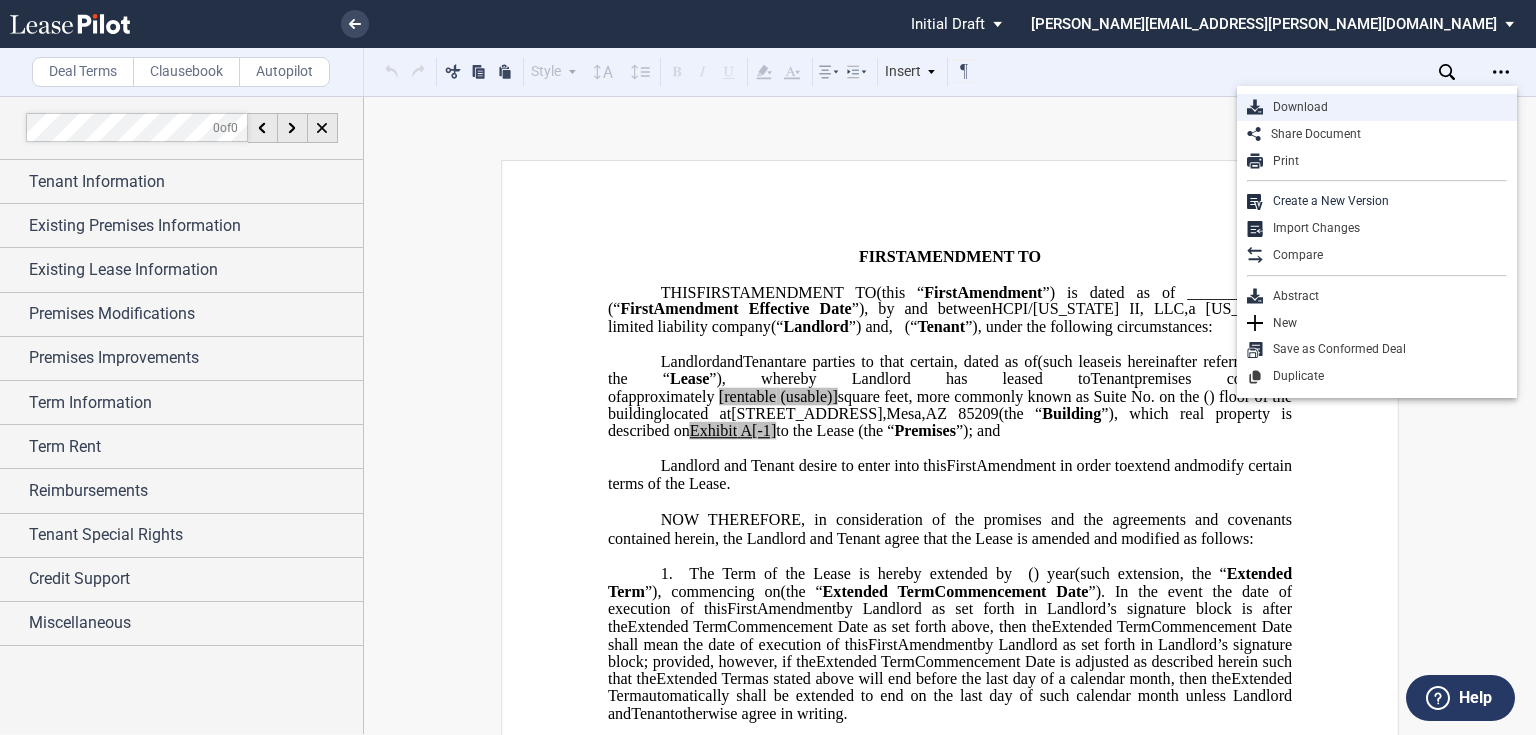 click on "Download" at bounding box center (1377, 107) 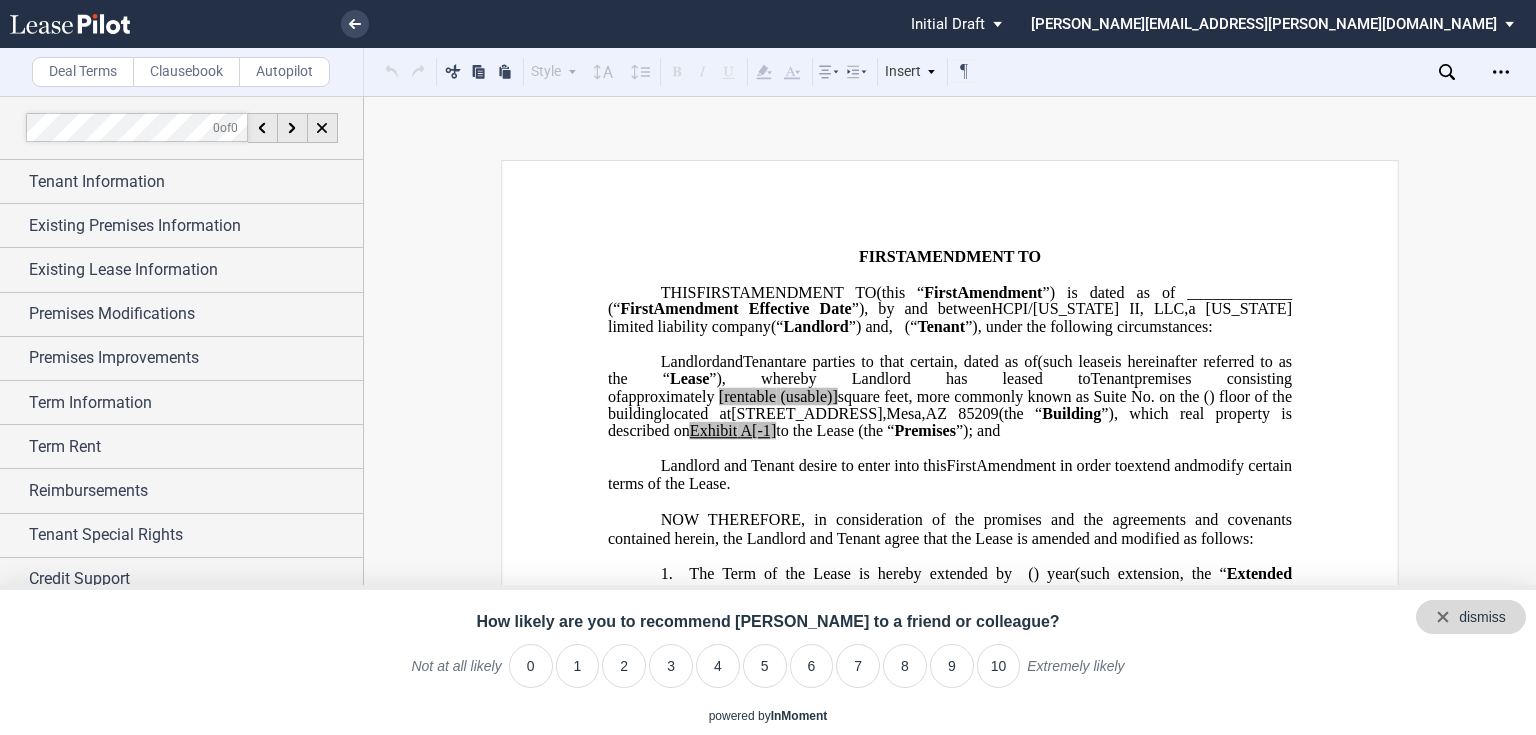 click on "dismiss" at bounding box center (1482, 618) 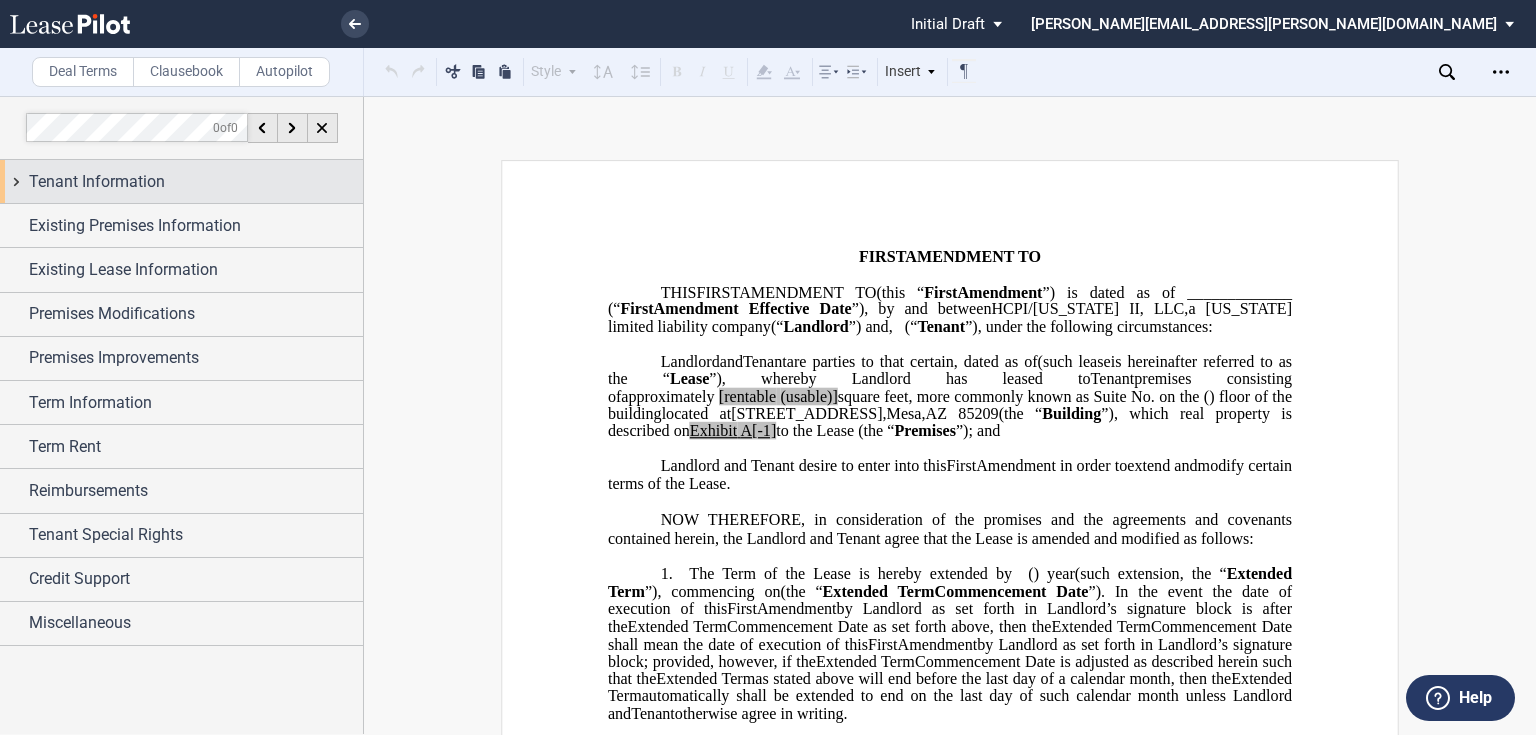 click on "Tenant Information" at bounding box center [181, 181] 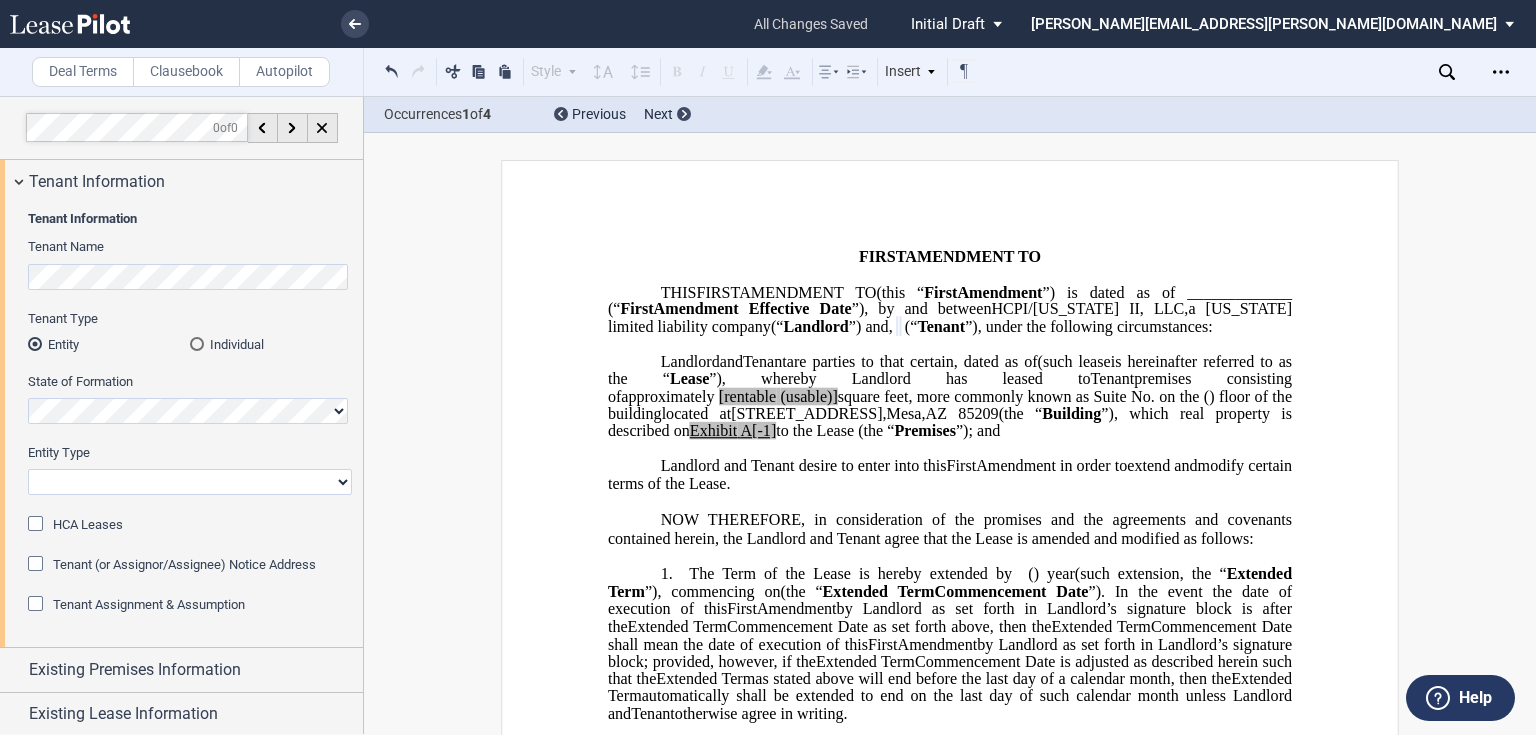 click on "Corporation
Limited Liability Company
General Partnership
Limited Partnership
Other" at bounding box center (190, 482) 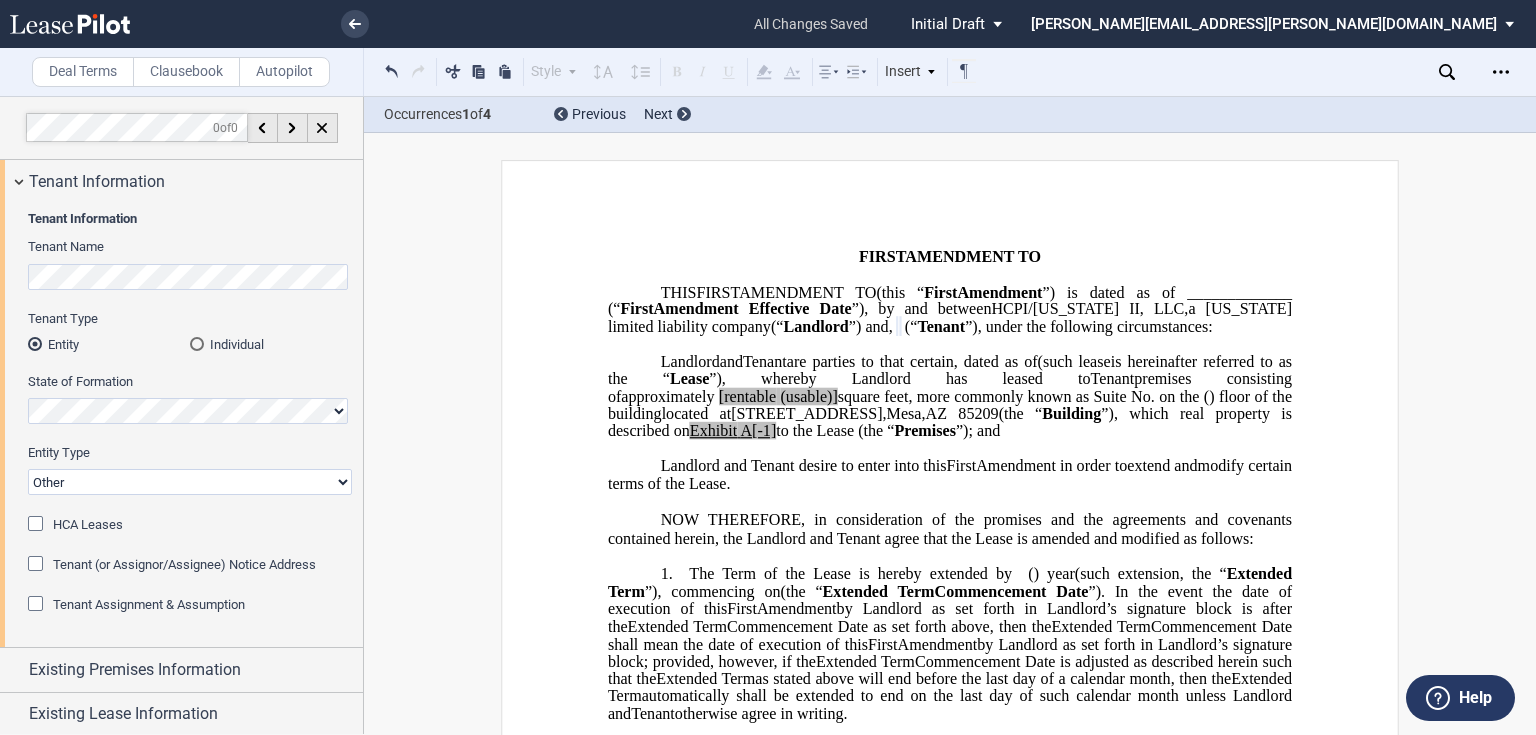 click on "Corporation
Limited Liability Company
General Partnership
Limited Partnership
Other" at bounding box center [190, 482] 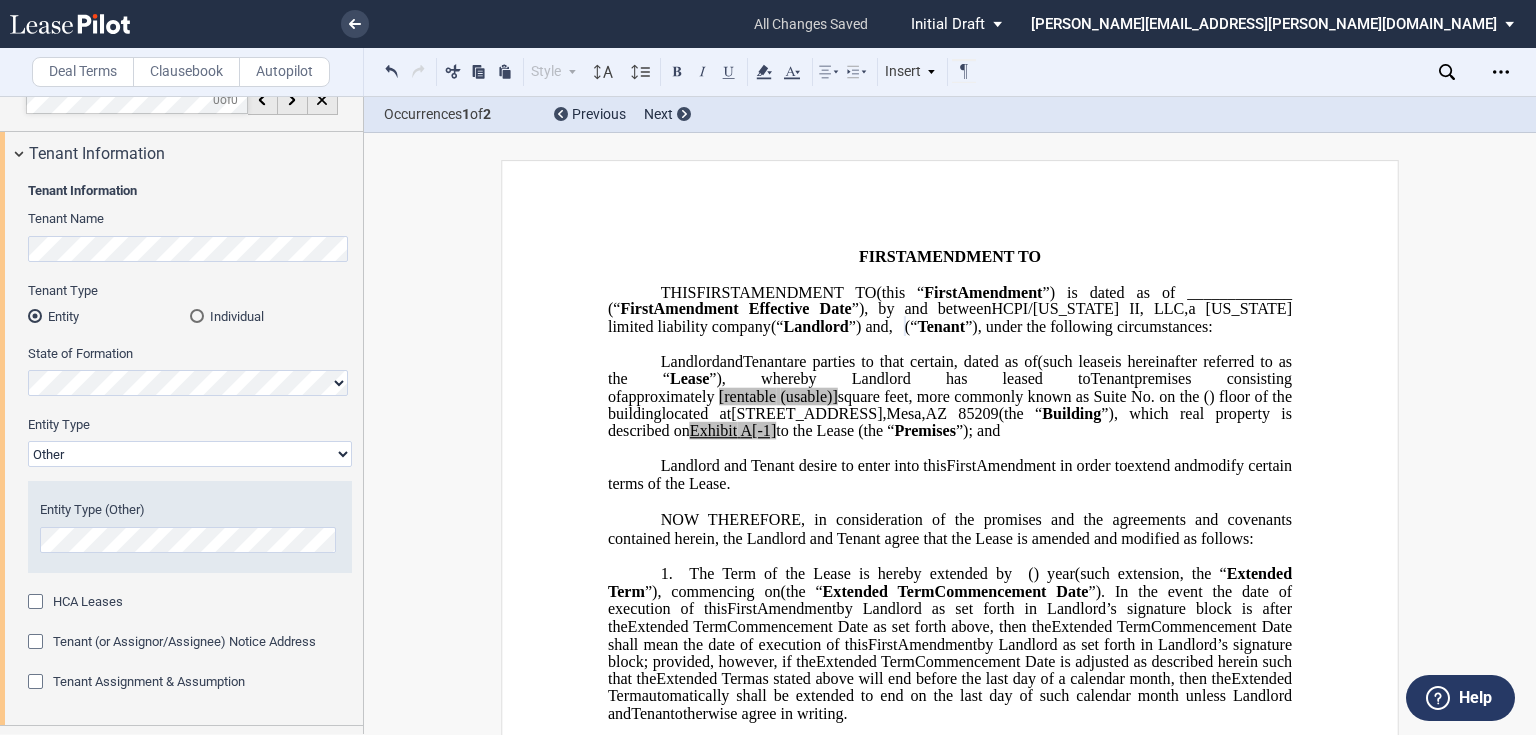 scroll, scrollTop: 0, scrollLeft: 0, axis: both 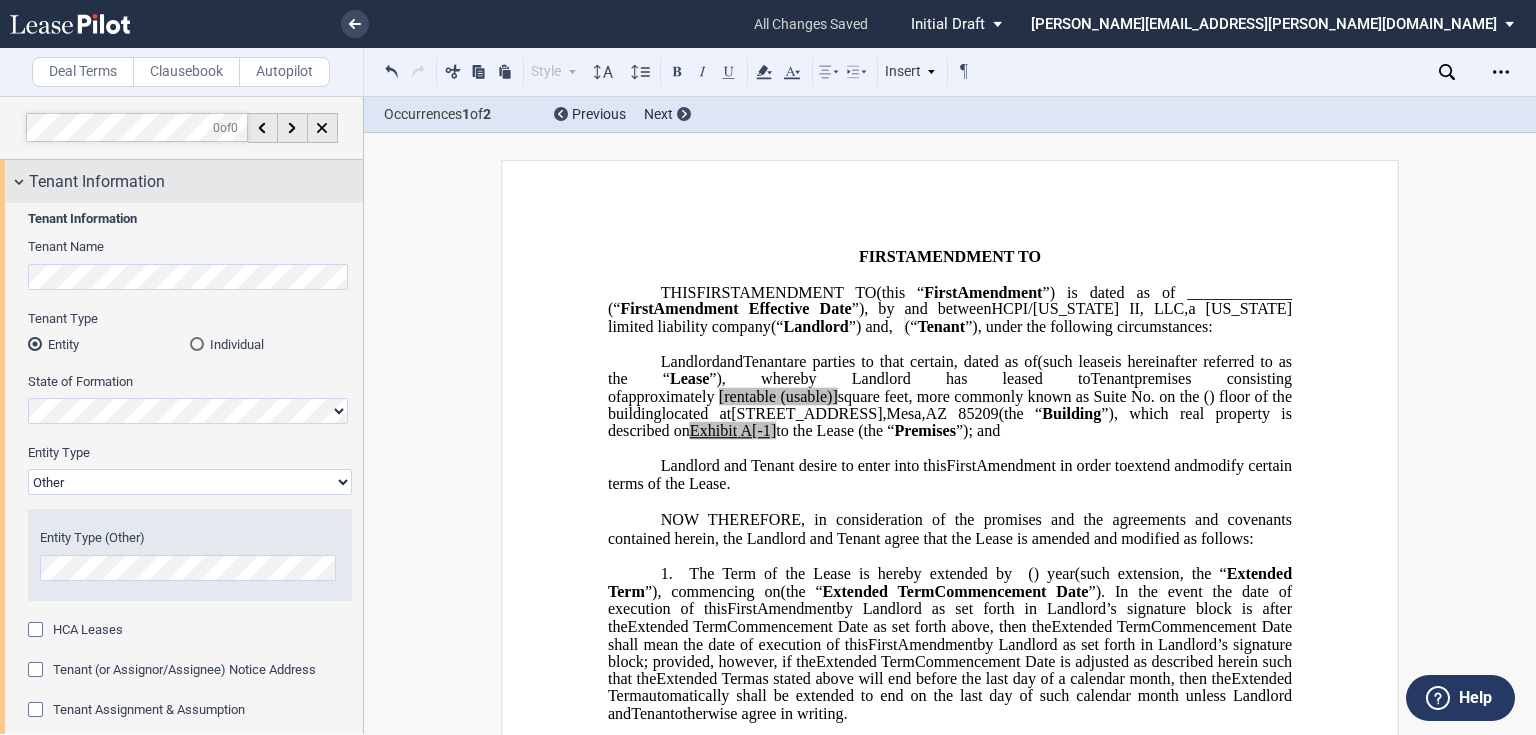 click on "Tenant Information" at bounding box center (196, 182) 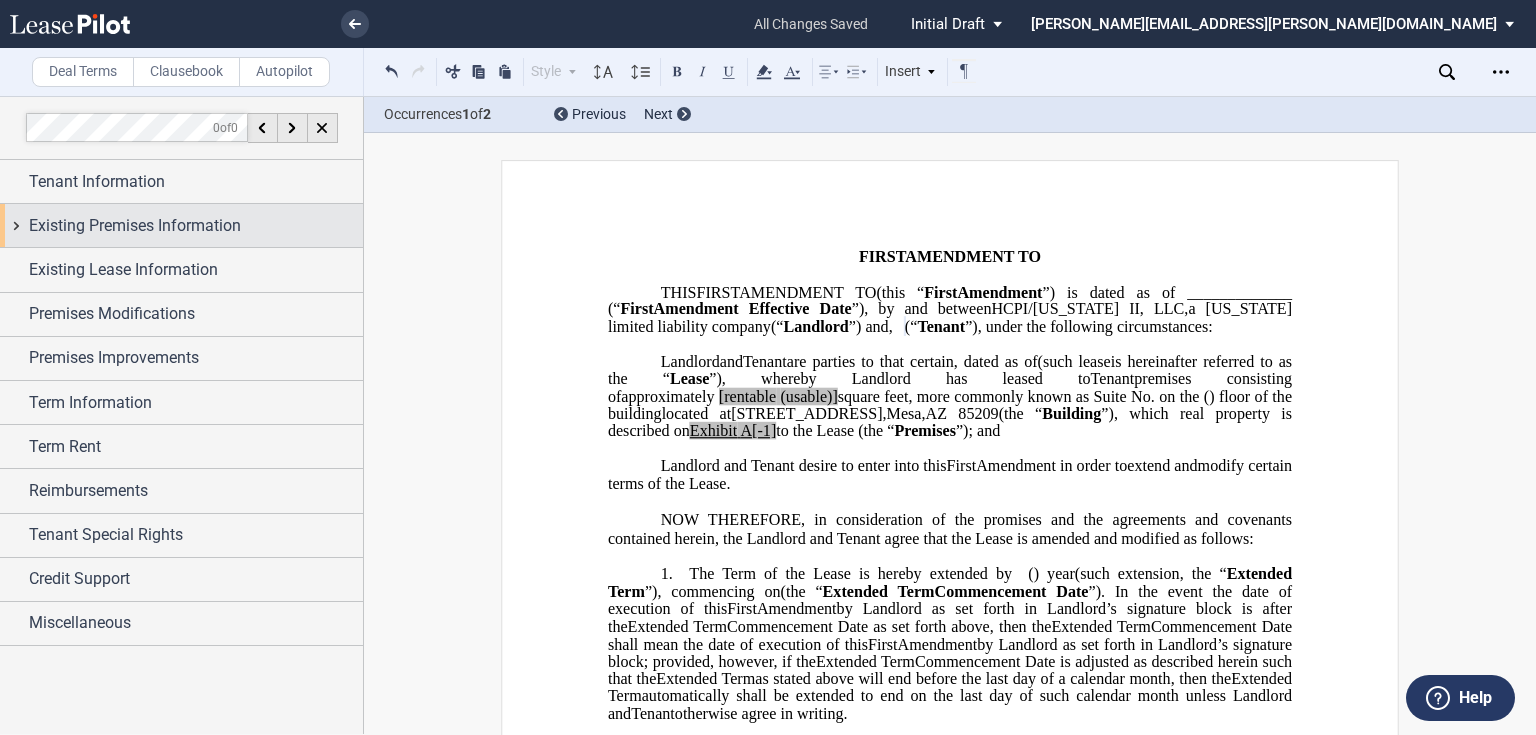 click on "Existing Premises Information" at bounding box center (135, 226) 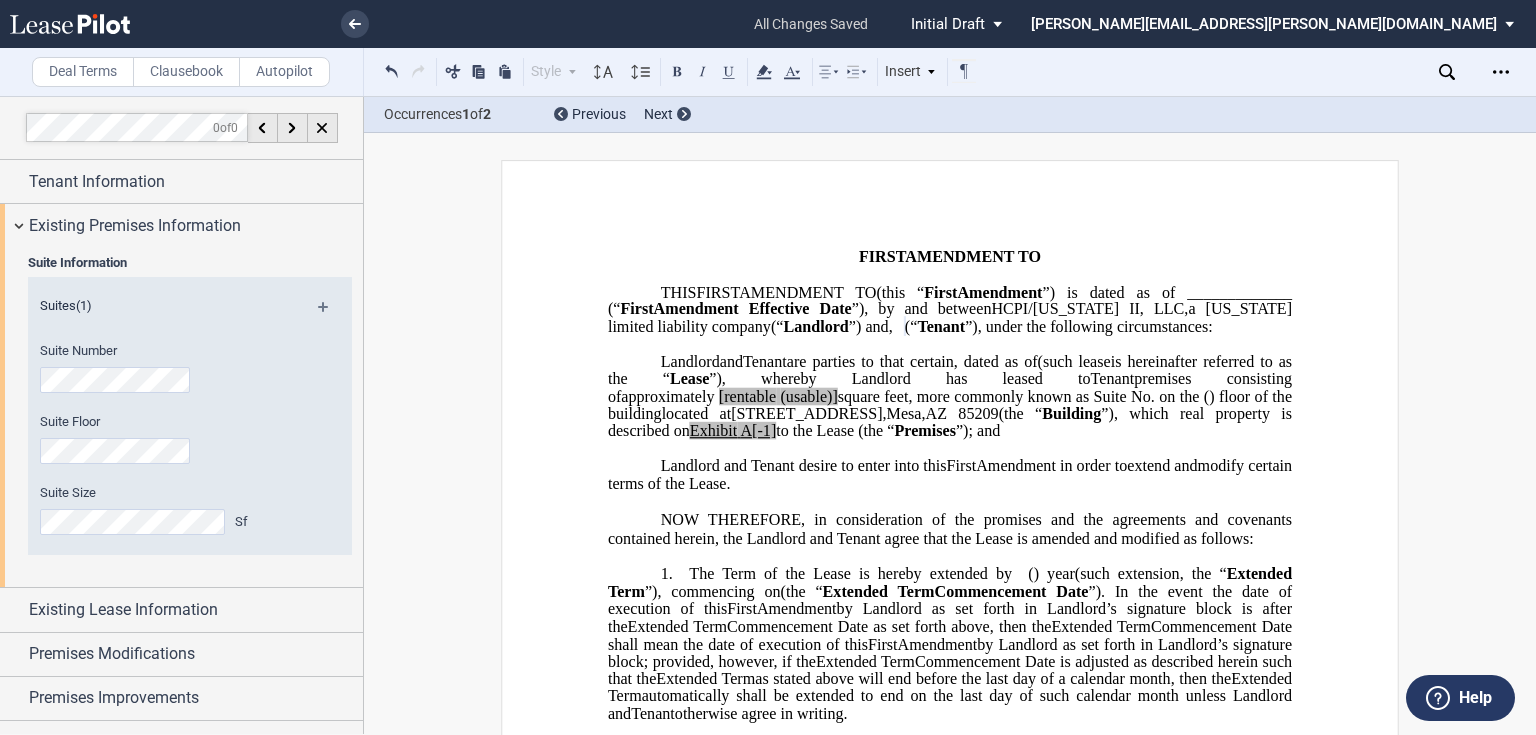 click at bounding box center [331, 314] 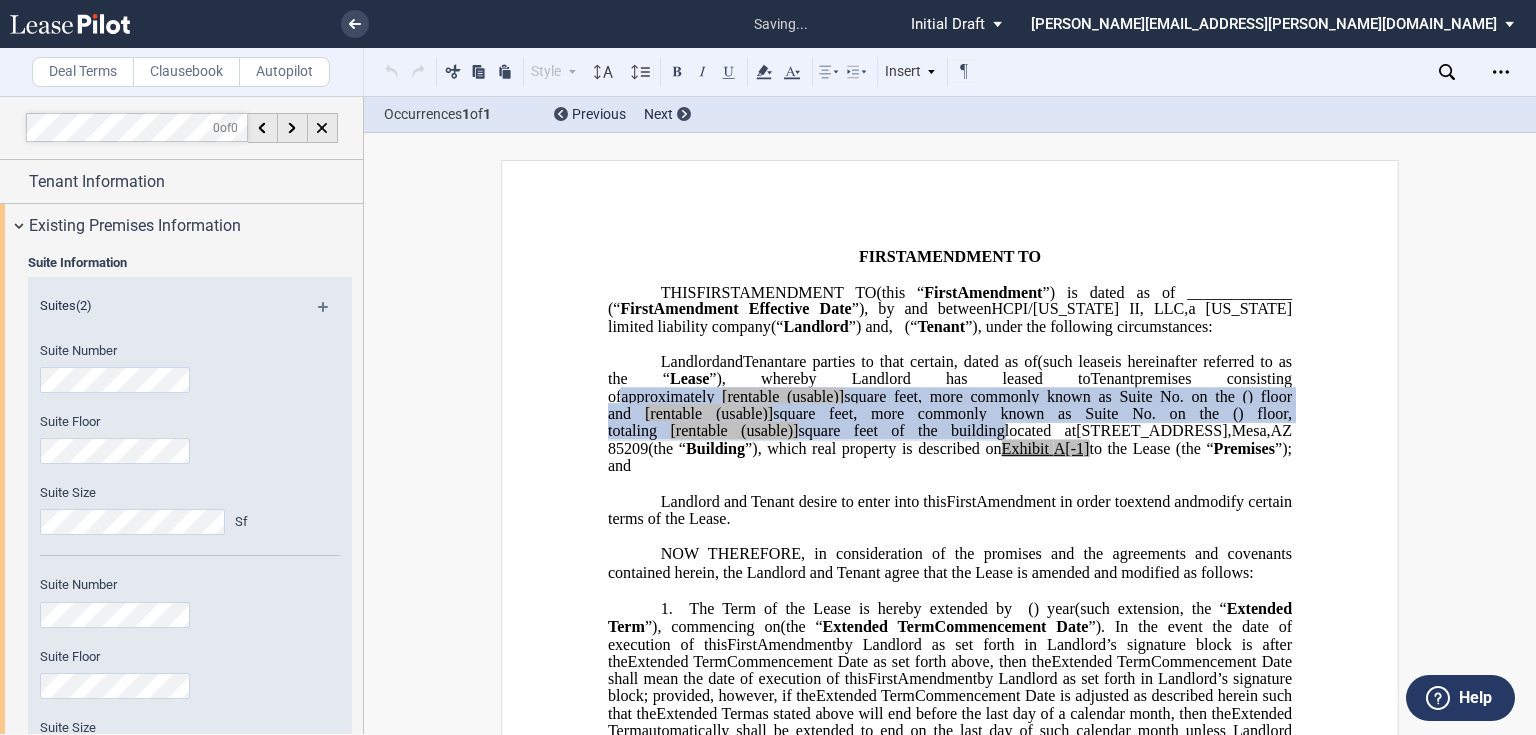 click at bounding box center [331, 314] 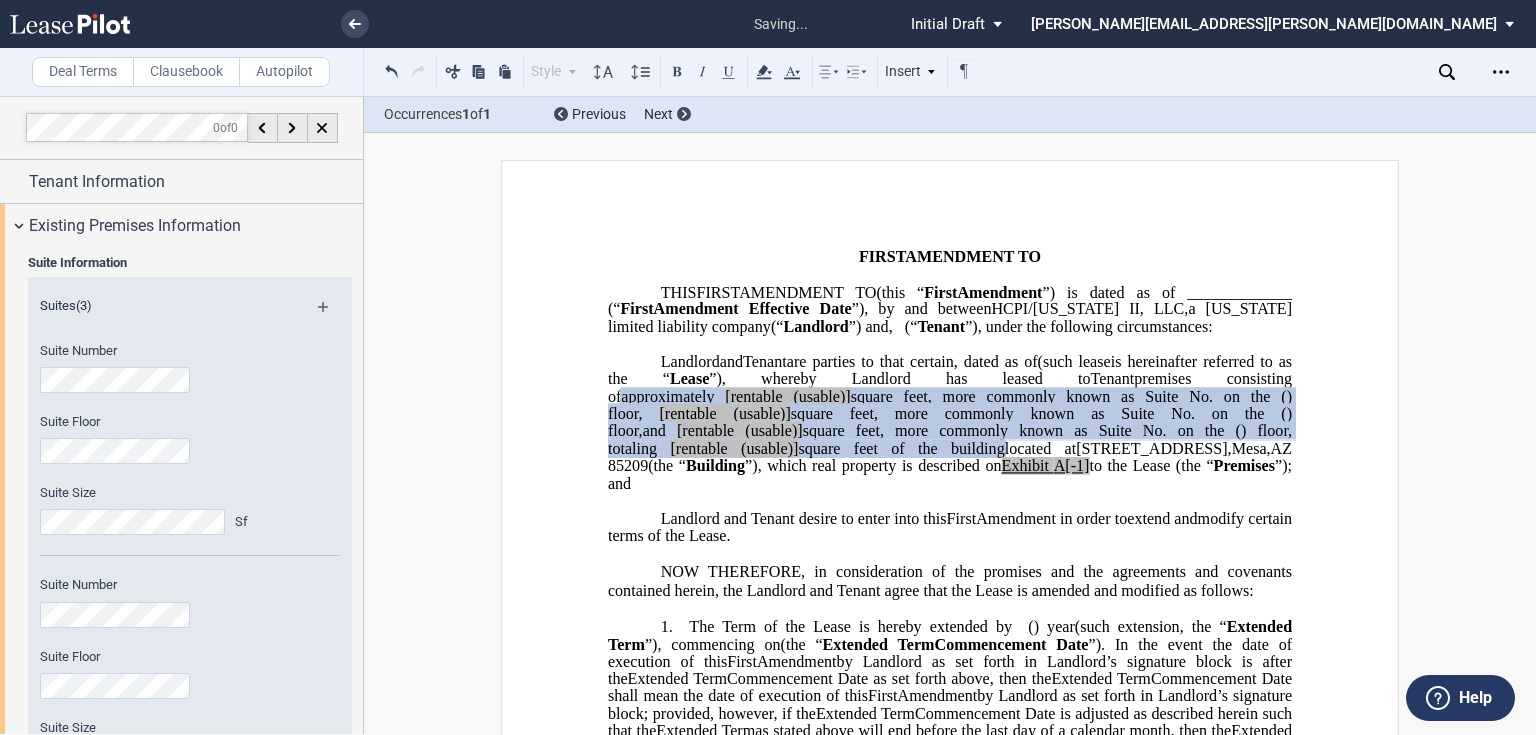 click at bounding box center [331, 314] 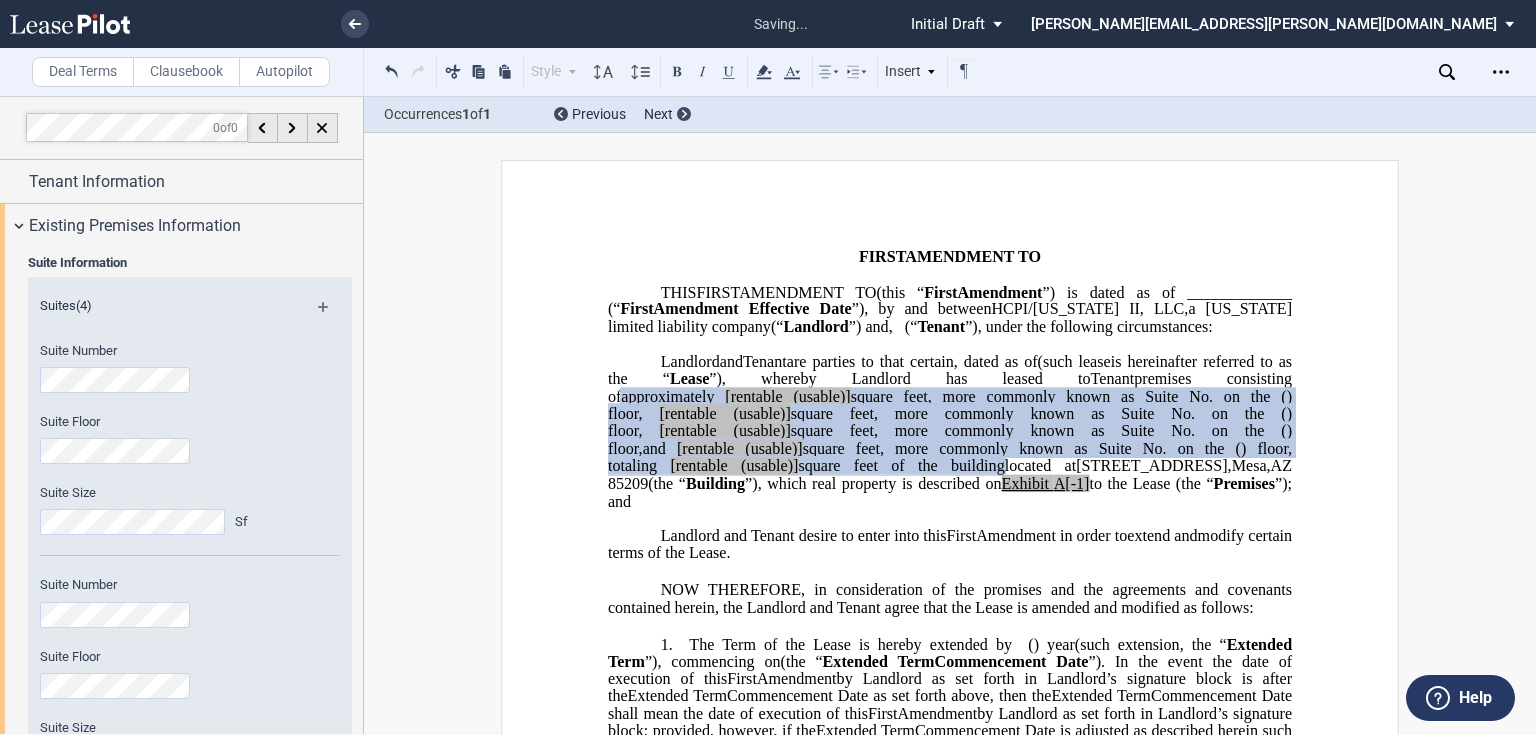 click at bounding box center (331, 314) 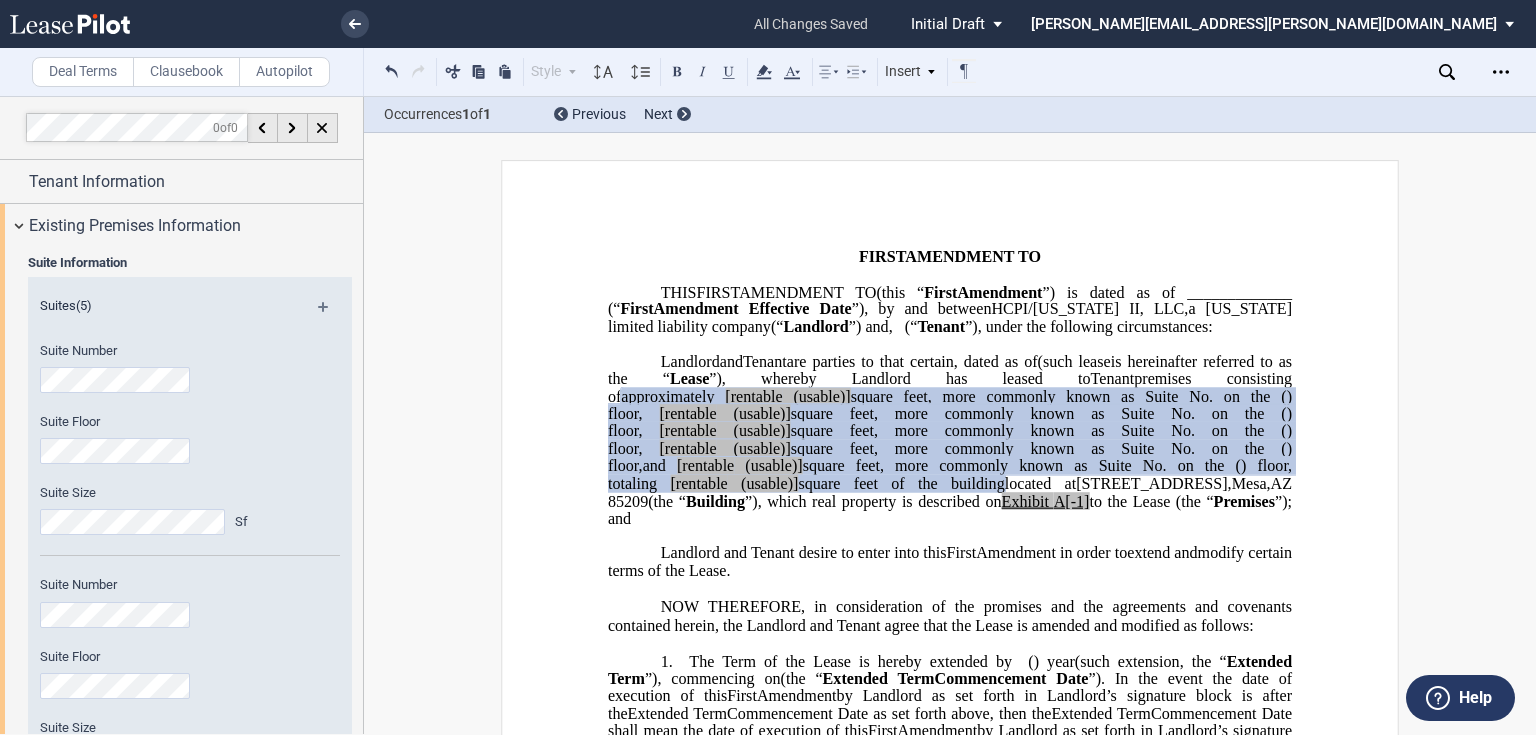 click at bounding box center [331, 314] 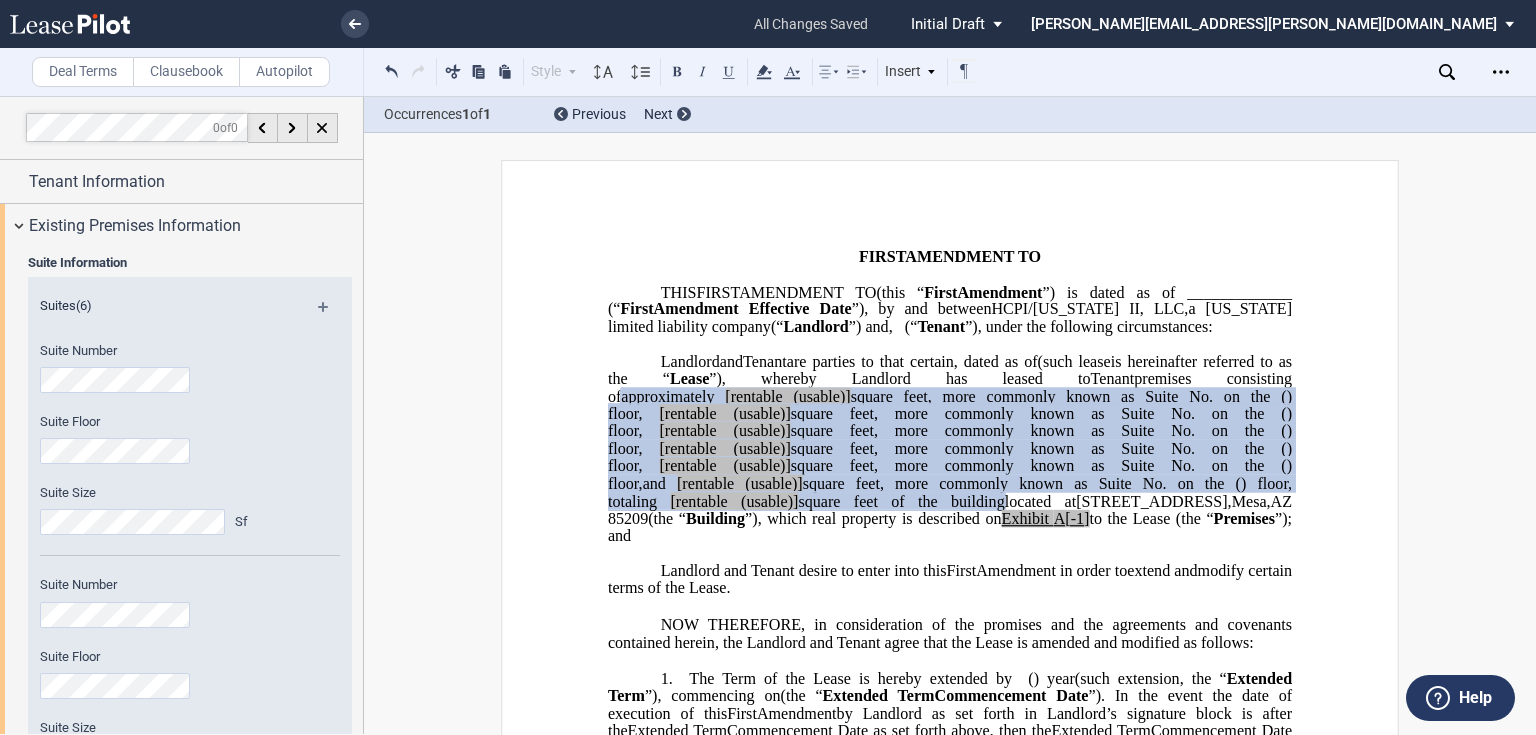 click at bounding box center [331, 314] 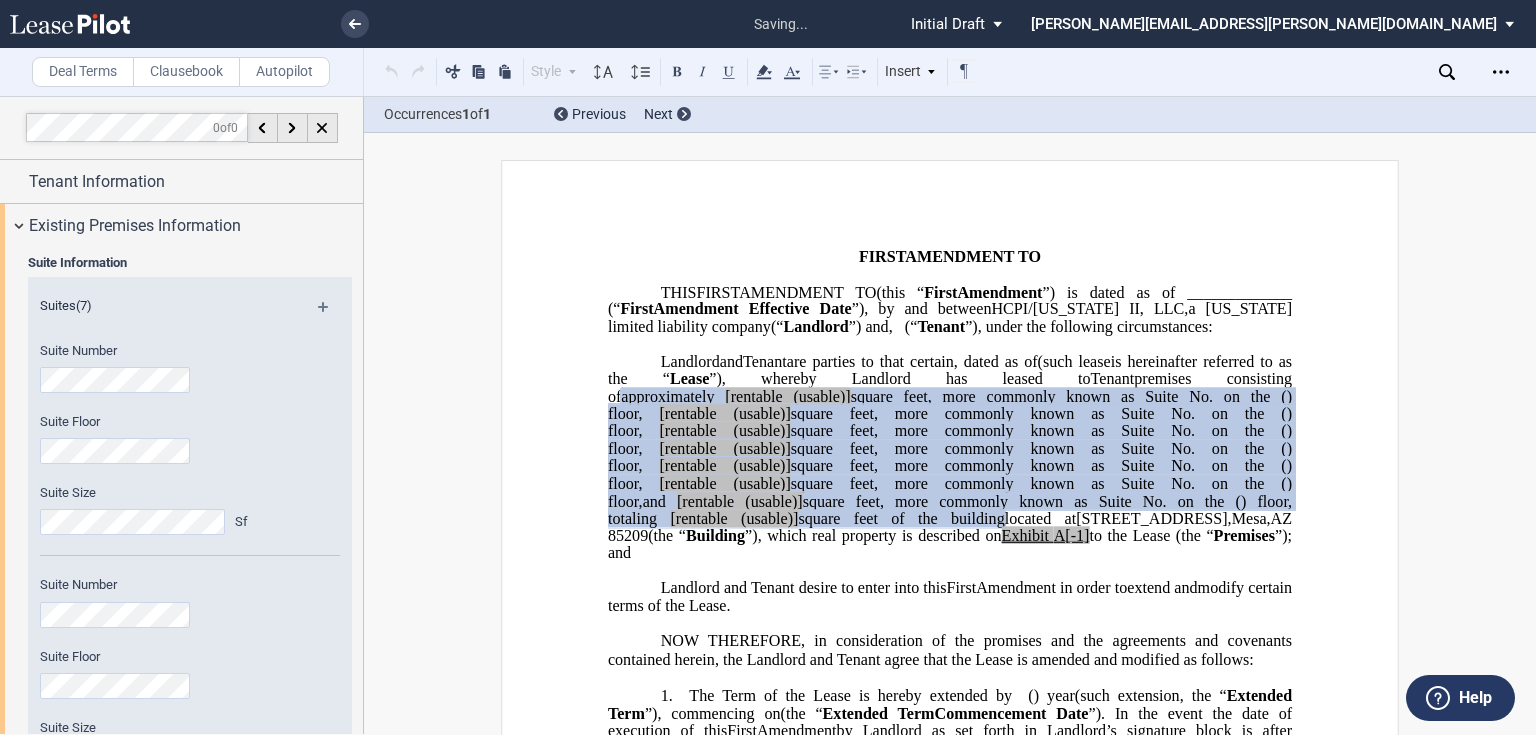 click at bounding box center [331, 314] 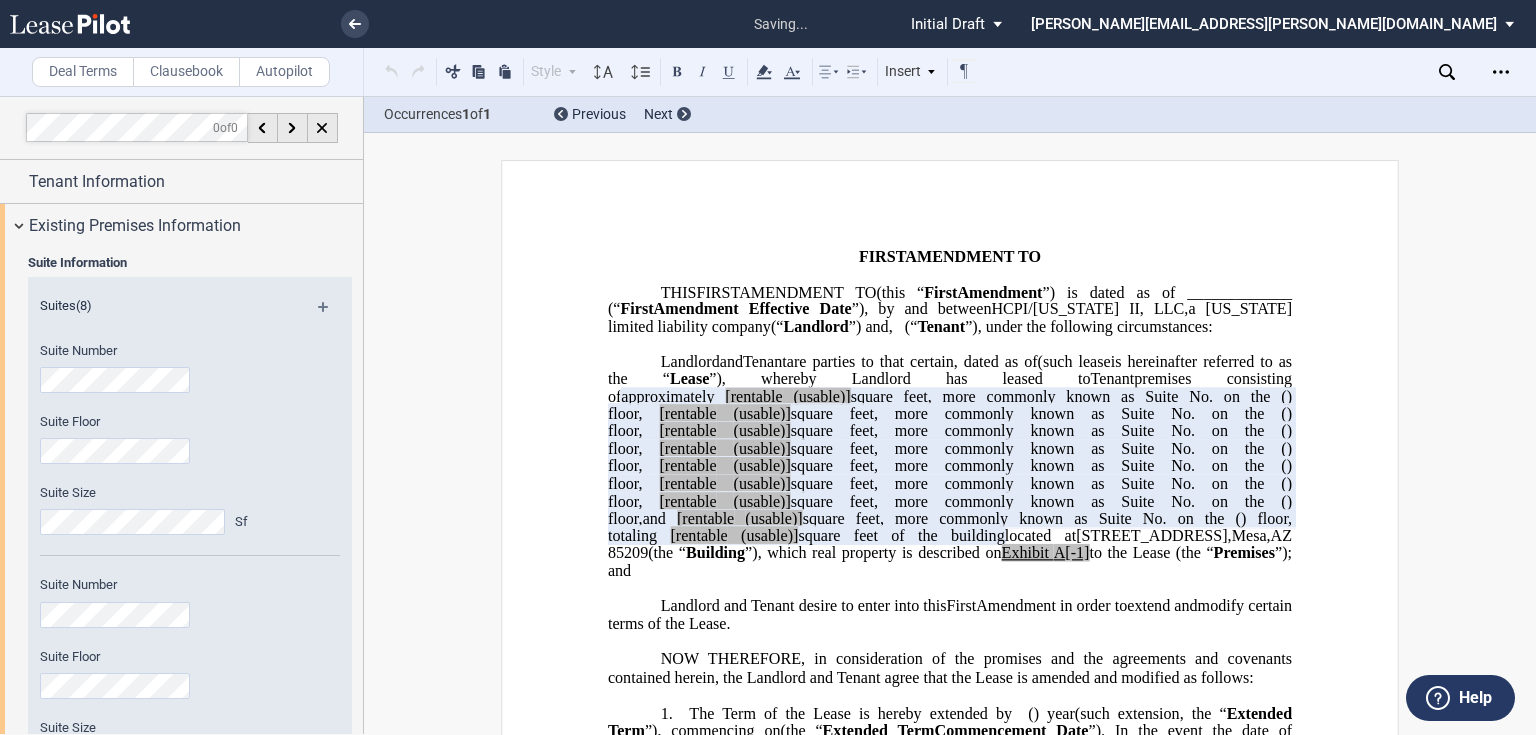 click at bounding box center (331, 314) 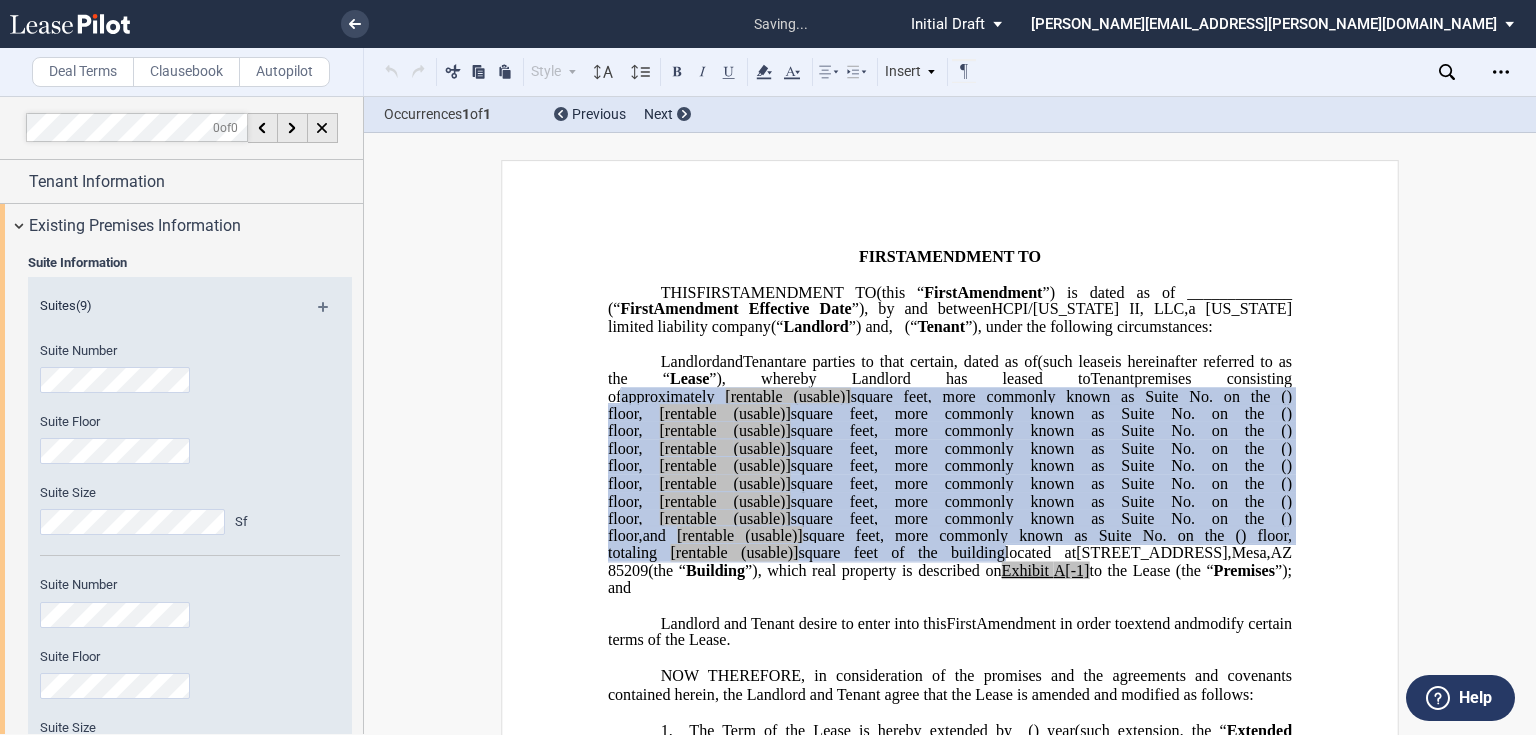 click at bounding box center [331, 314] 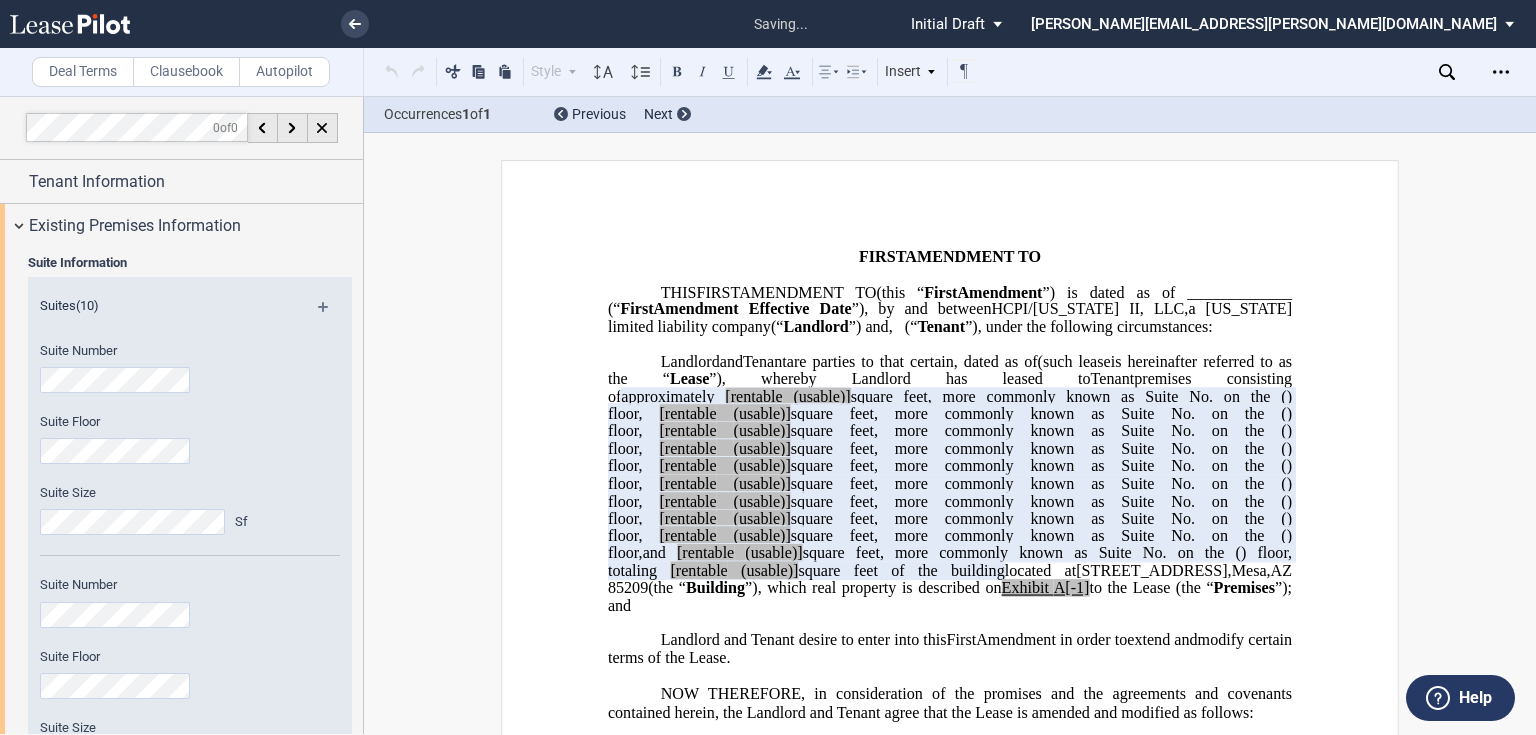 click at bounding box center [331, 314] 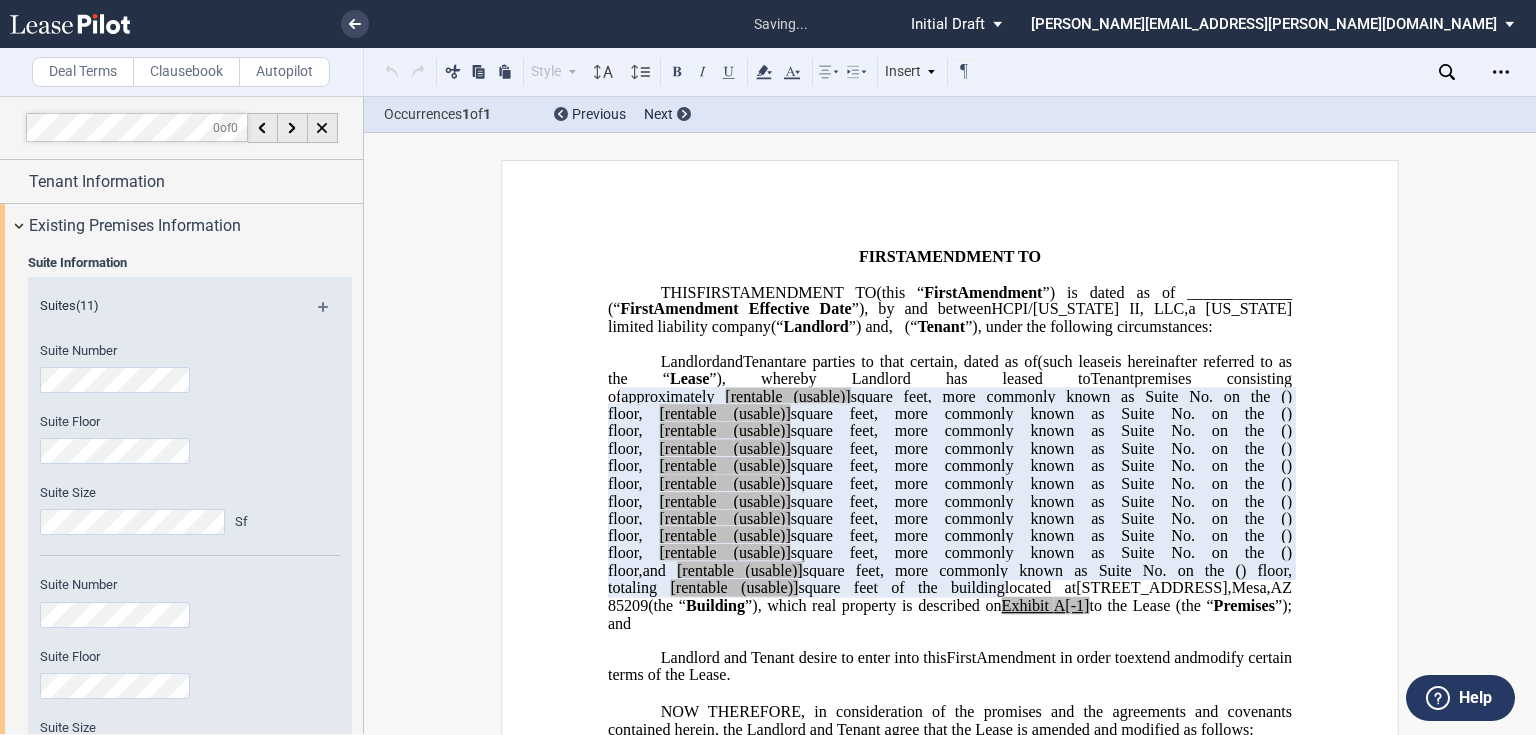 click at bounding box center [331, 314] 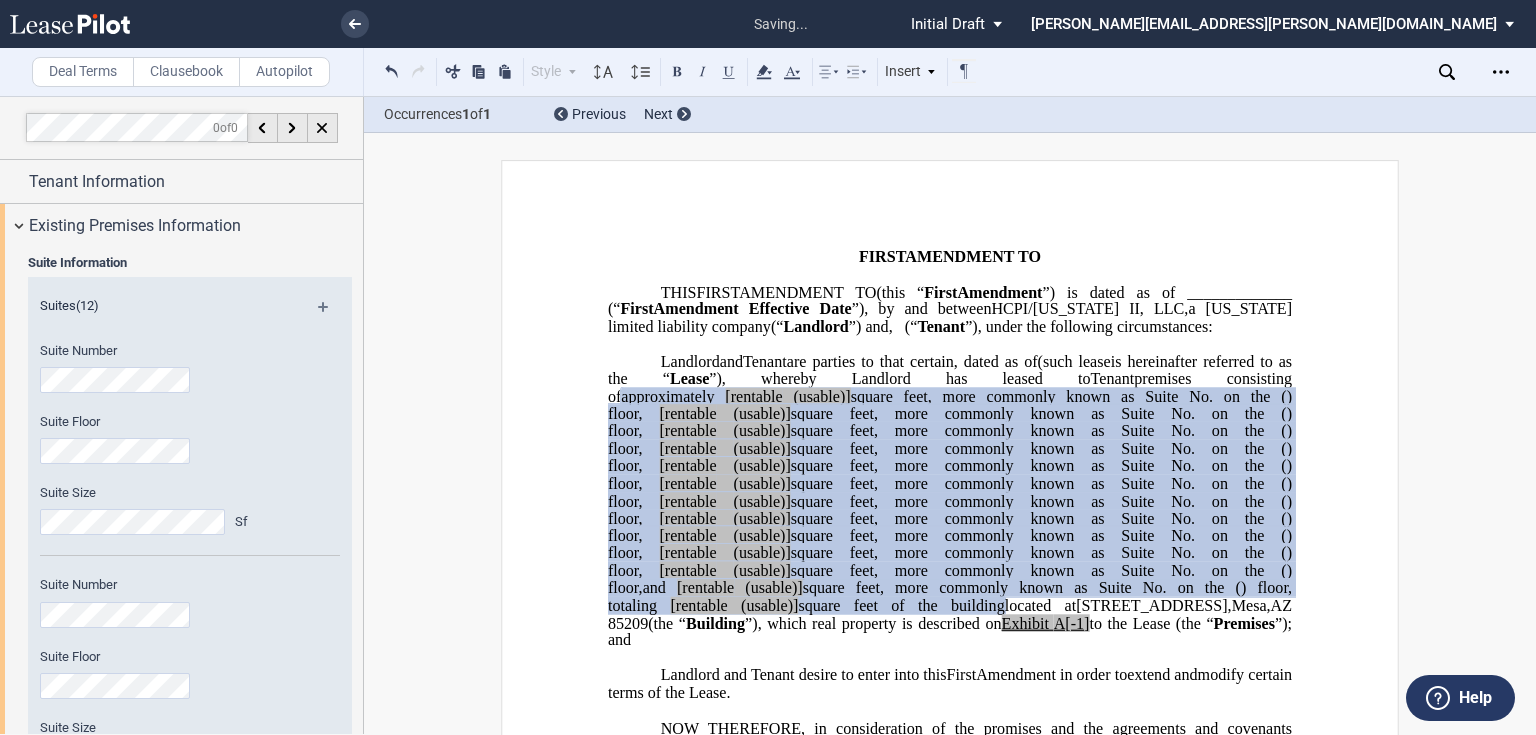 scroll, scrollTop: 181, scrollLeft: 0, axis: vertical 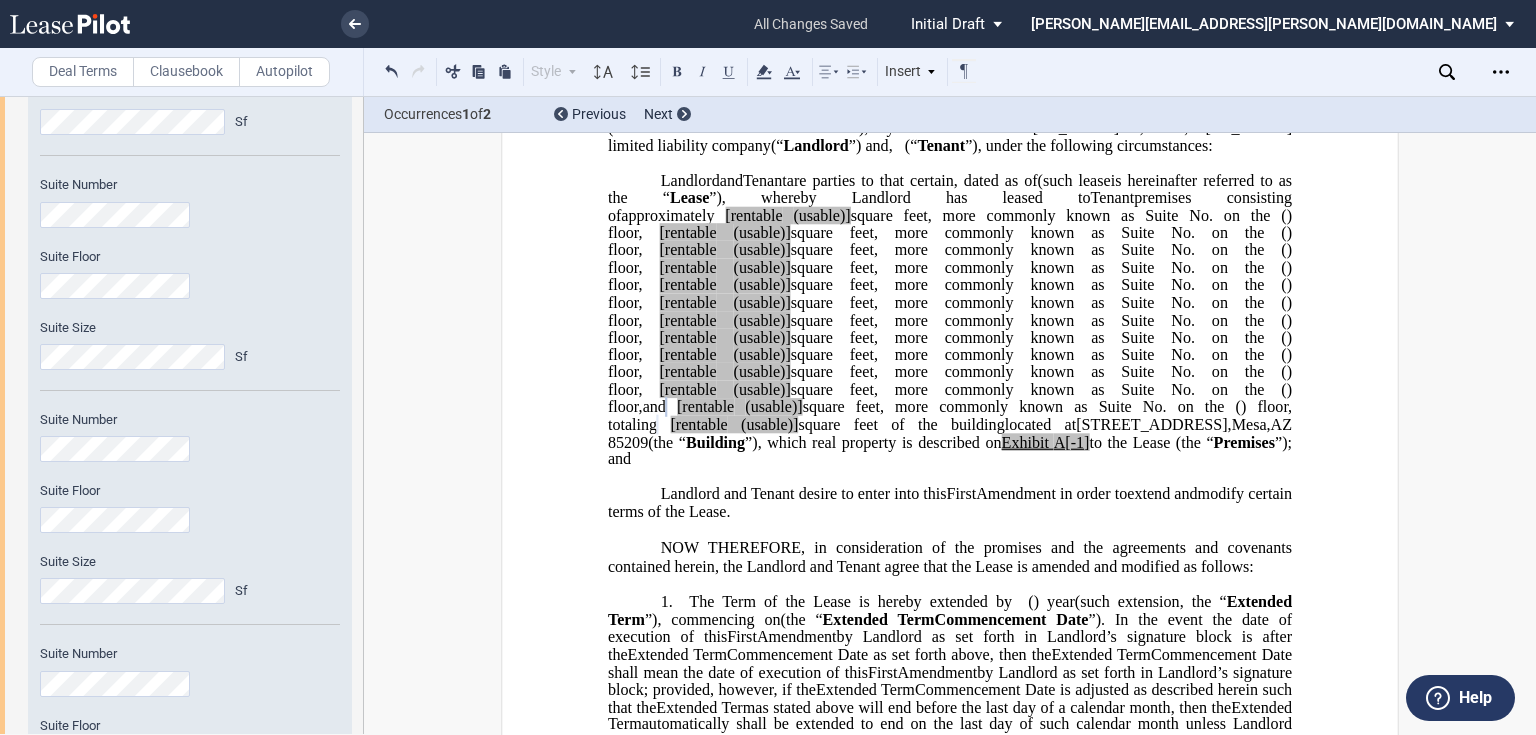 click on ", totaling" 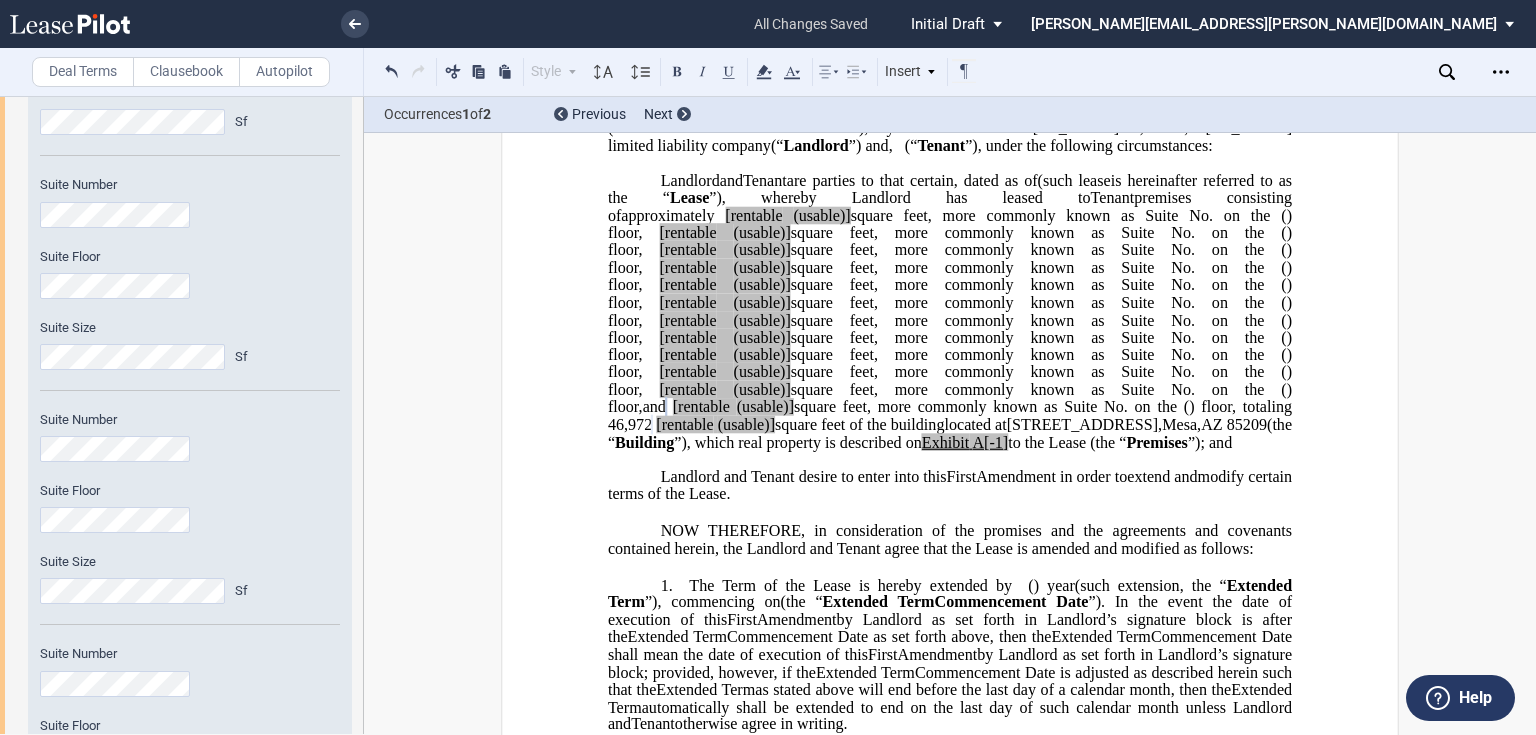 click 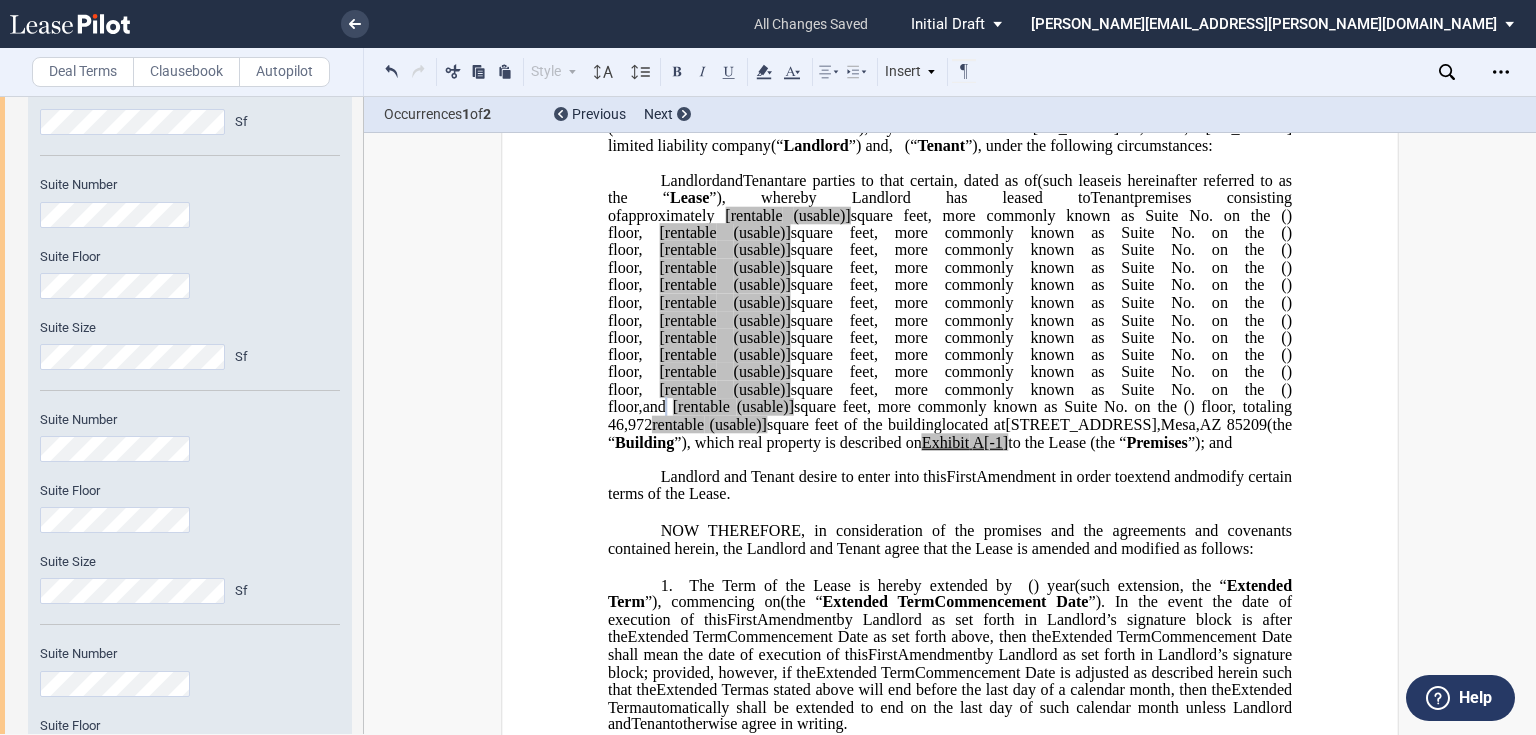 click on "square feet of the building" 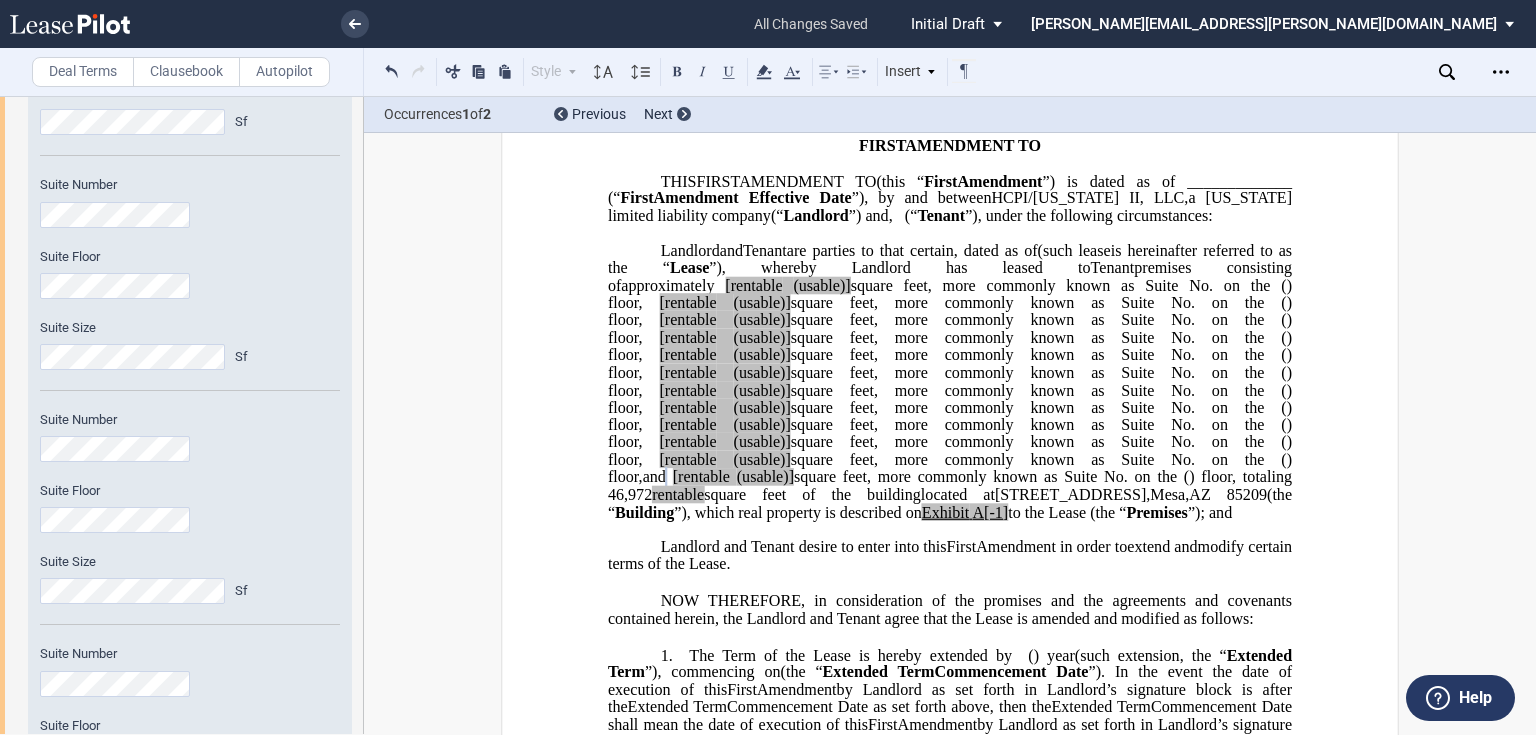 scroll, scrollTop: 101, scrollLeft: 0, axis: vertical 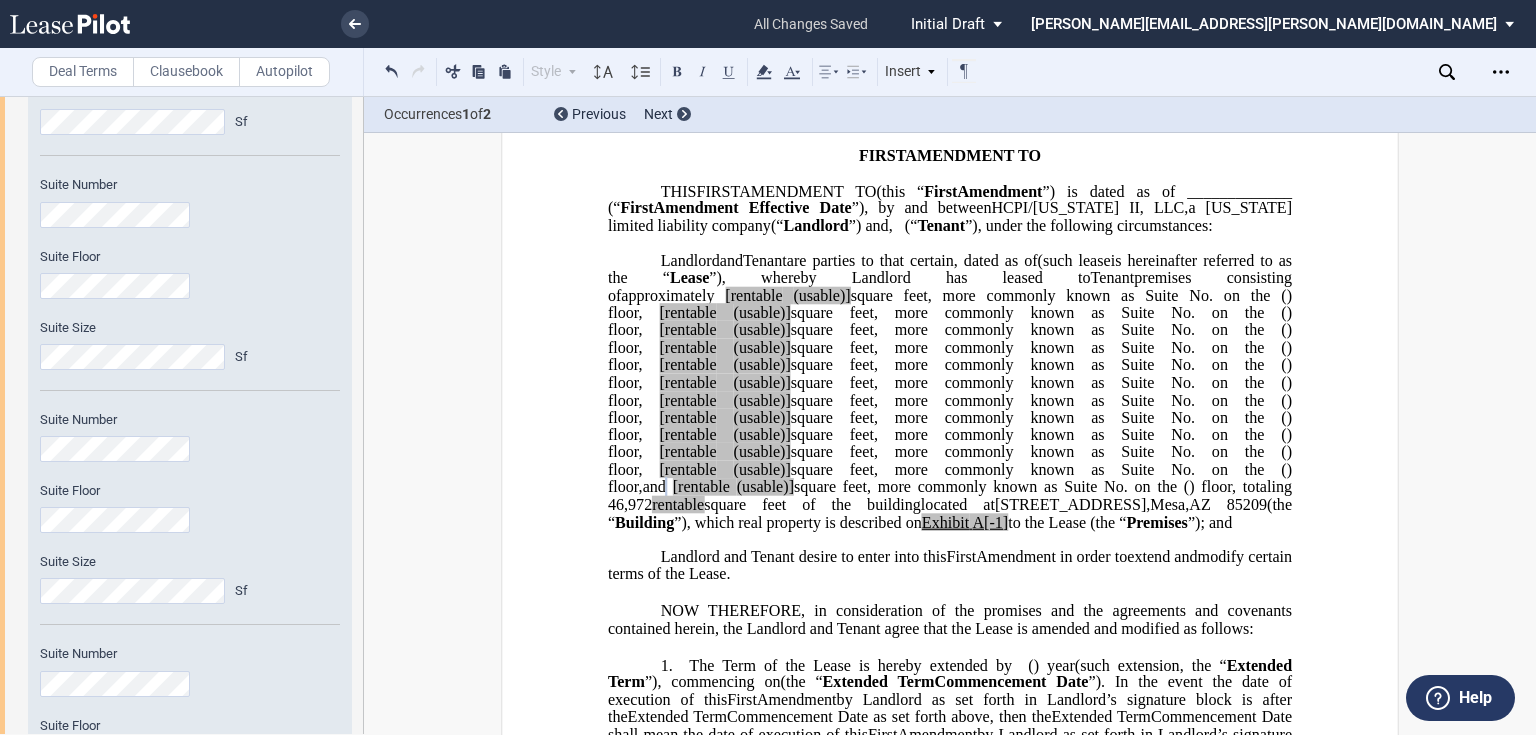 click on "[rentable" 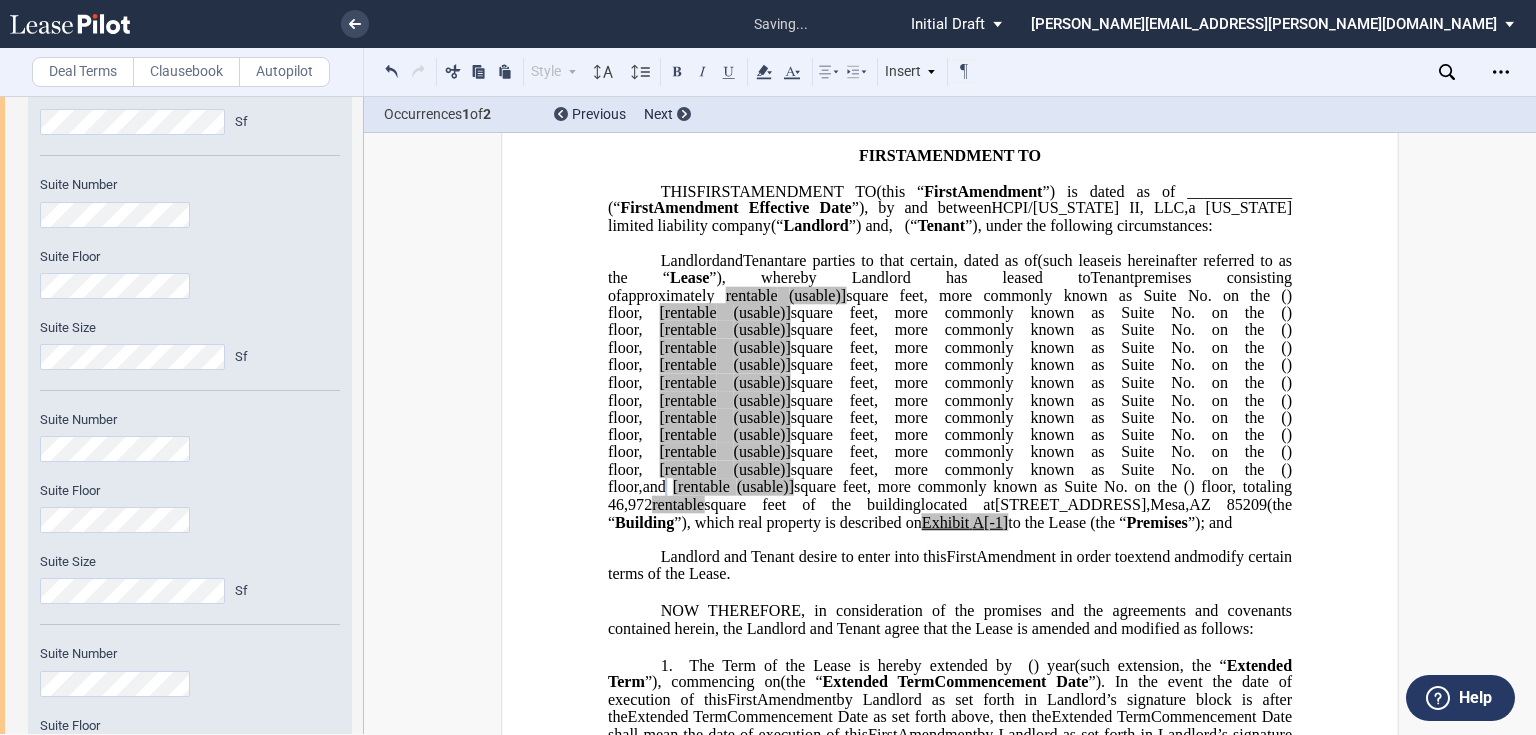 click on "square feet, more commonly known as Suite No." 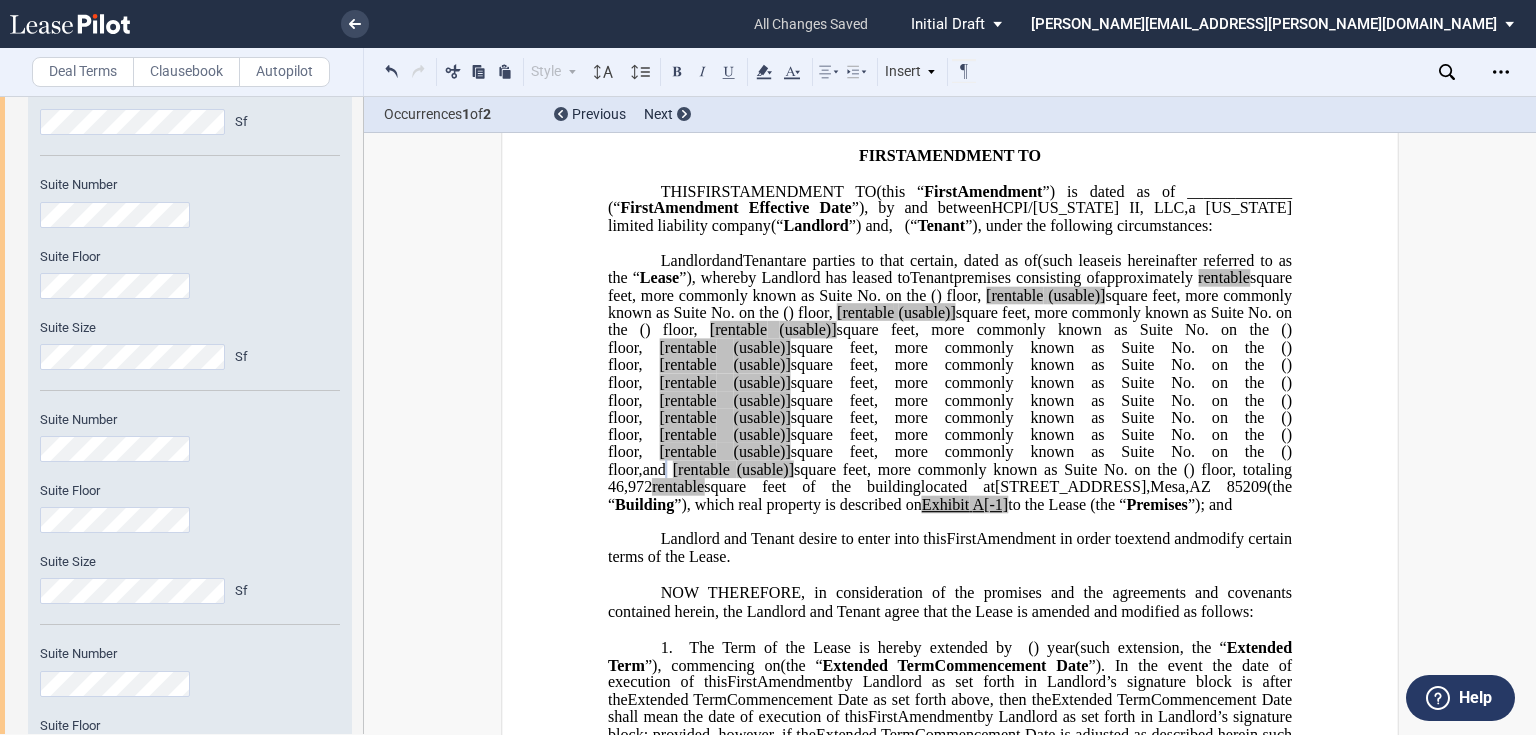 click on "[rentable" 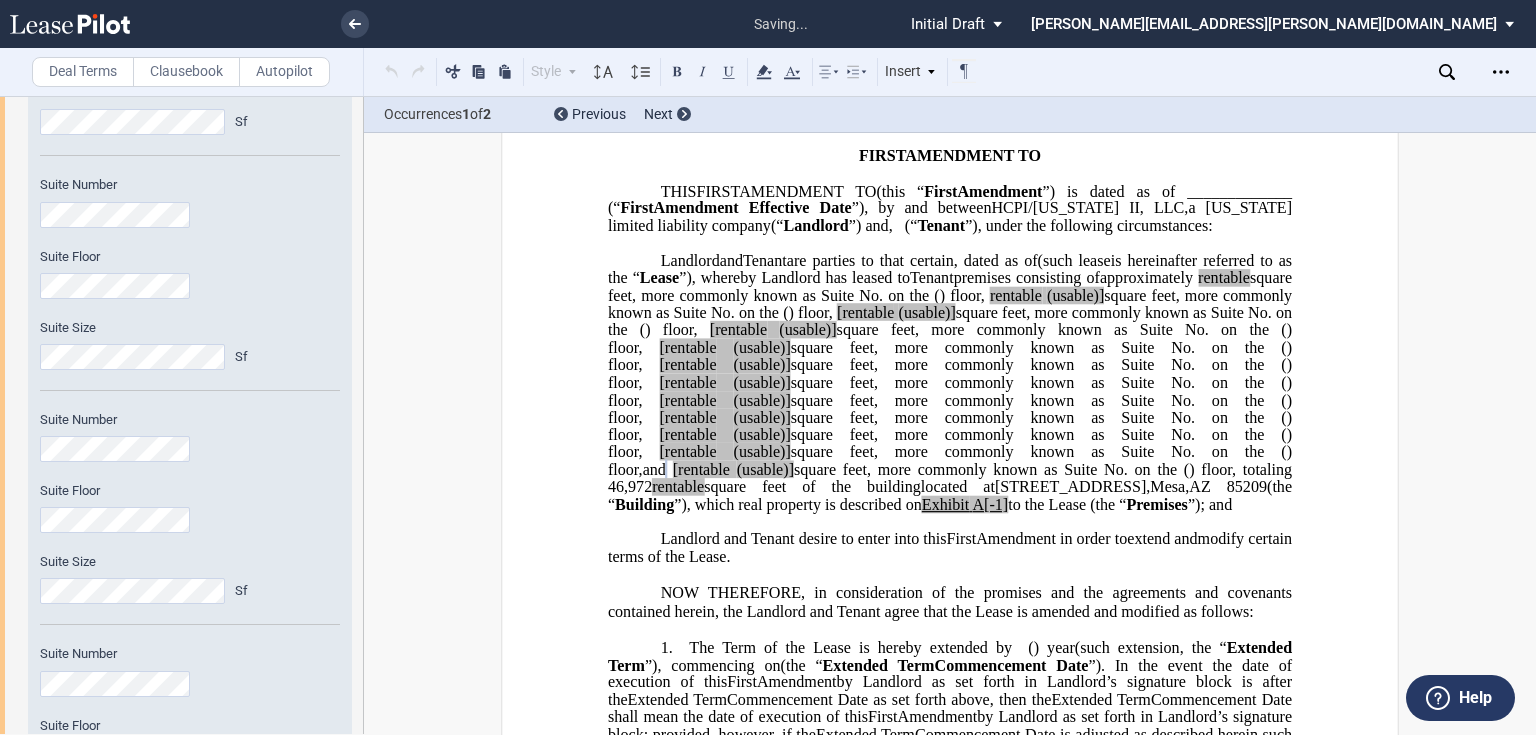click on "square feet, more commonly known as Suite No." 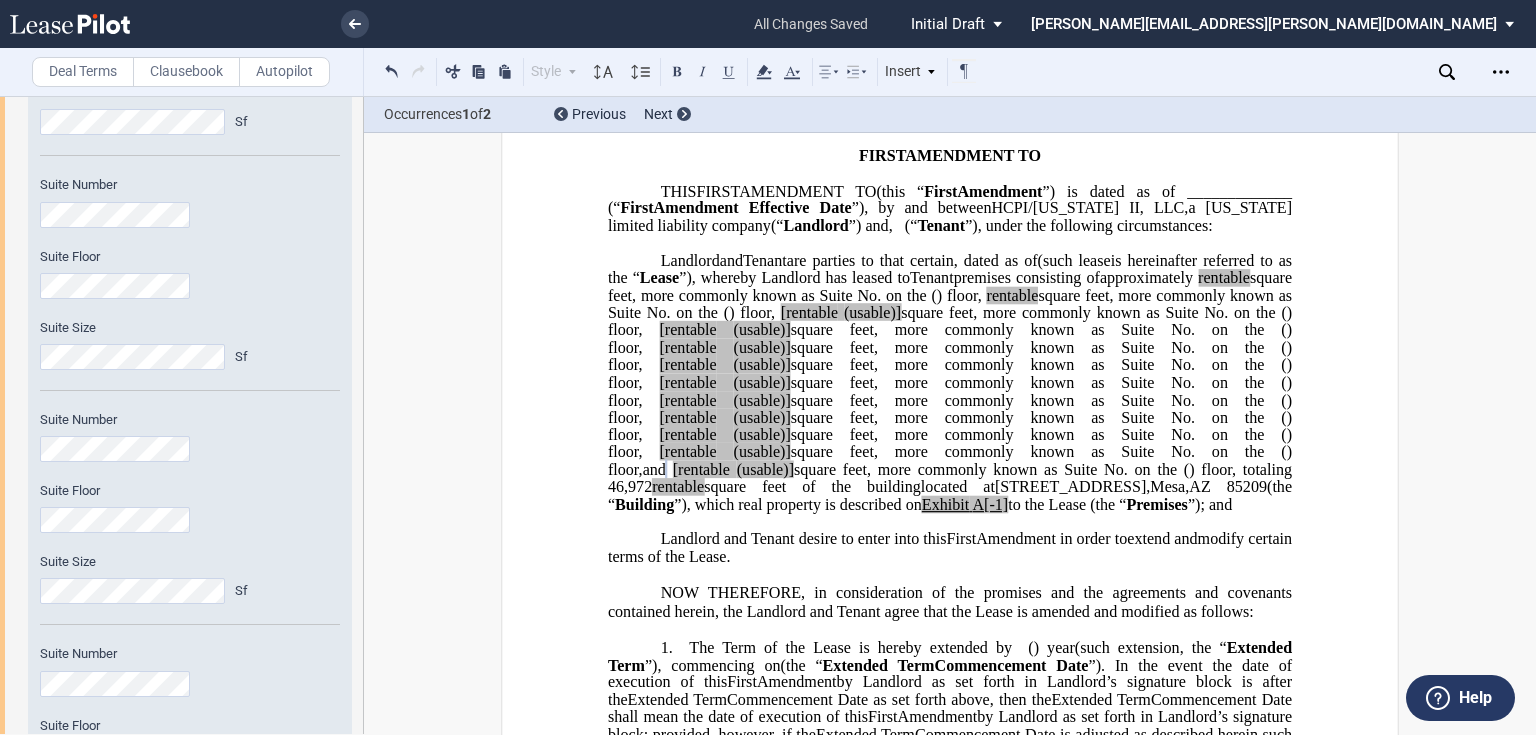 click on "[rentable" 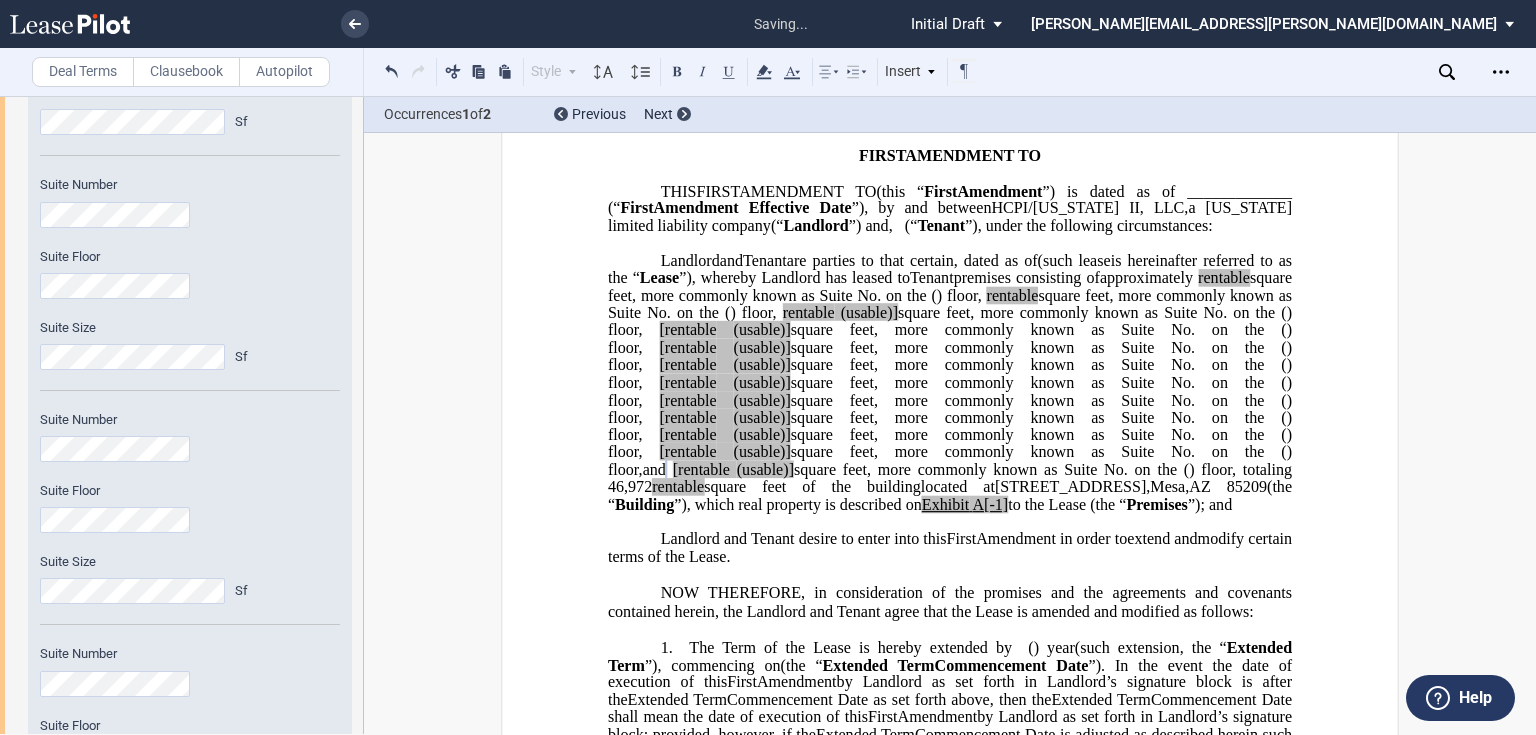 click on "square feet, more commonly known as Suite No." 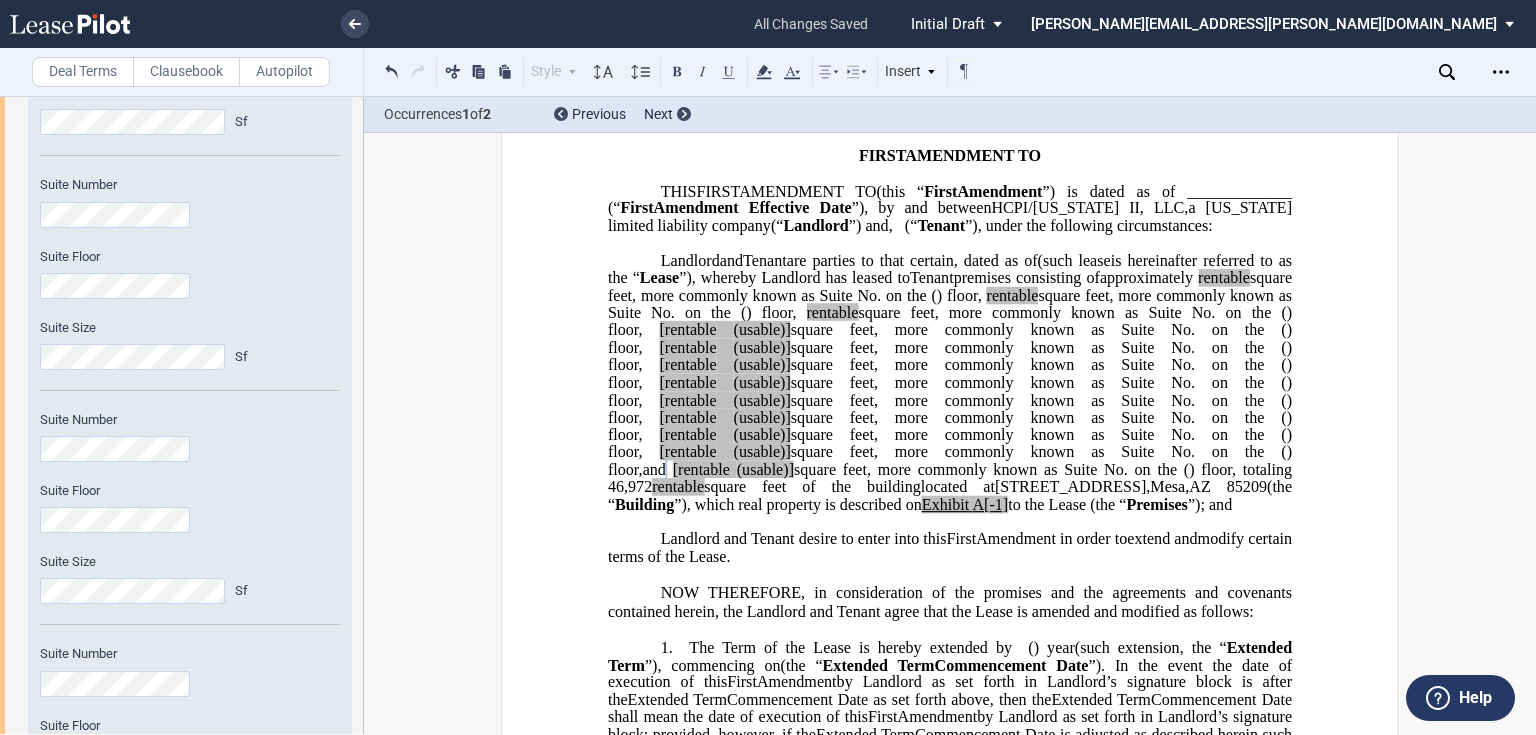 click on "[rentable" 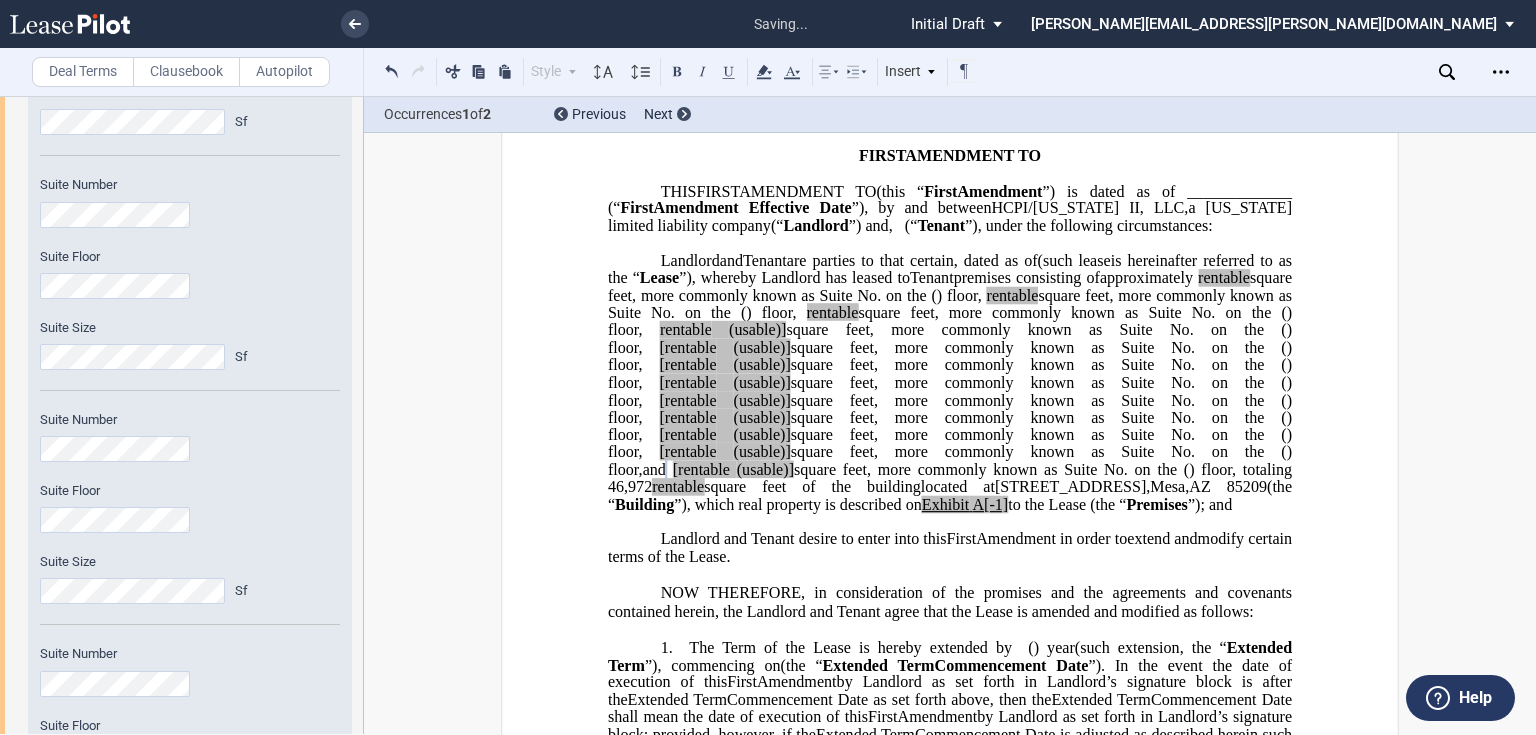 click on "square feet, more commonly known as Suite No." 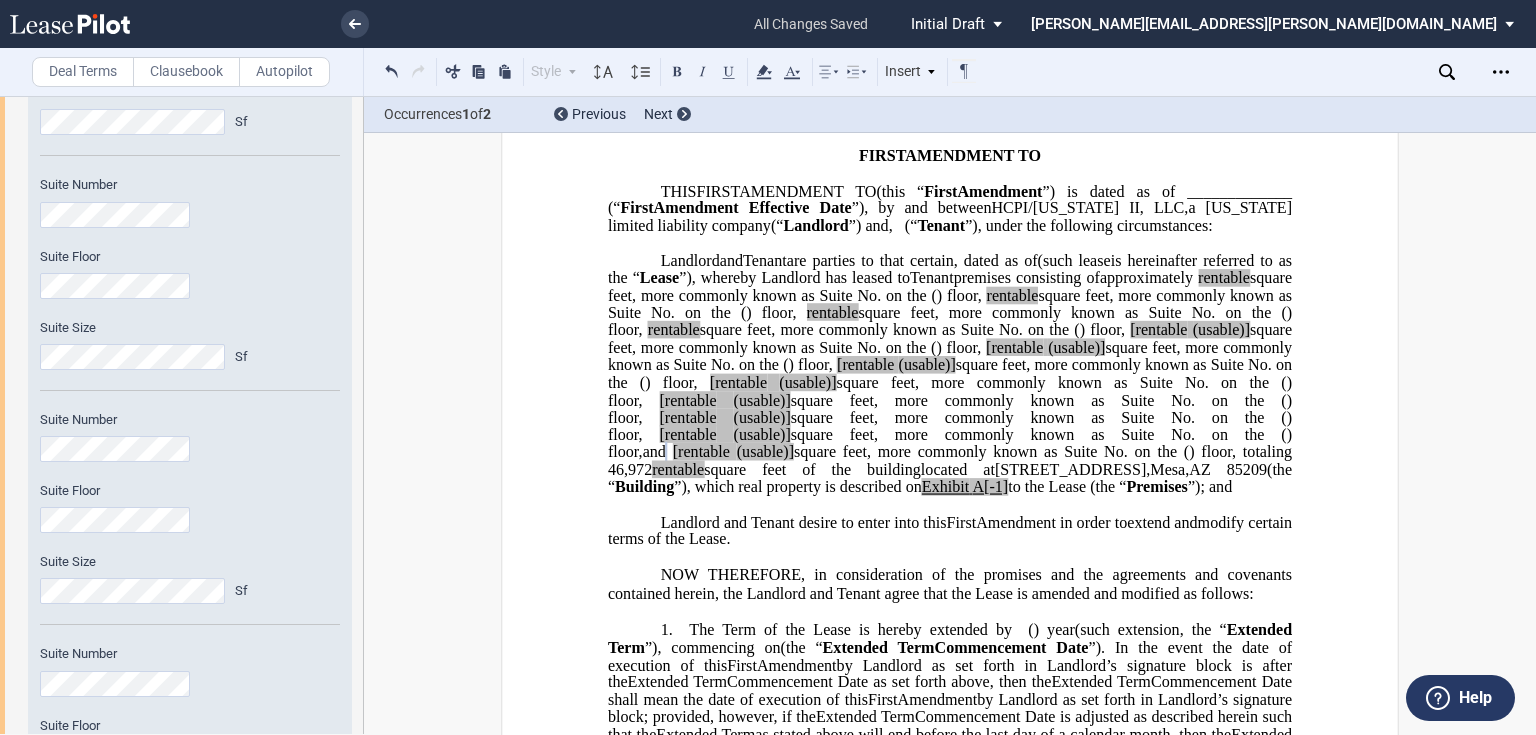 click on "[rentable" 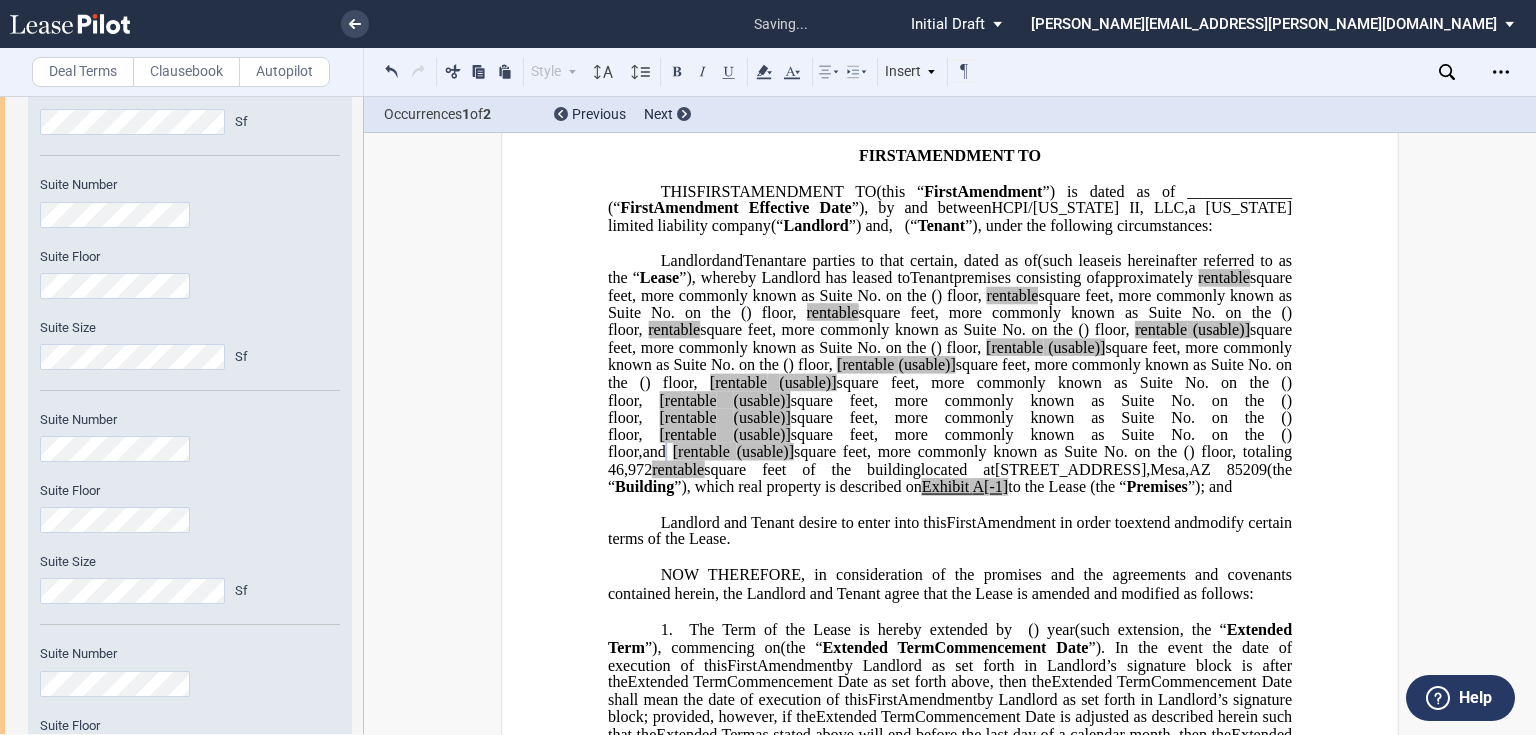 click on "(usable)]" 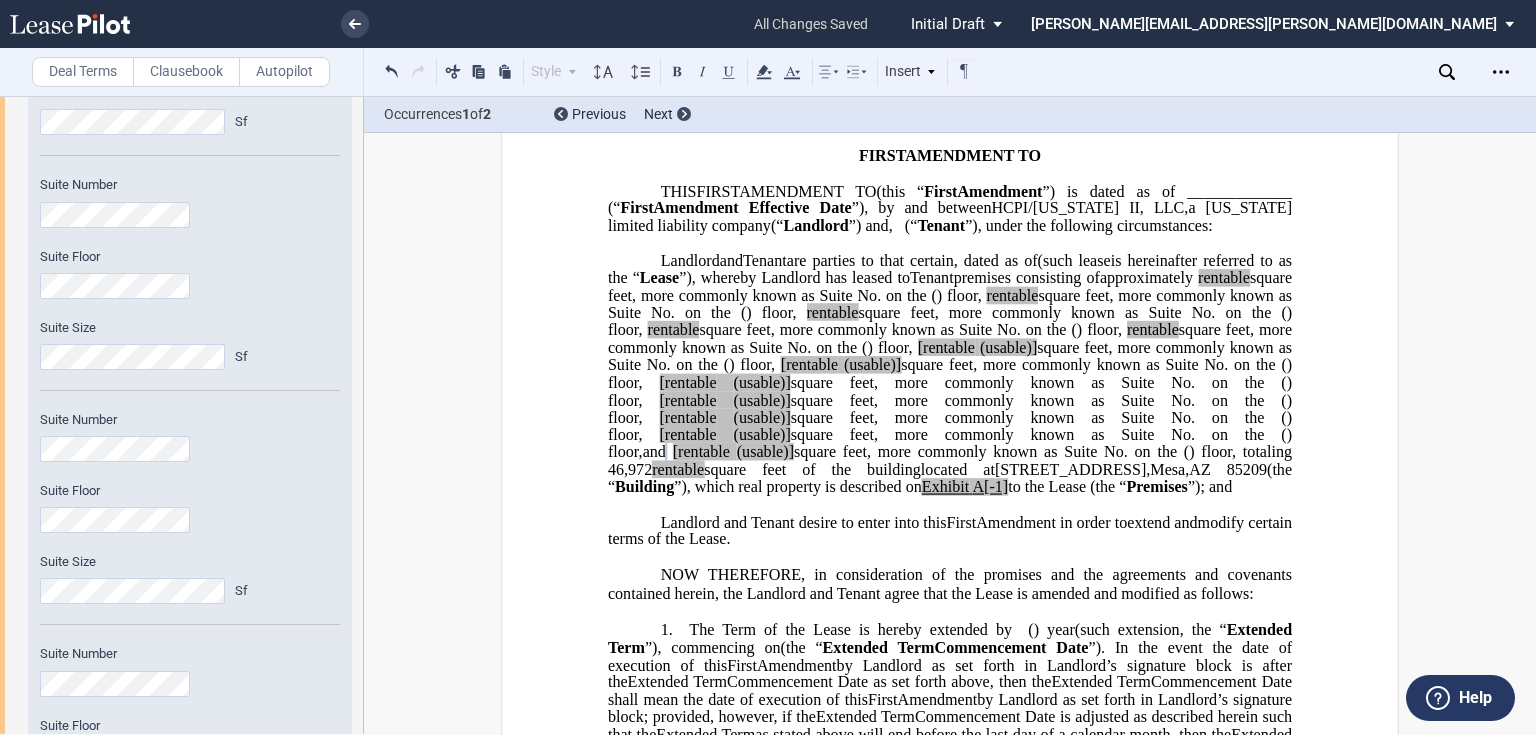 click on "[rentable" 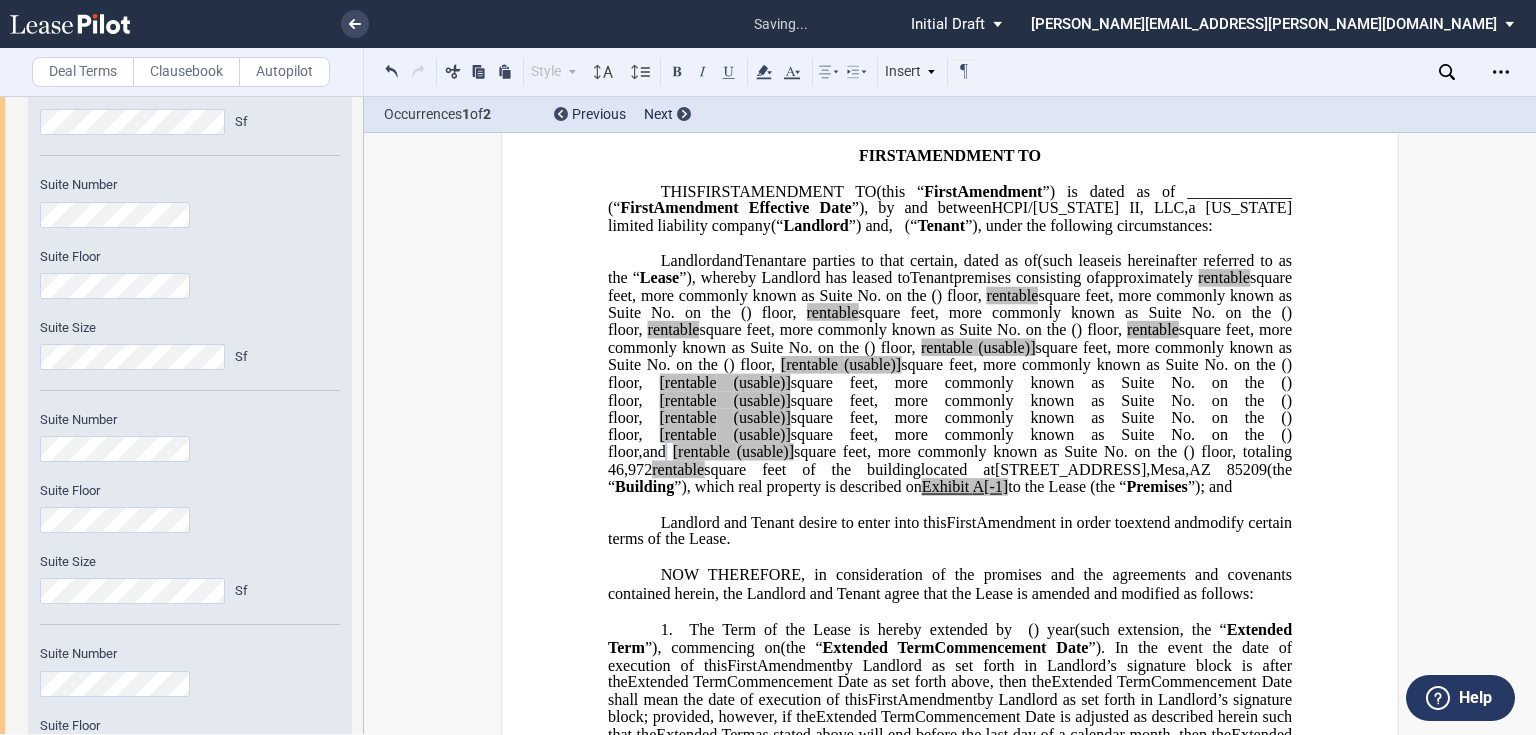 click on "square feet, more commonly known as Suite No." 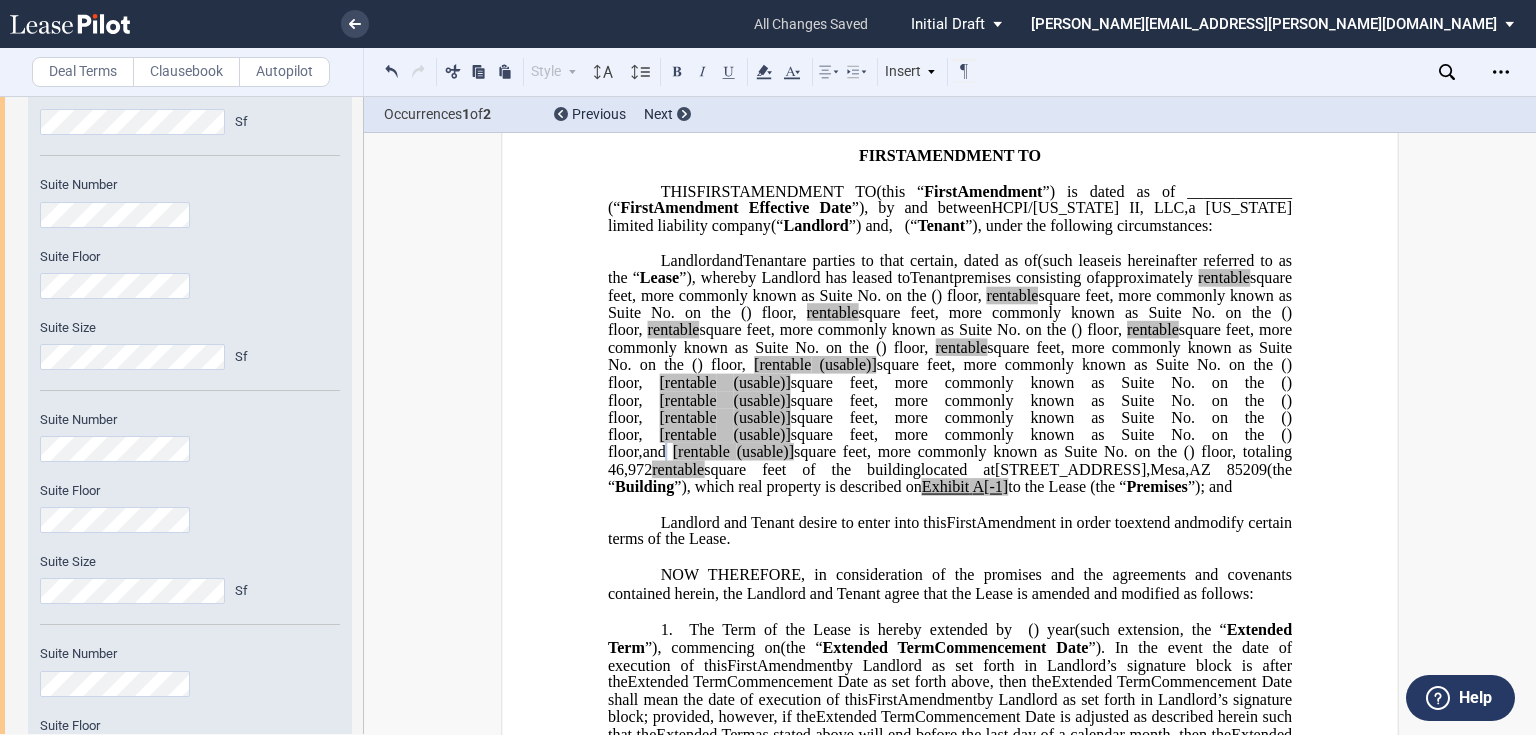 click on "[rentable" 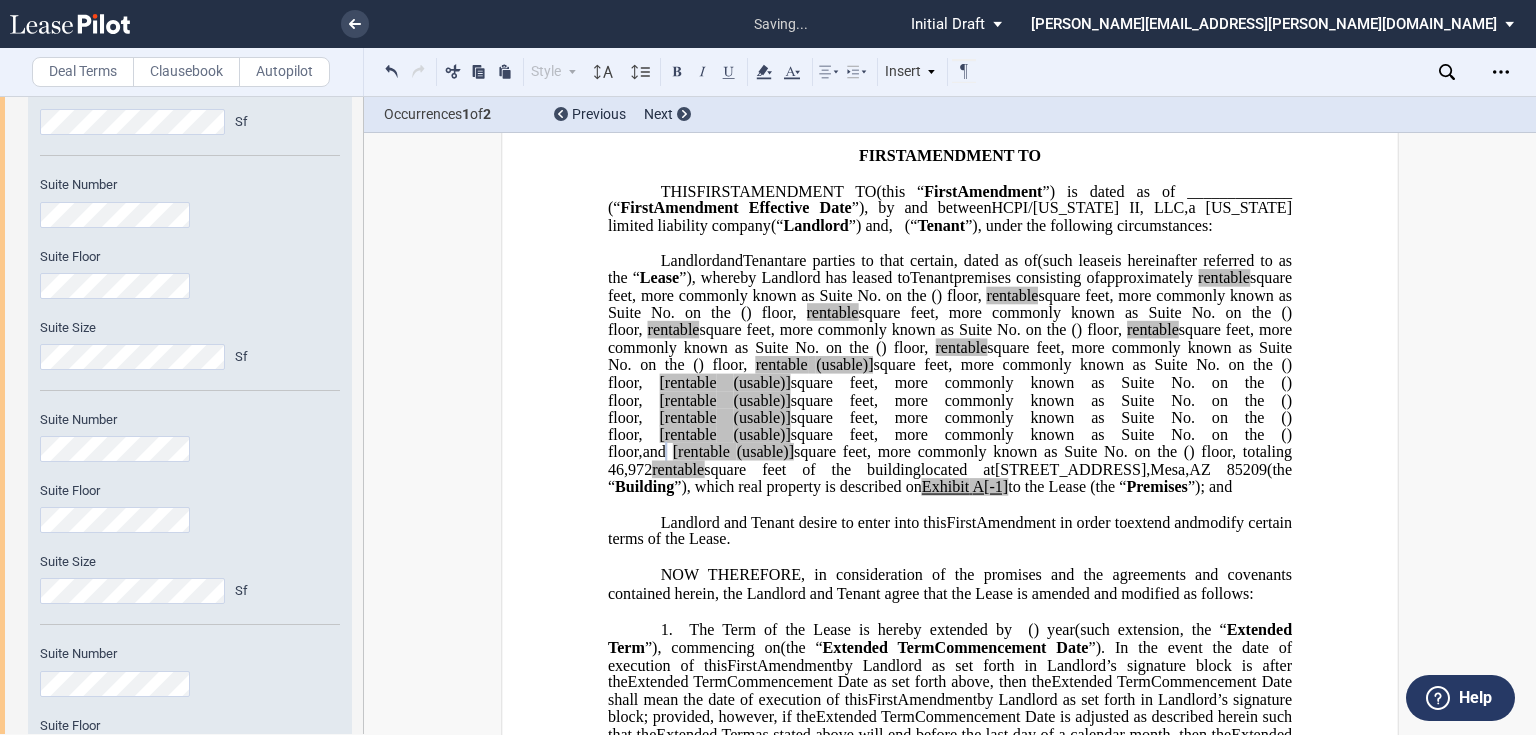 click on "(usable)]" 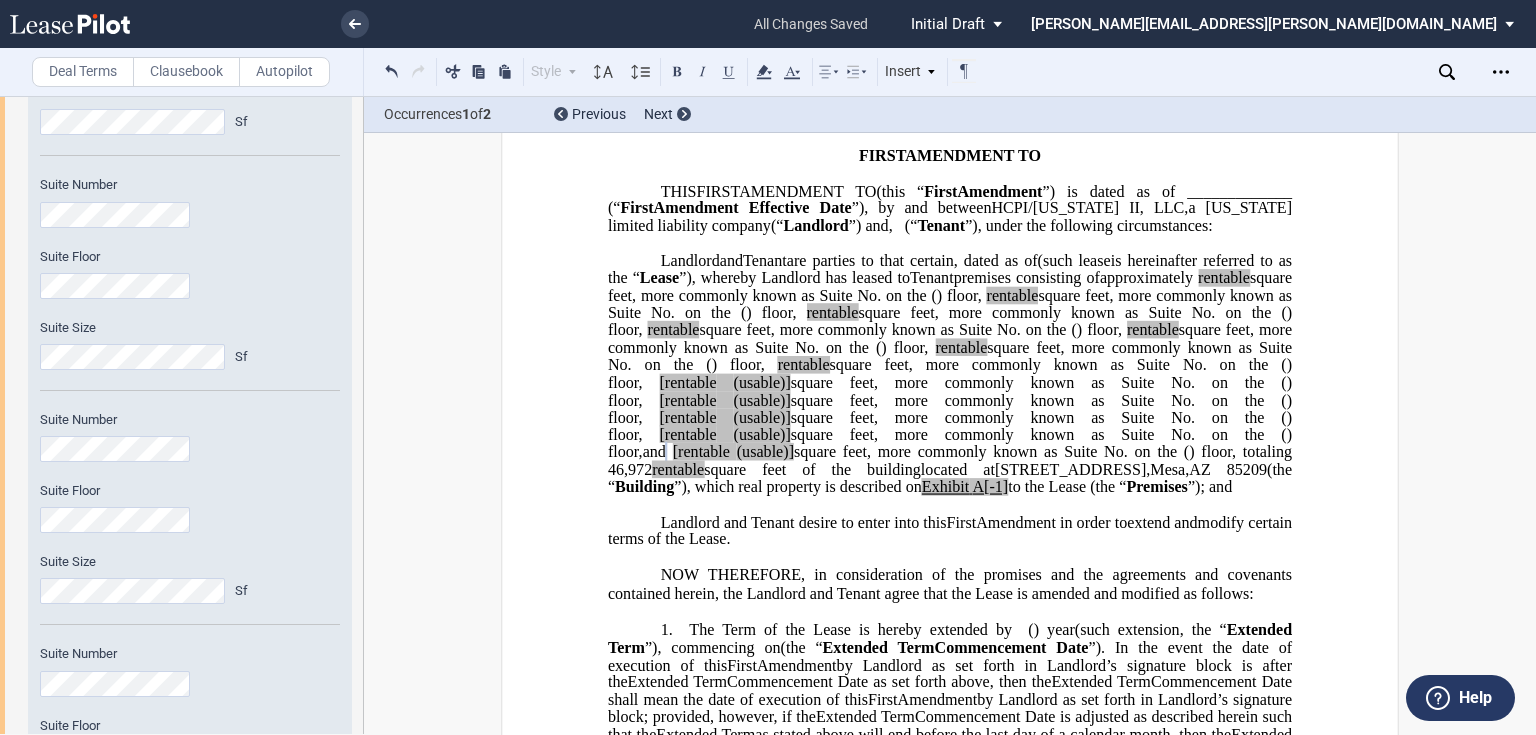 click on "[rentable" 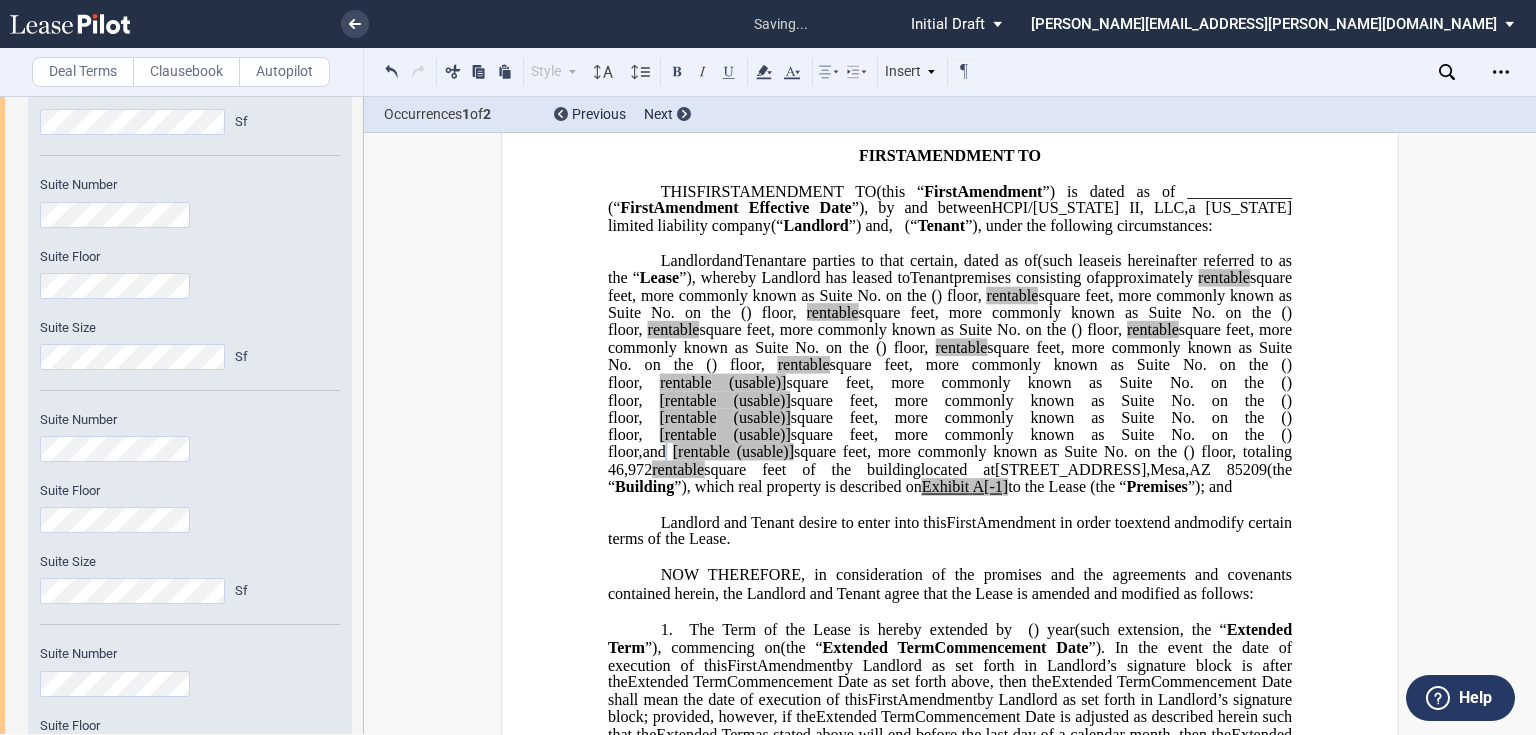 click on "square feet, more commonly known as Suite No." 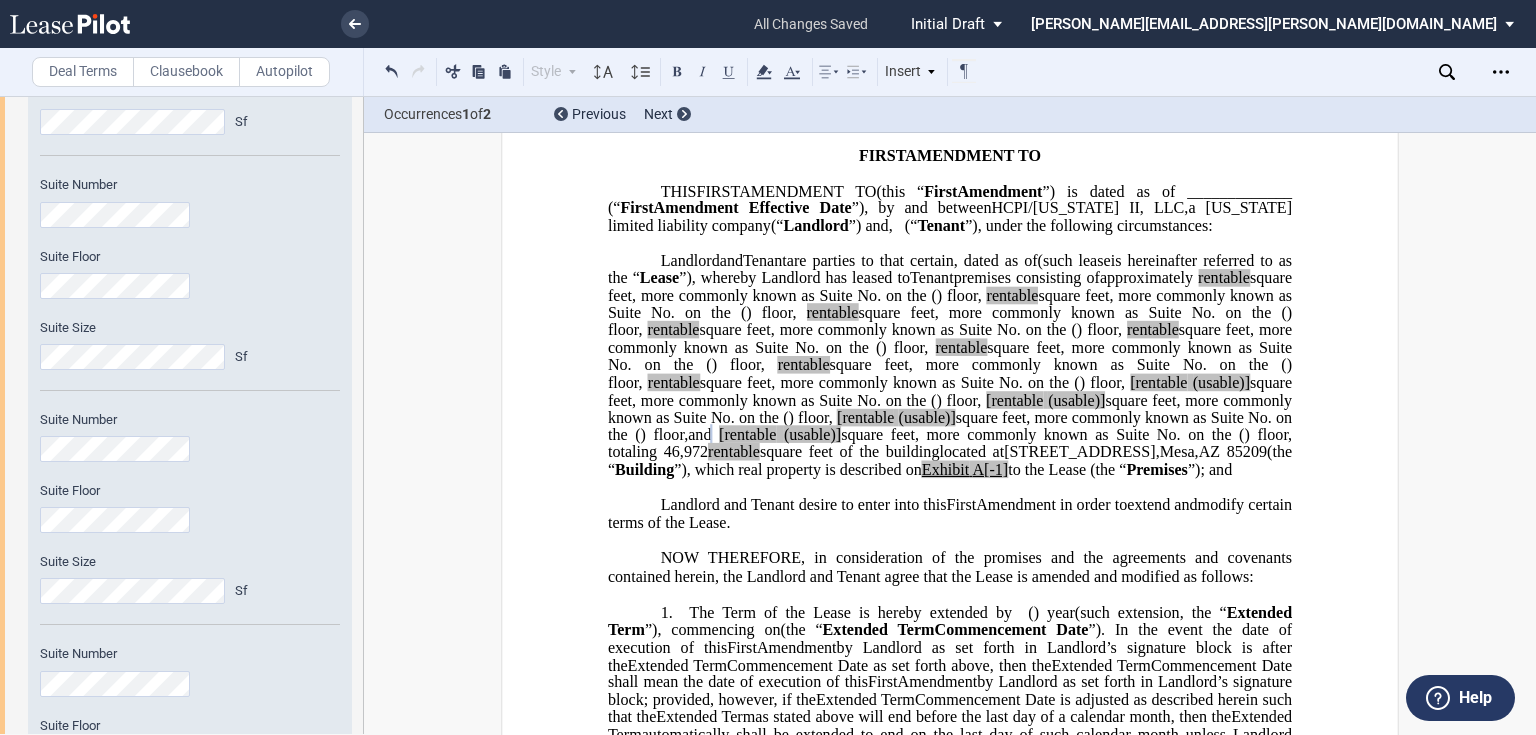 click on "[rentable" 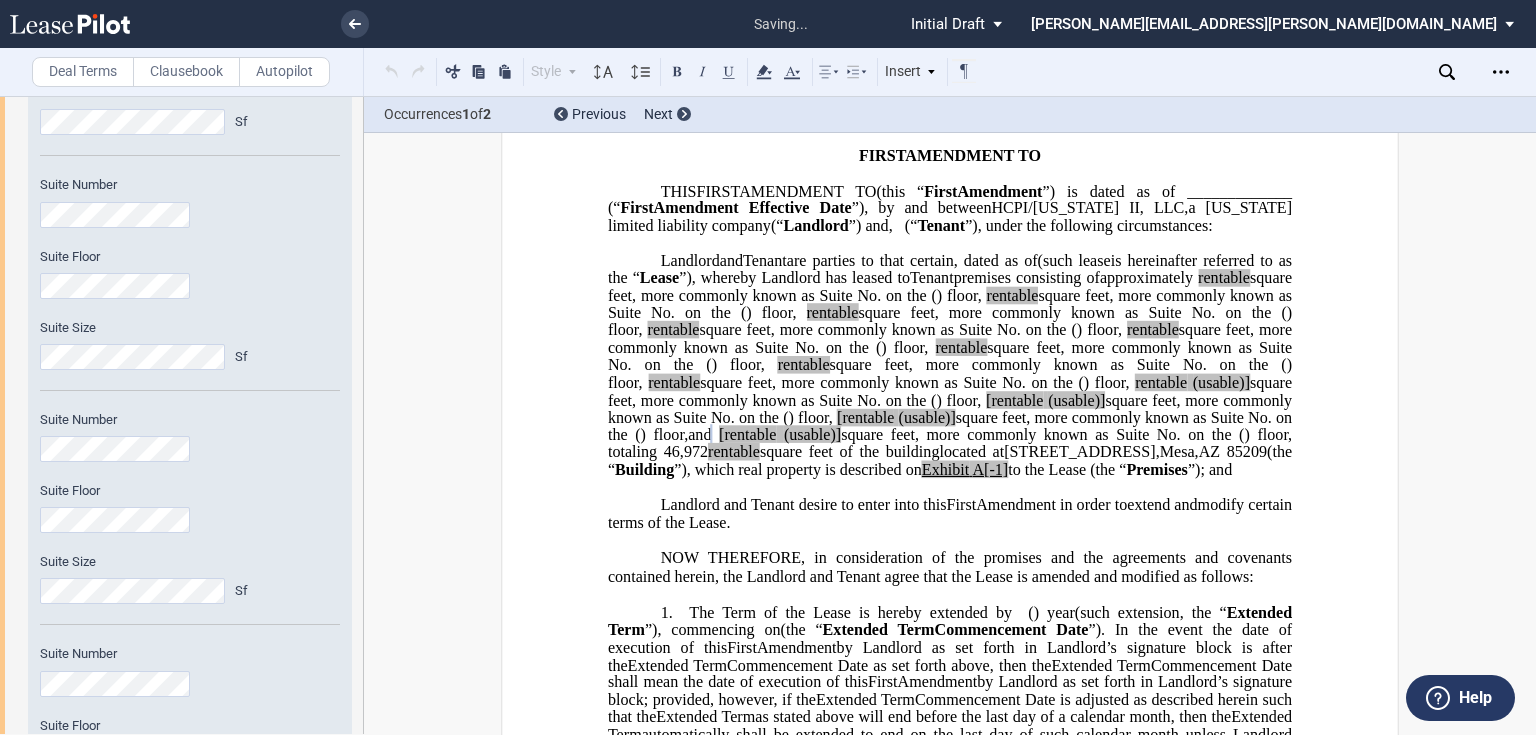 click on "square feet, more commonly known as Suite No." 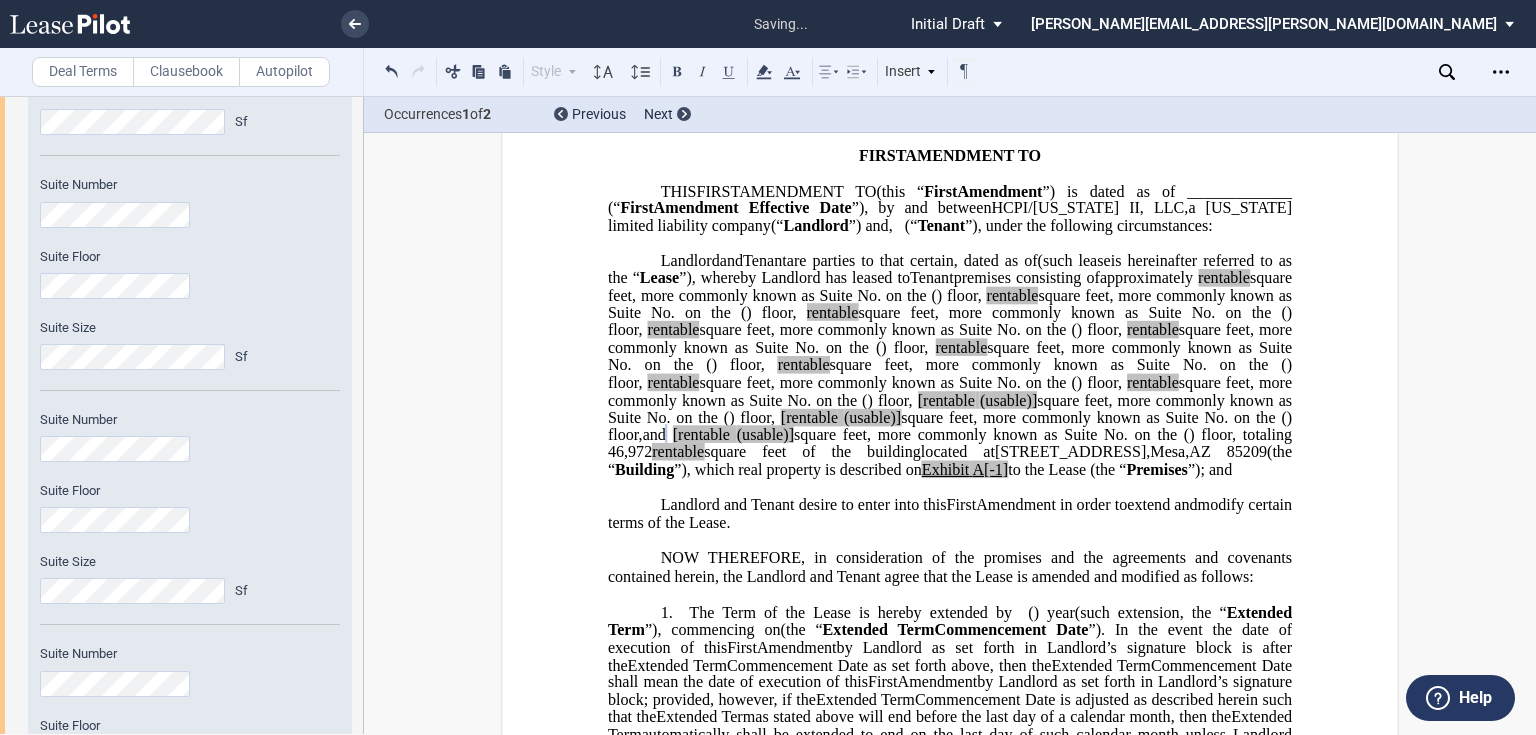 click on "[rentable" 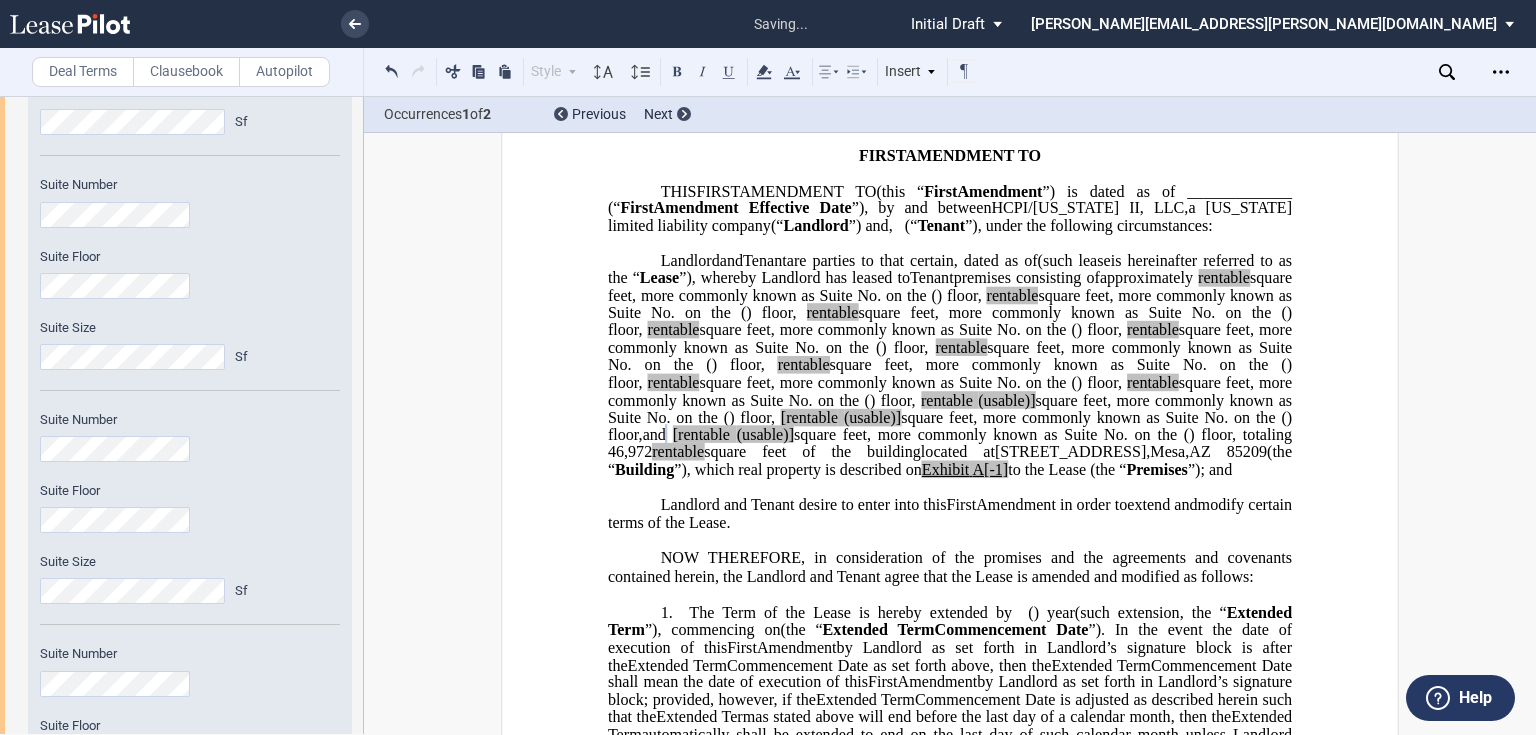 click on "square feet, more commonly known as Suite No." 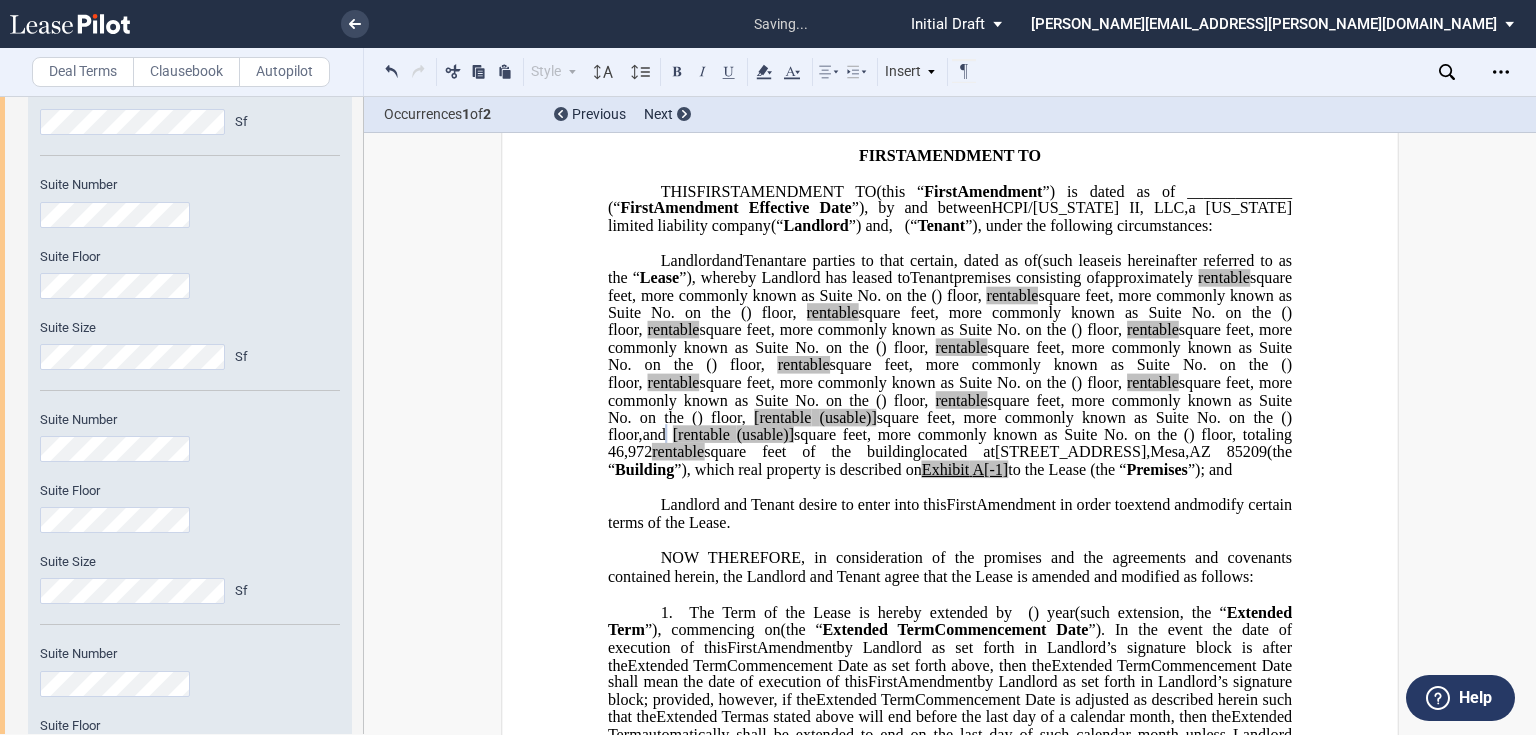click on "[rentable" 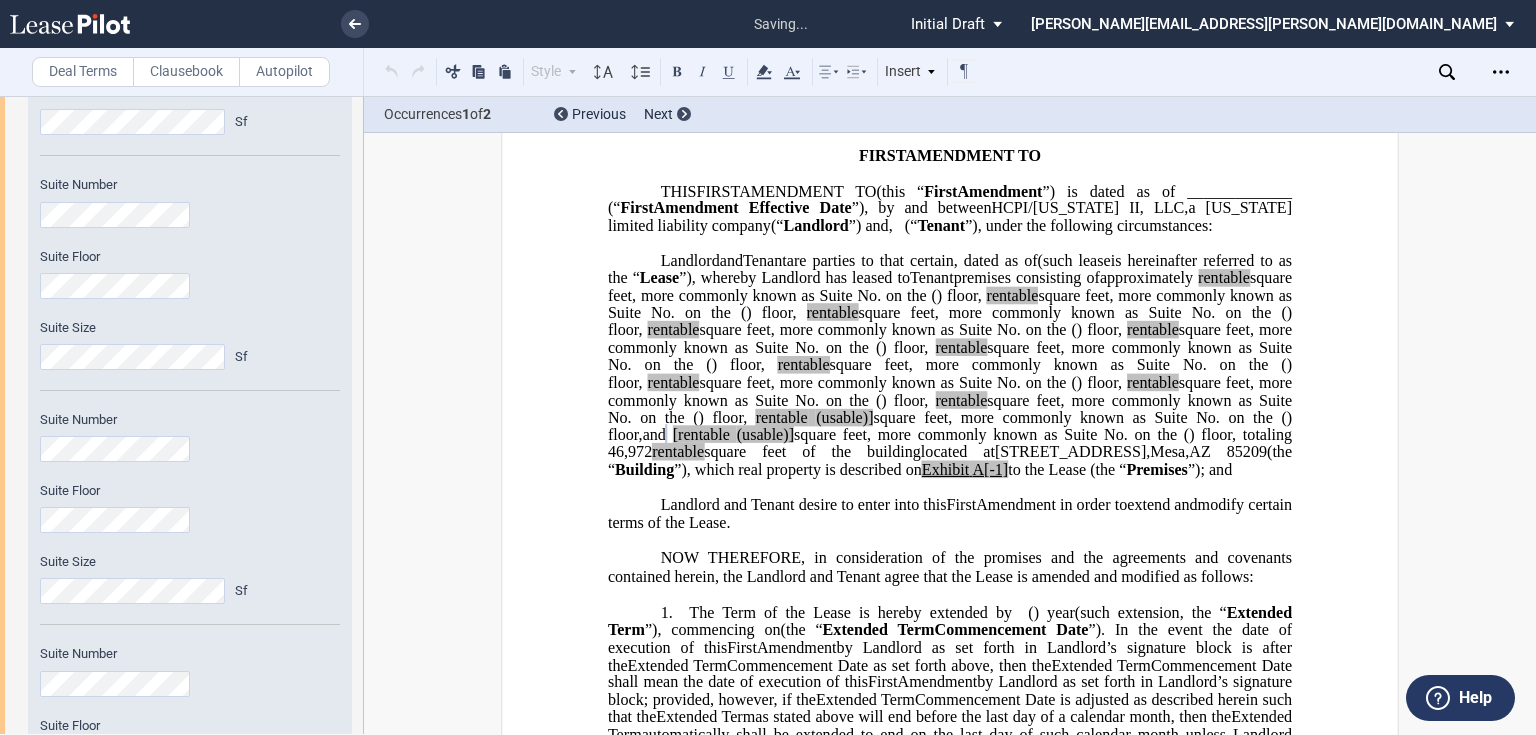 click on "square feet, more commonly known as Suite No." 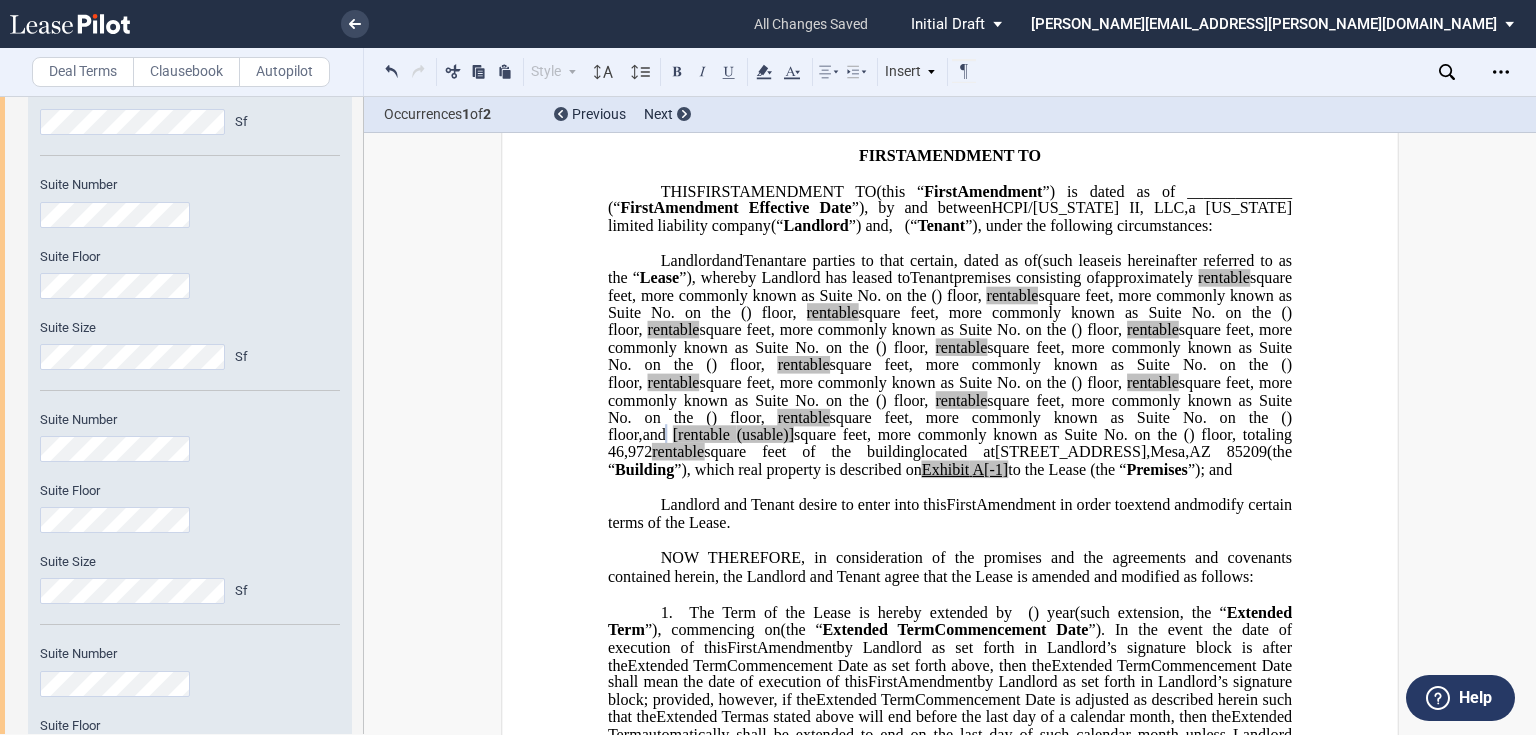 click on "[rentable" 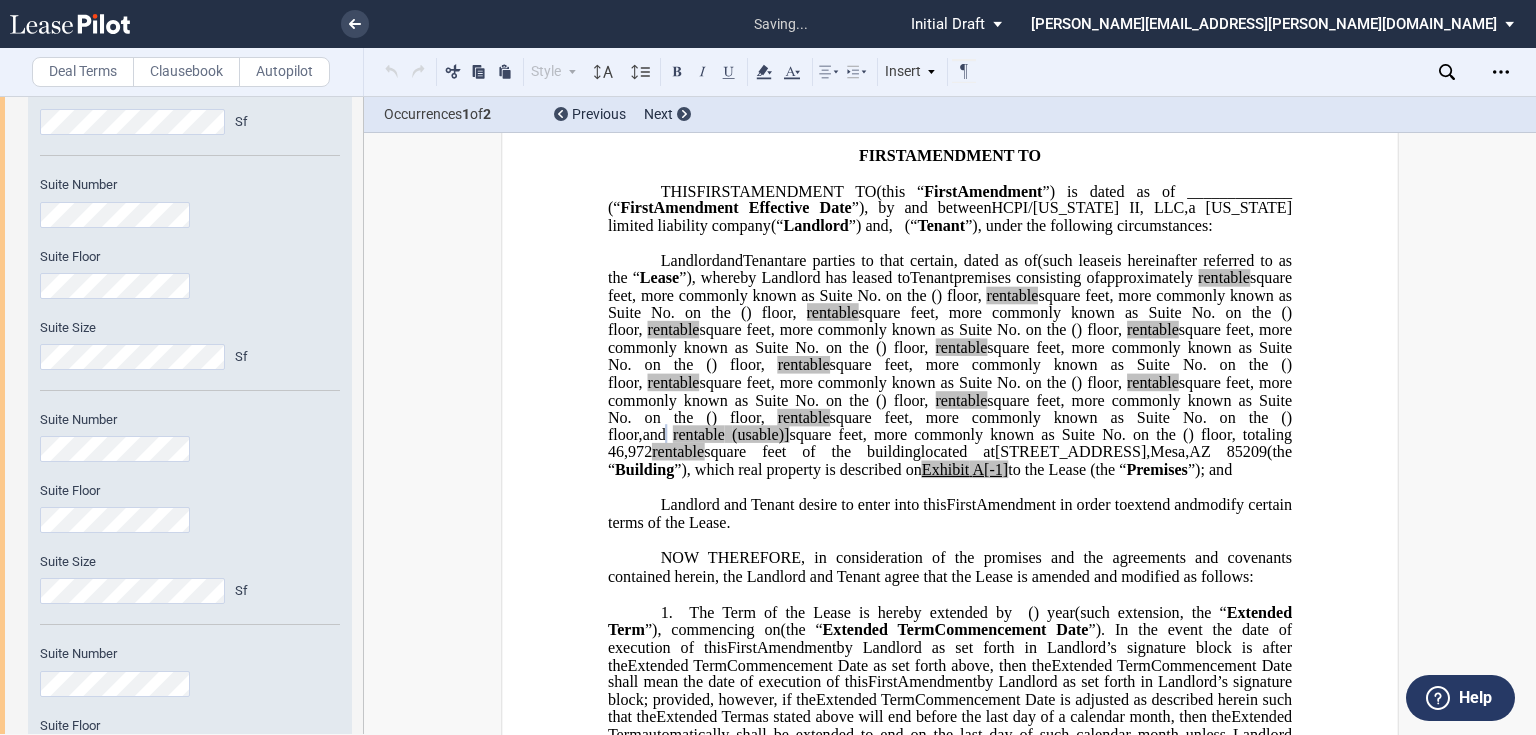 click on "(usable)]" 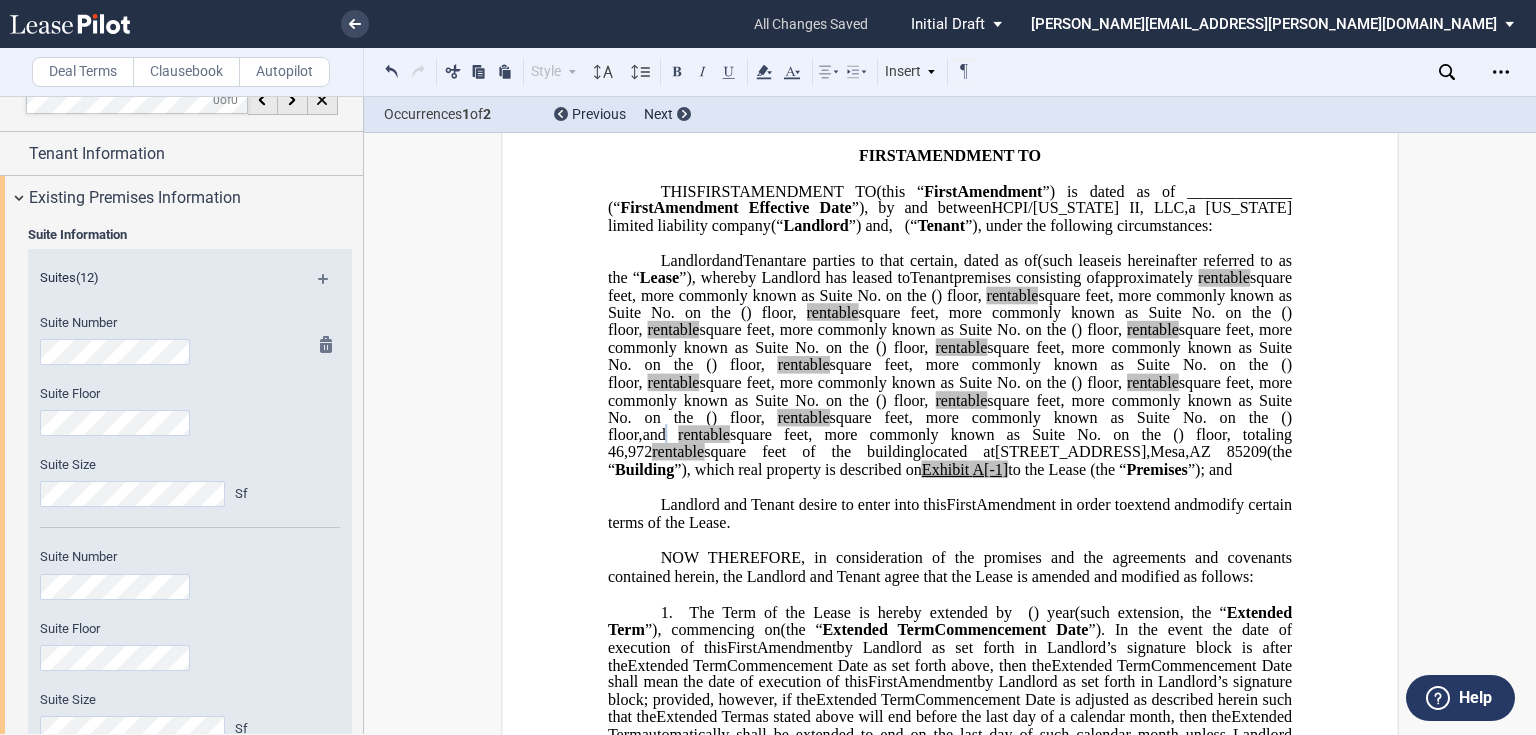 scroll, scrollTop: 0, scrollLeft: 0, axis: both 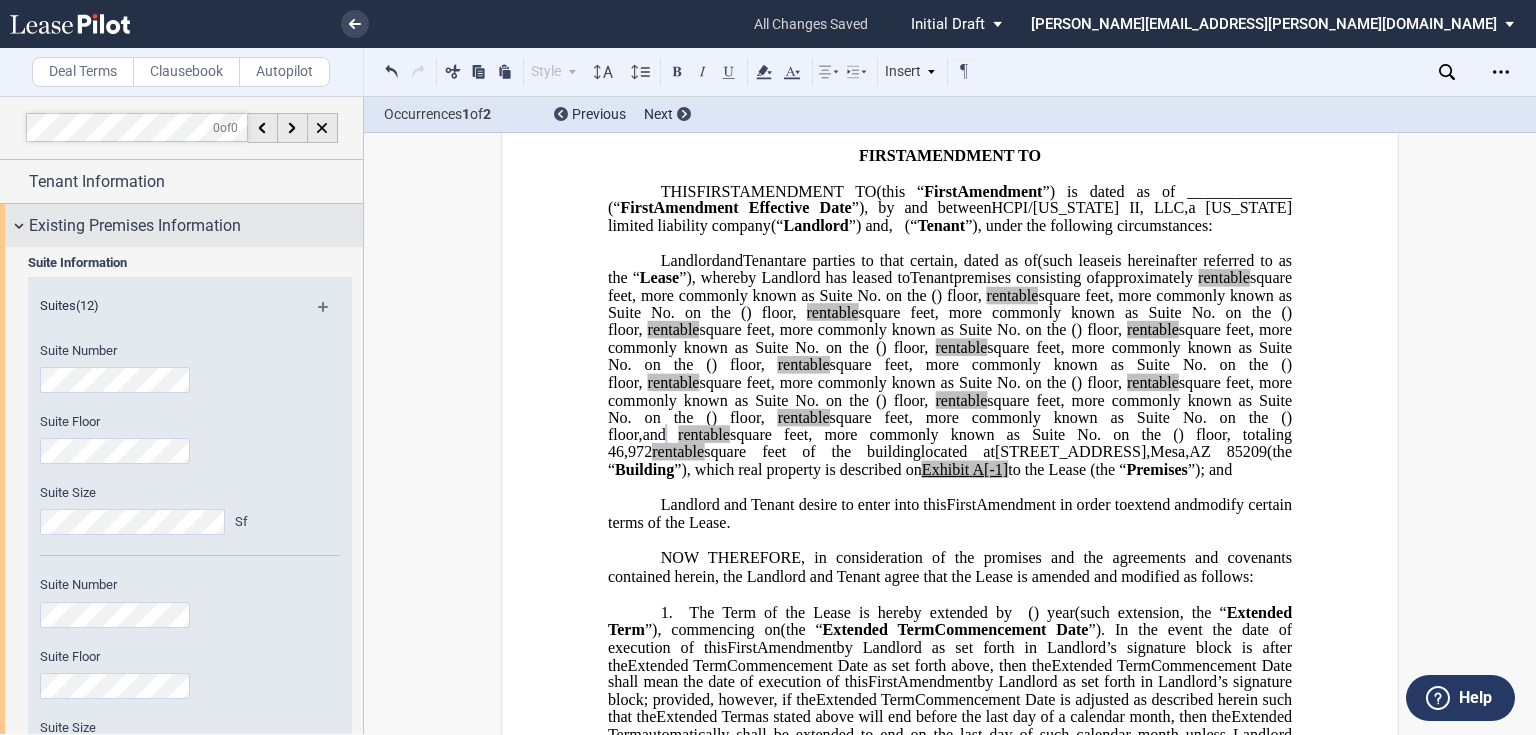 click on "Existing Premises Information" at bounding box center (135, 226) 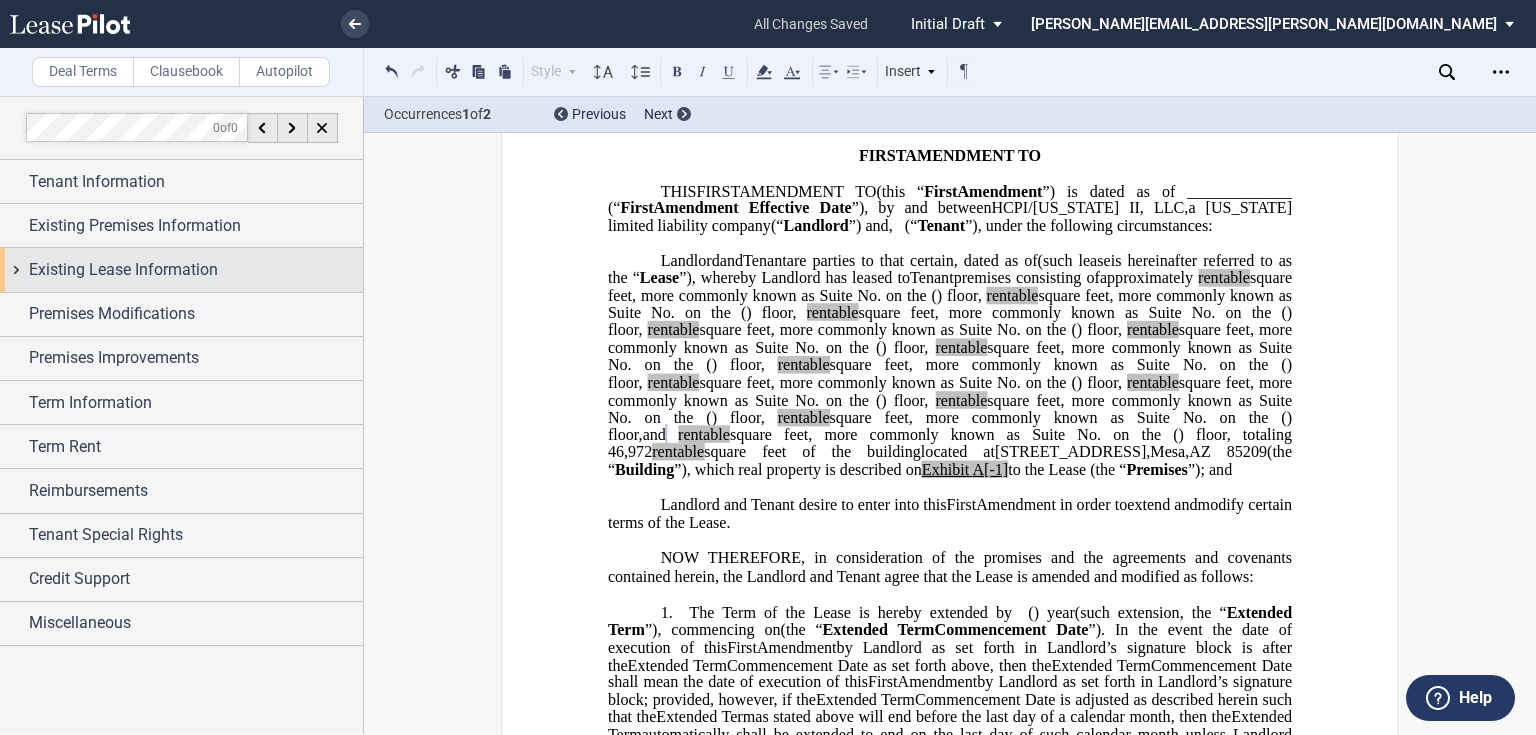 click on "Existing Lease Information" at bounding box center (123, 270) 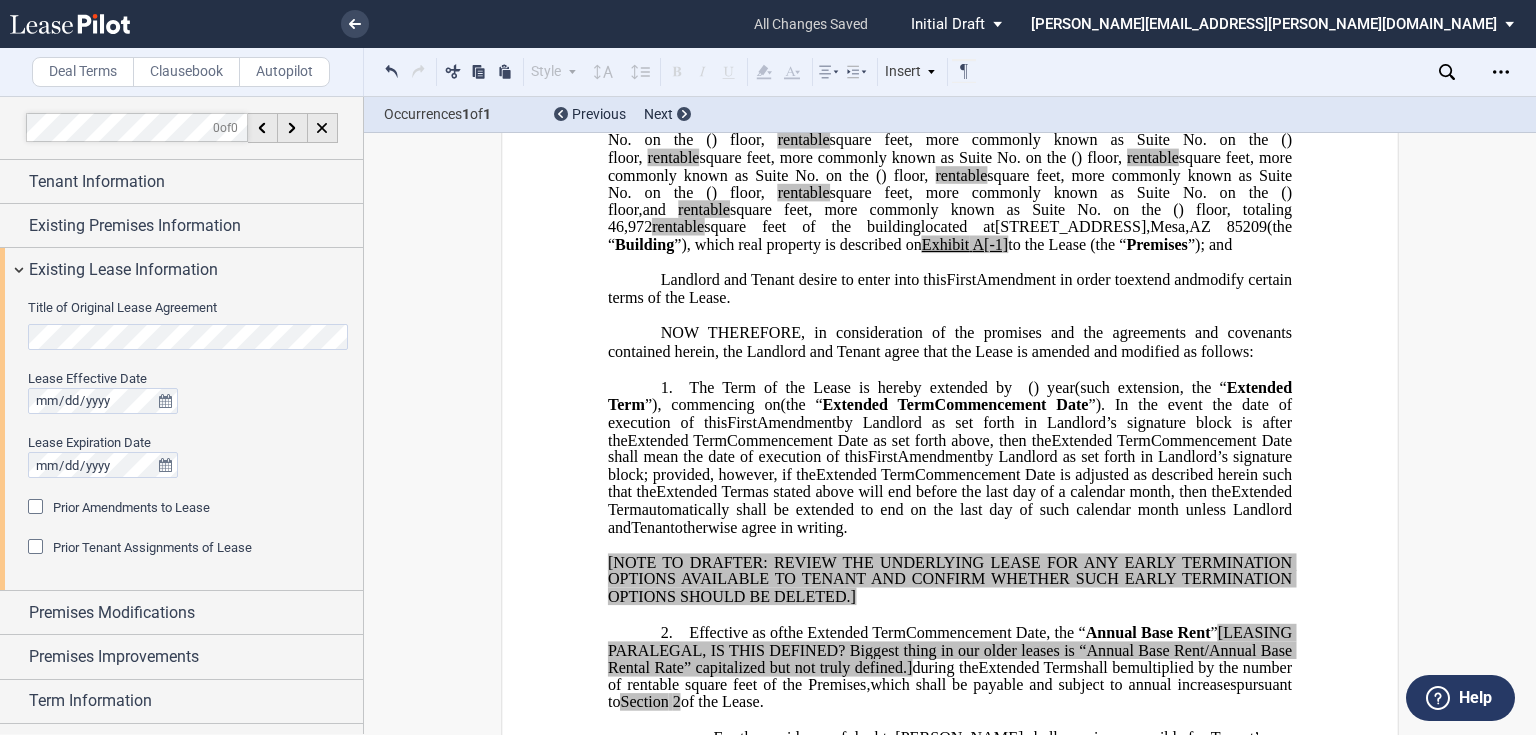 scroll, scrollTop: 341, scrollLeft: 0, axis: vertical 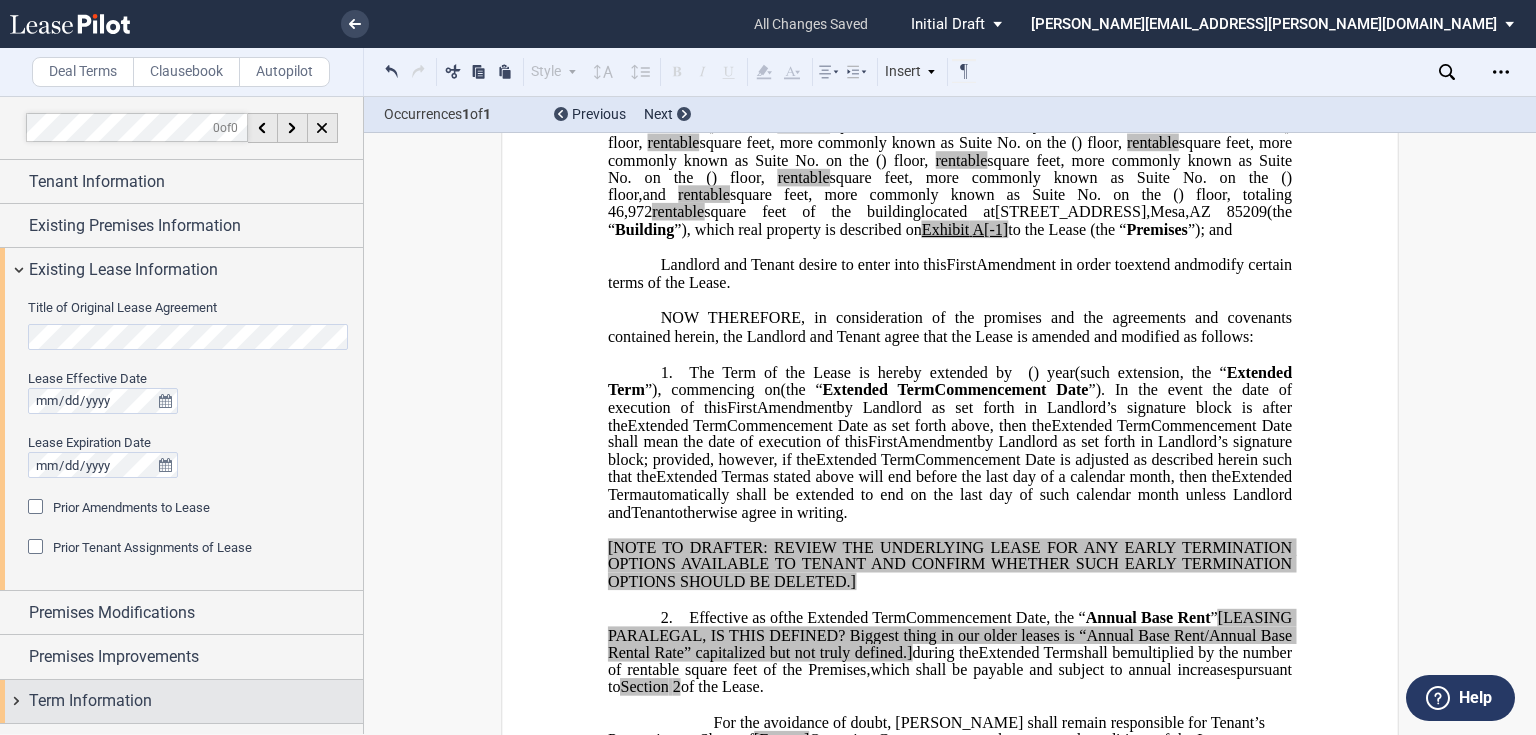 click on "Term Information" at bounding box center [181, 701] 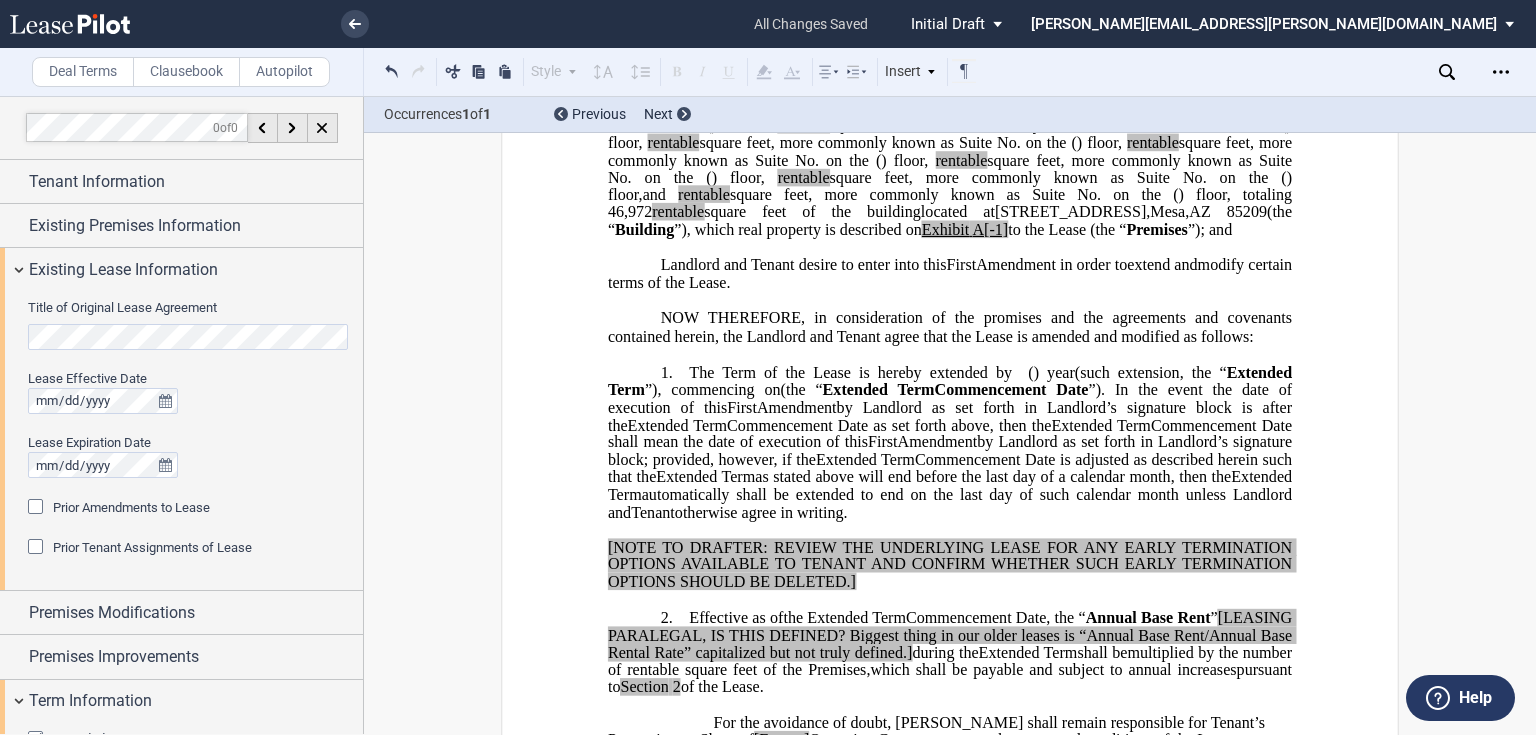 scroll, scrollTop: 201, scrollLeft: 0, axis: vertical 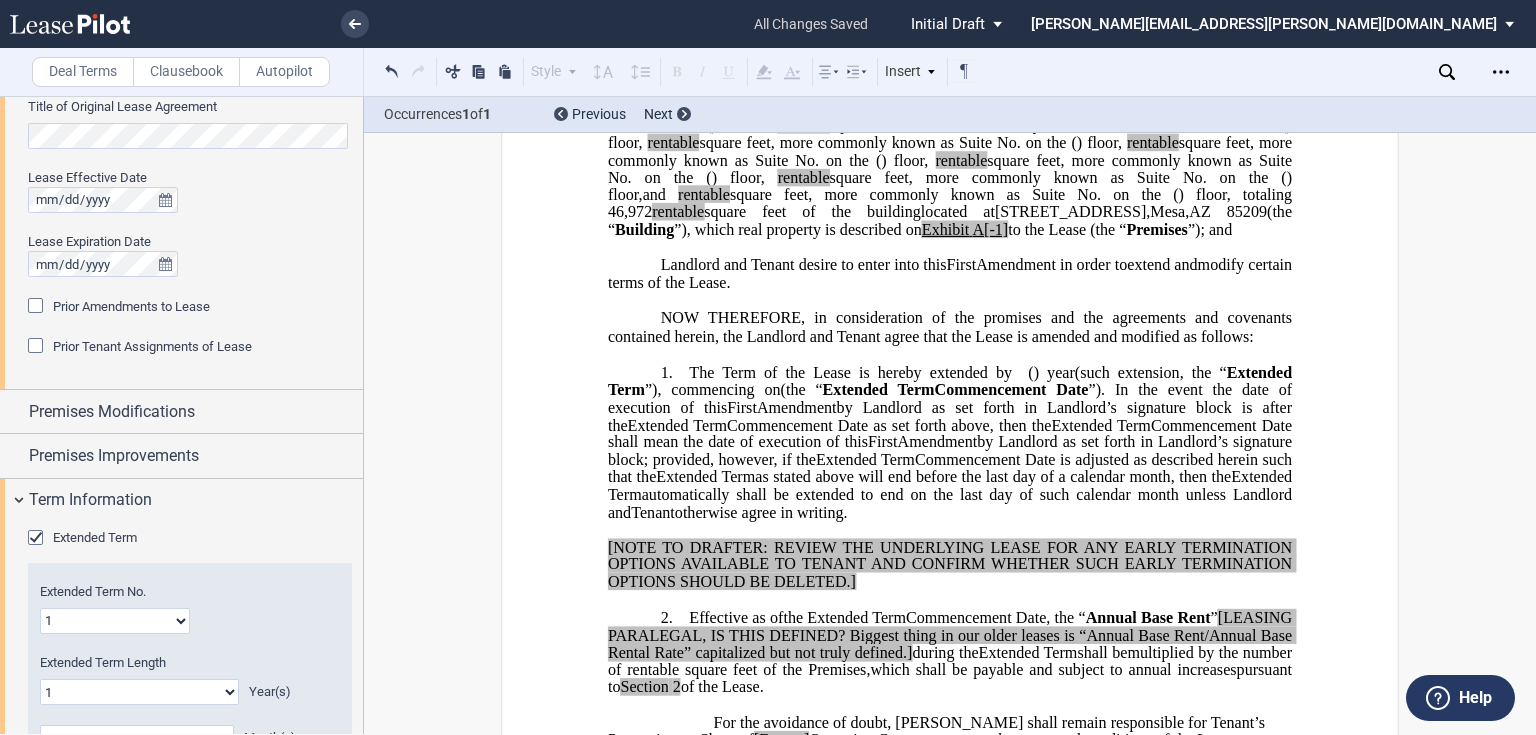 click 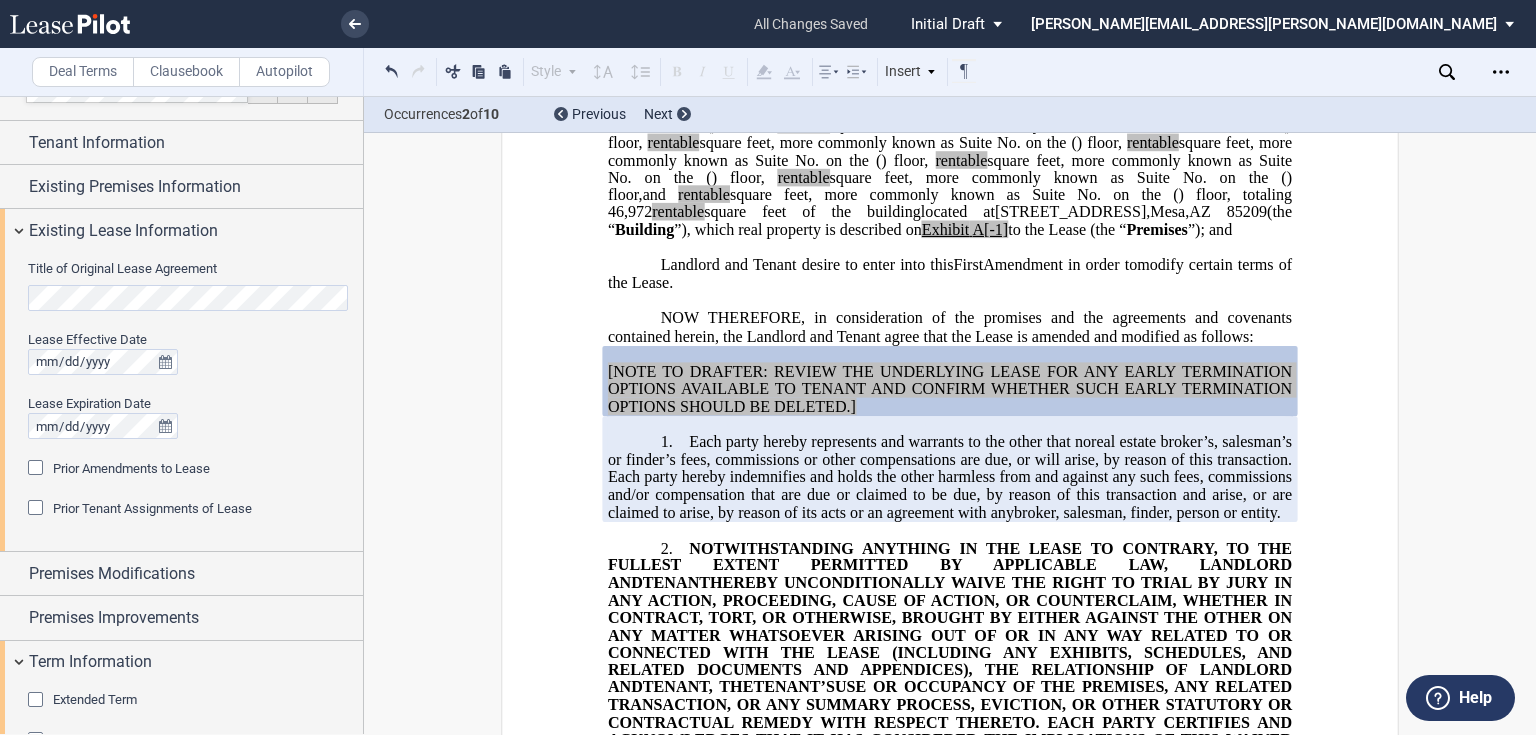 scroll, scrollTop: 0, scrollLeft: 0, axis: both 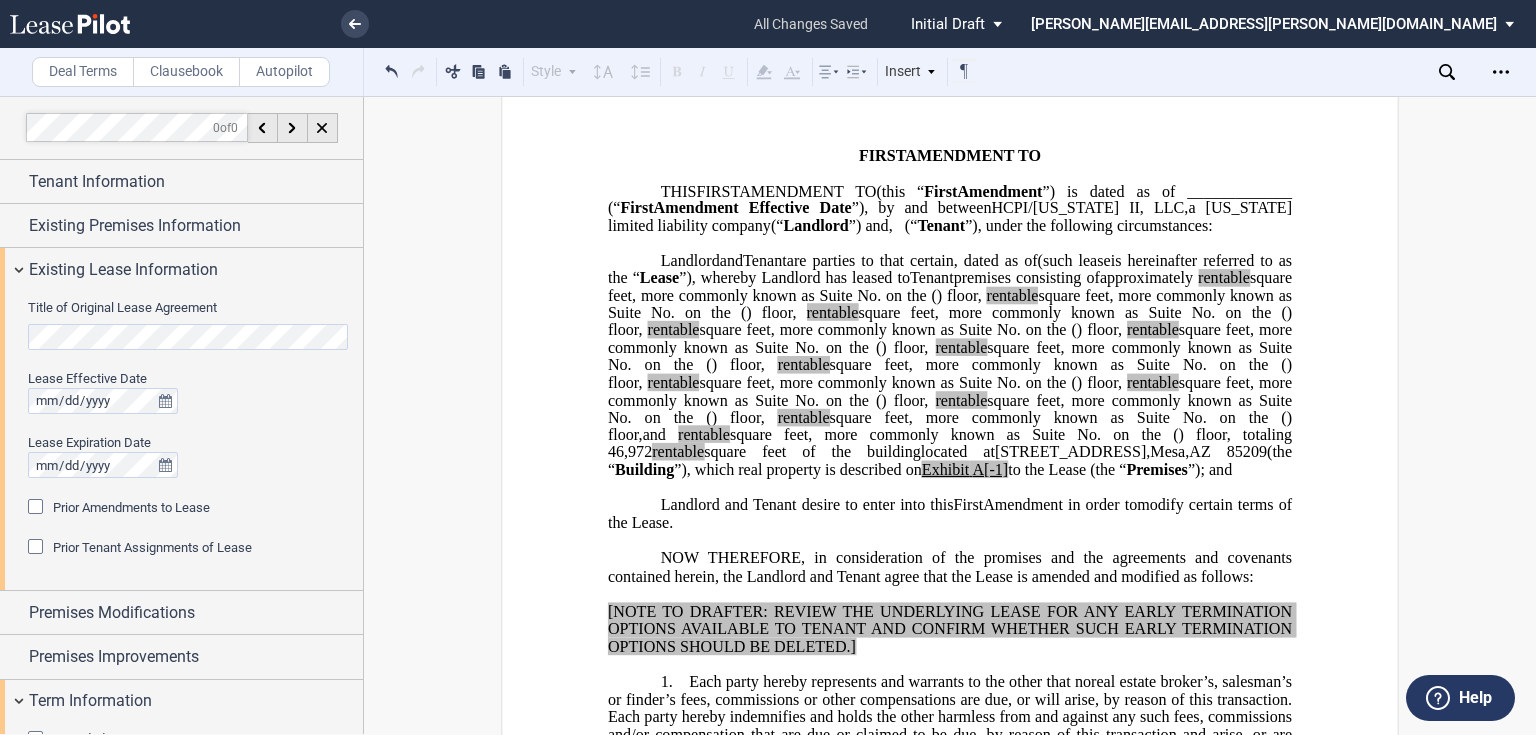 click on "(such lease" 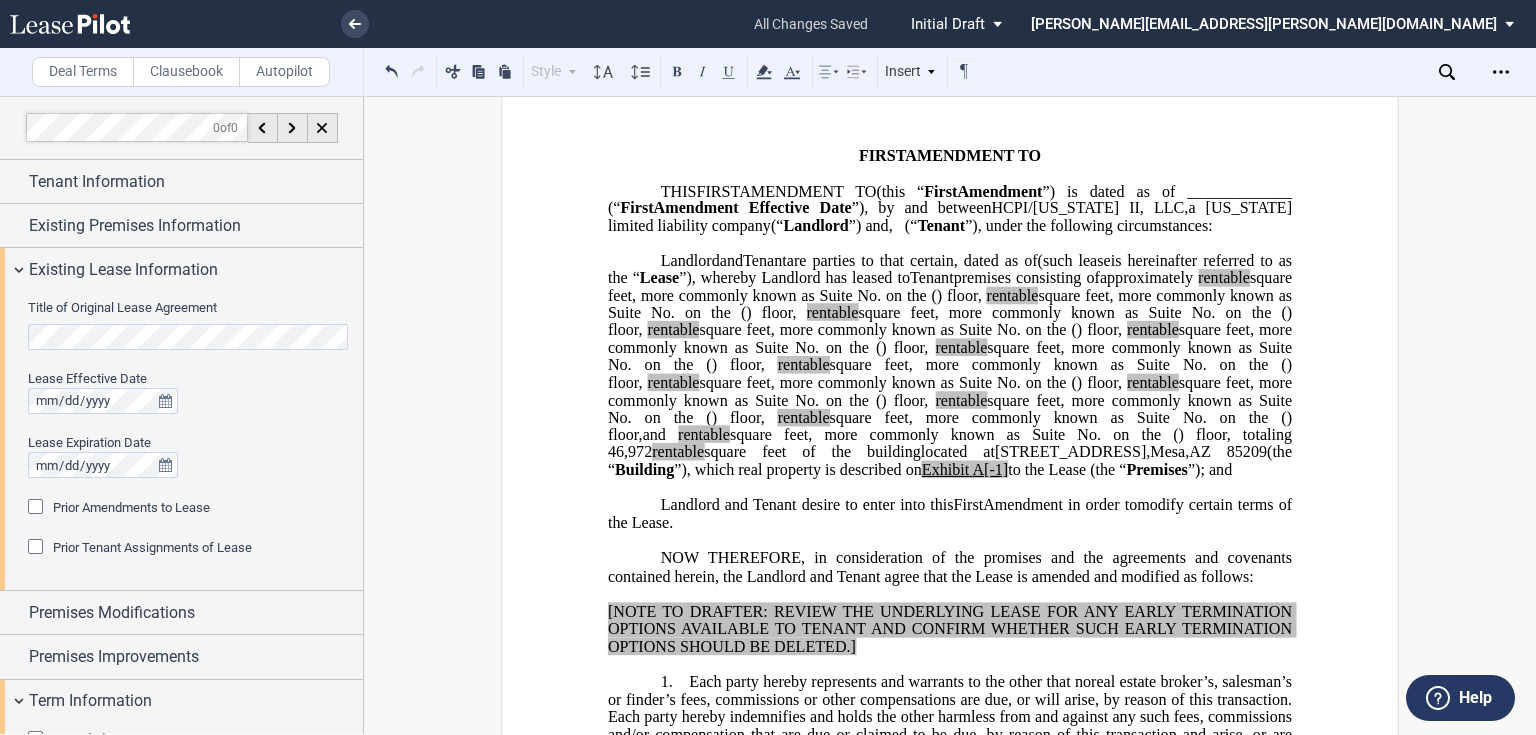 type 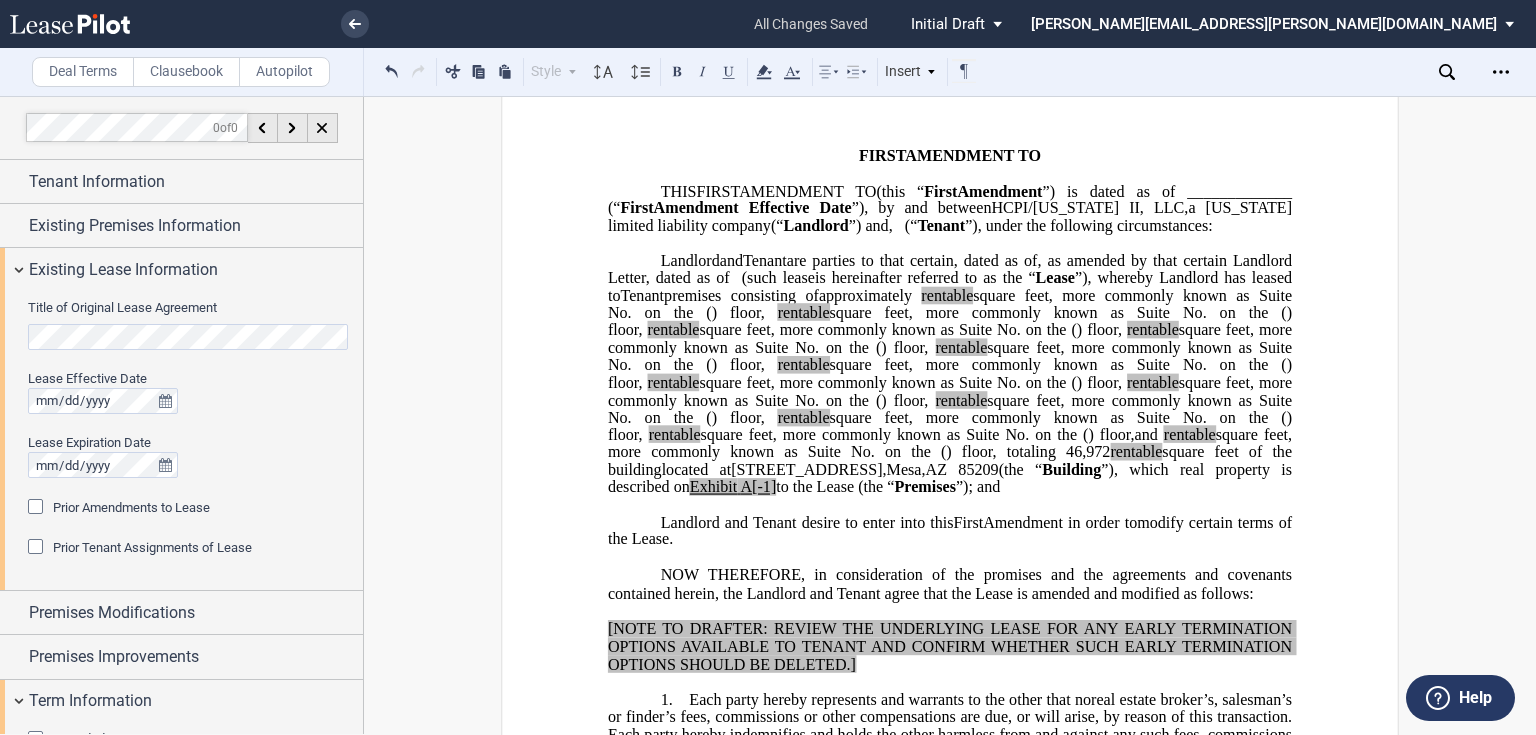 click on ", as amended by that certain Landlord Letter, dated as of  (such lease" 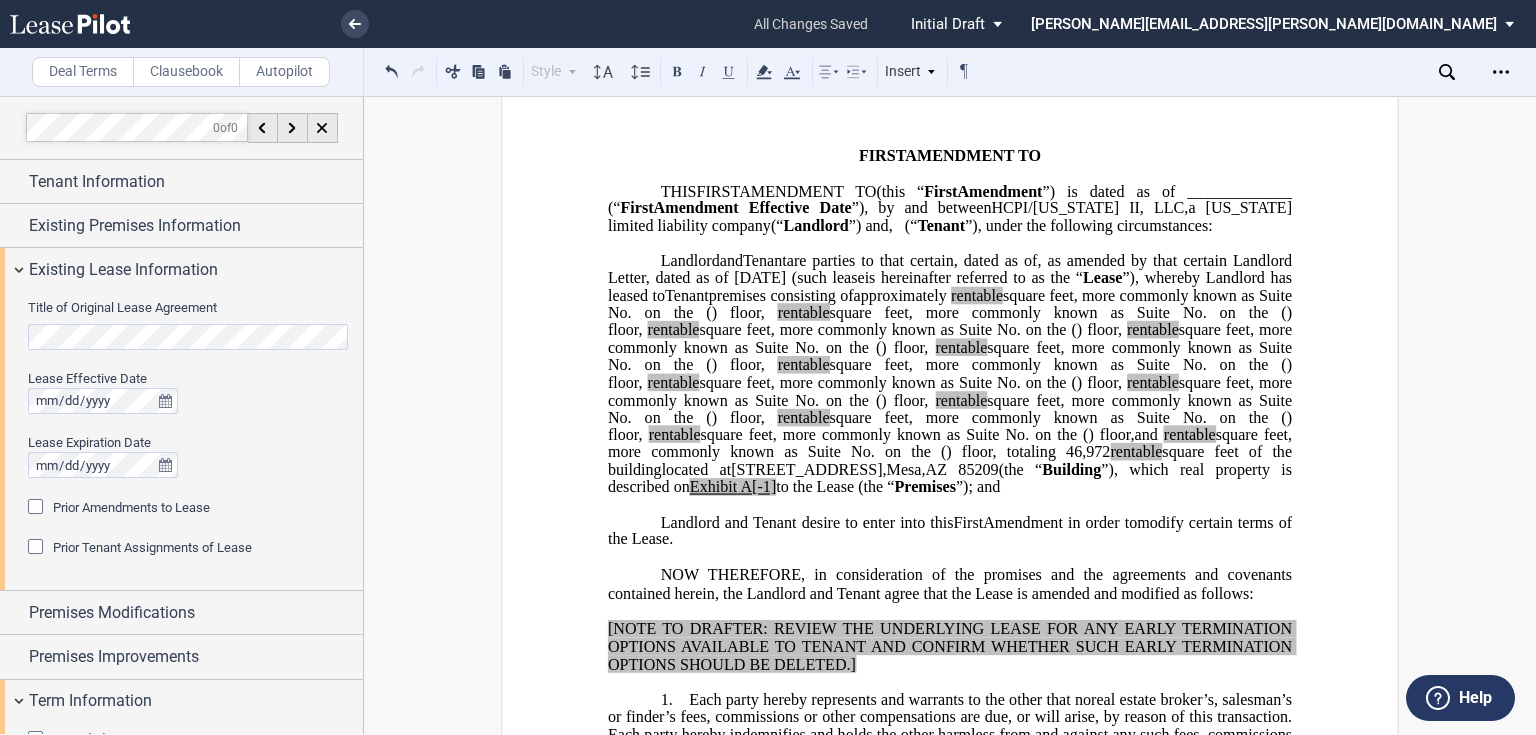 drag, startPoint x: 988, startPoint y: 558, endPoint x: 1026, endPoint y: 571, distance: 40.16217 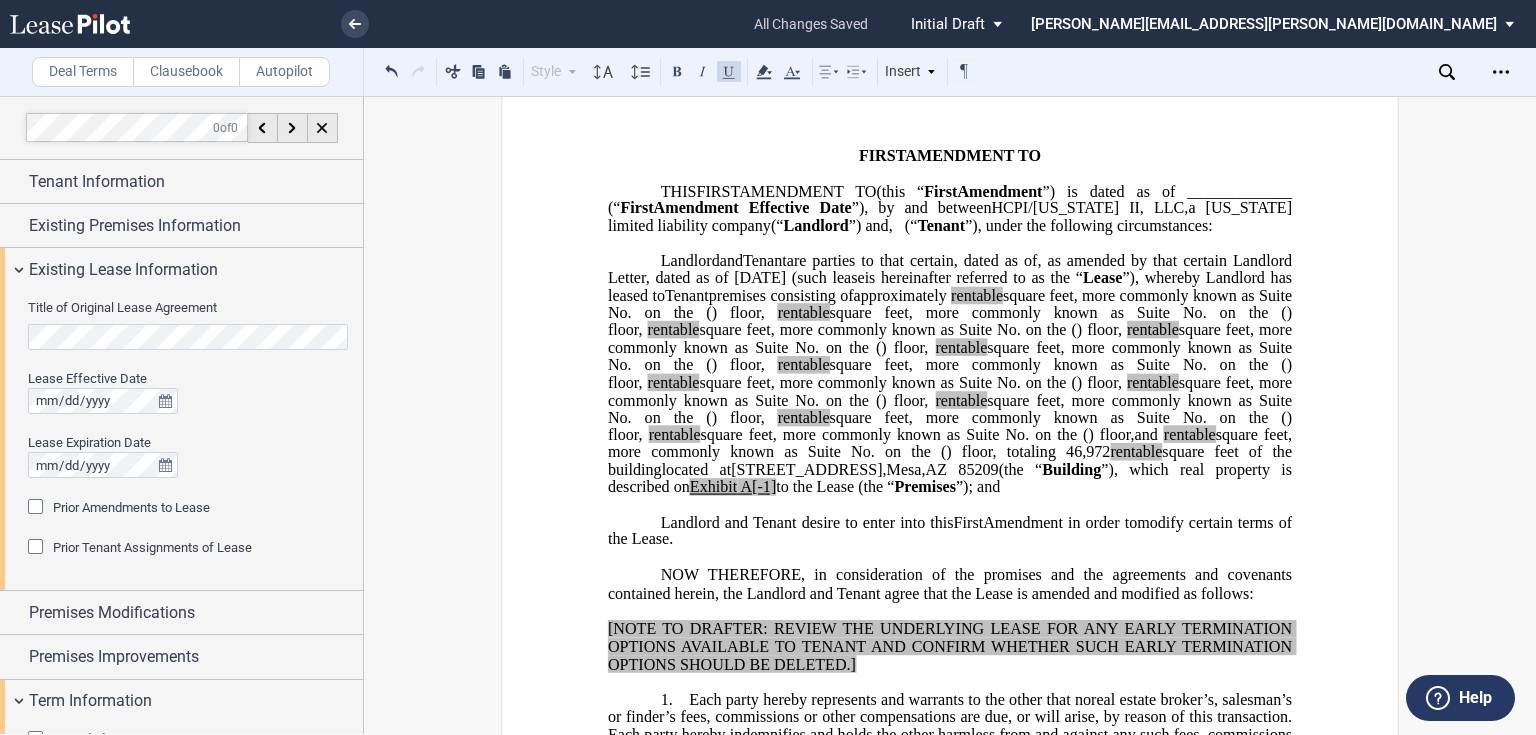 type 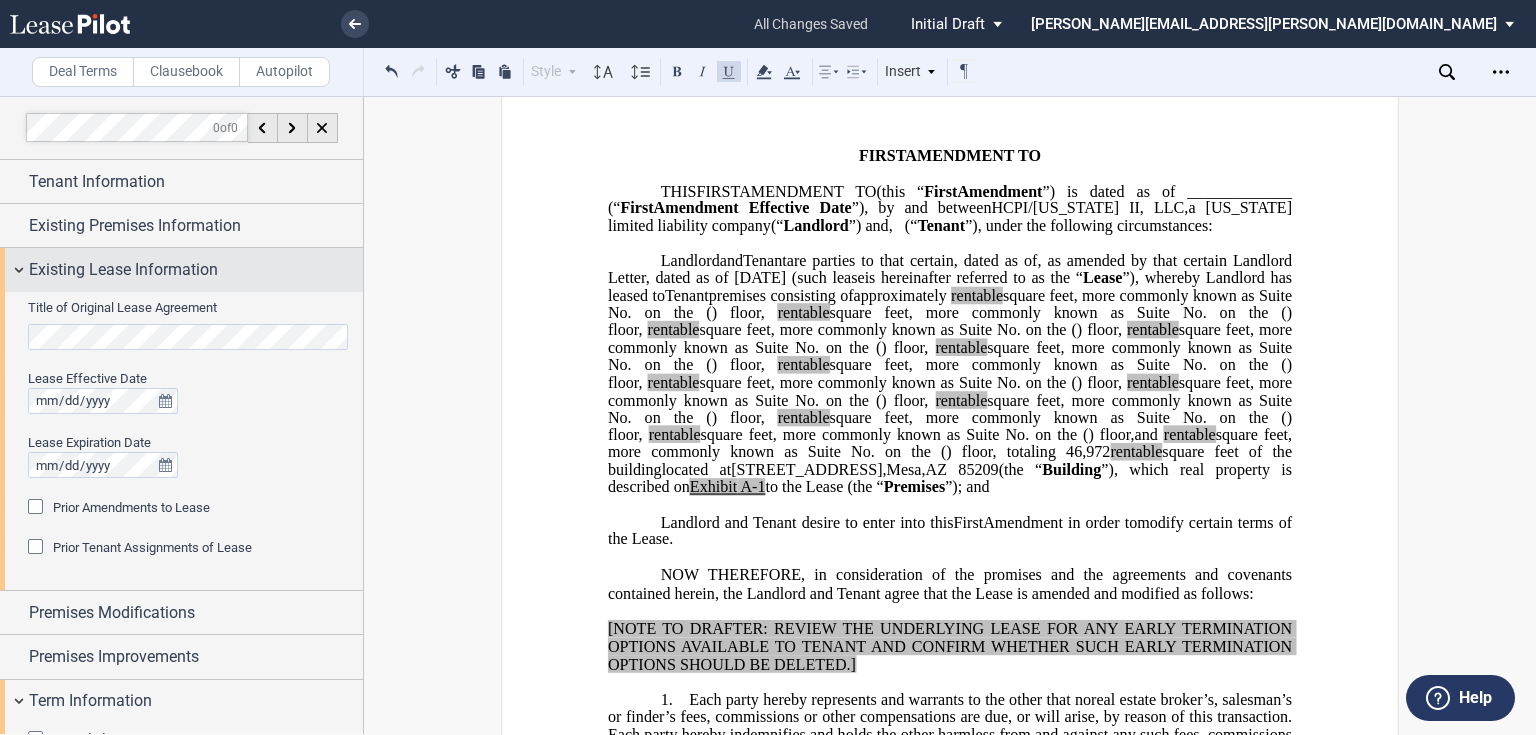 click on "Existing Lease Information" at bounding box center (196, 270) 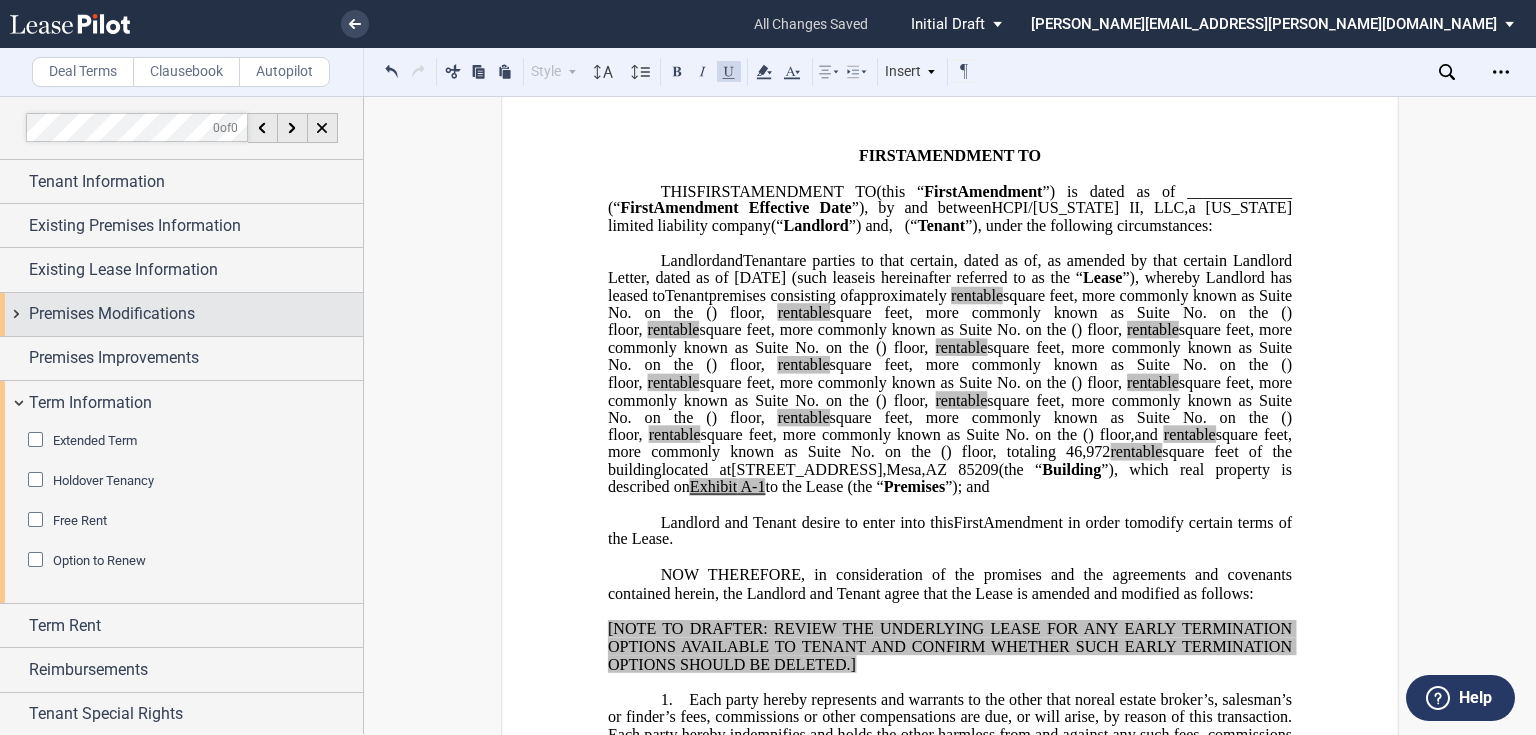 click on "Premises Modifications" at bounding box center [196, 314] 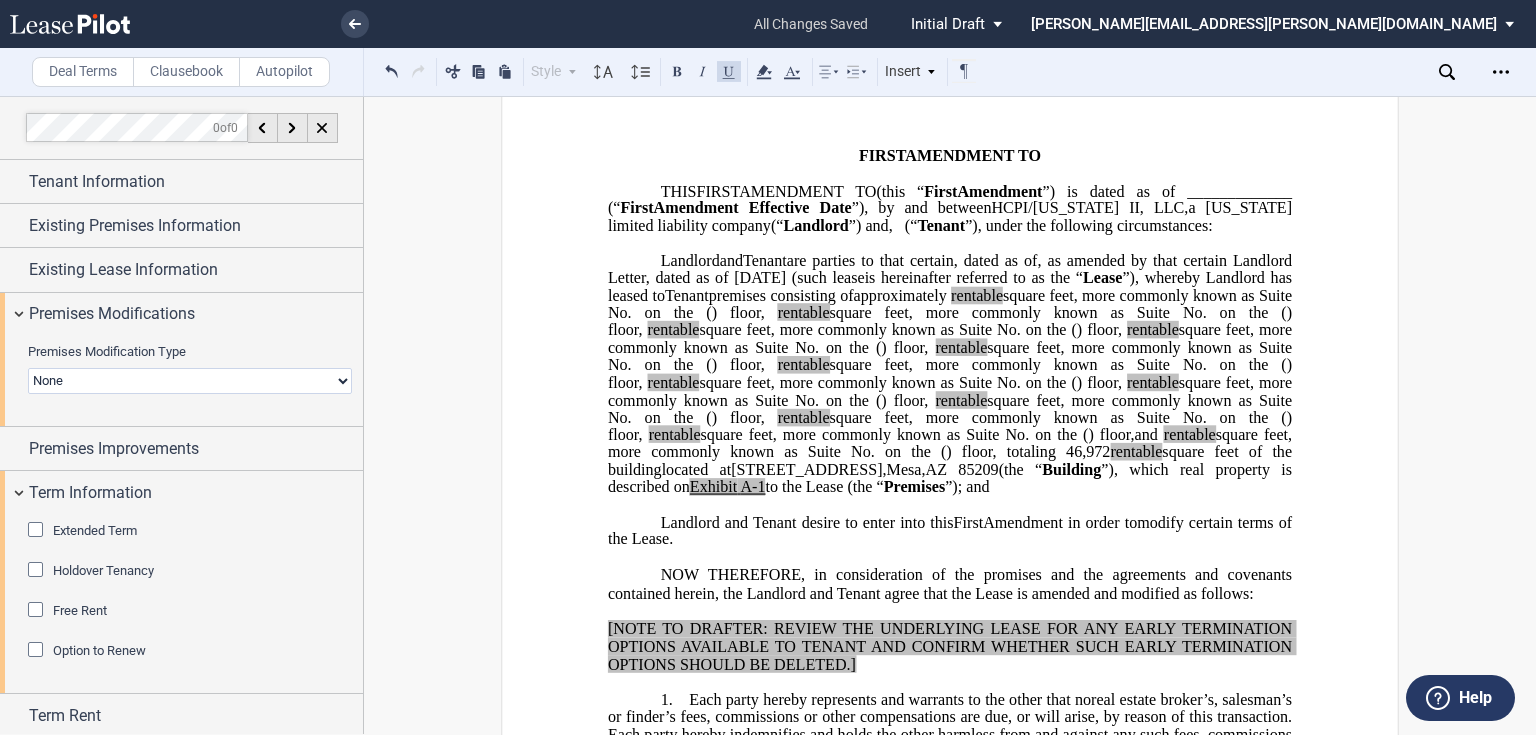 click on "None
Expansion
Relocation" at bounding box center (190, 381) 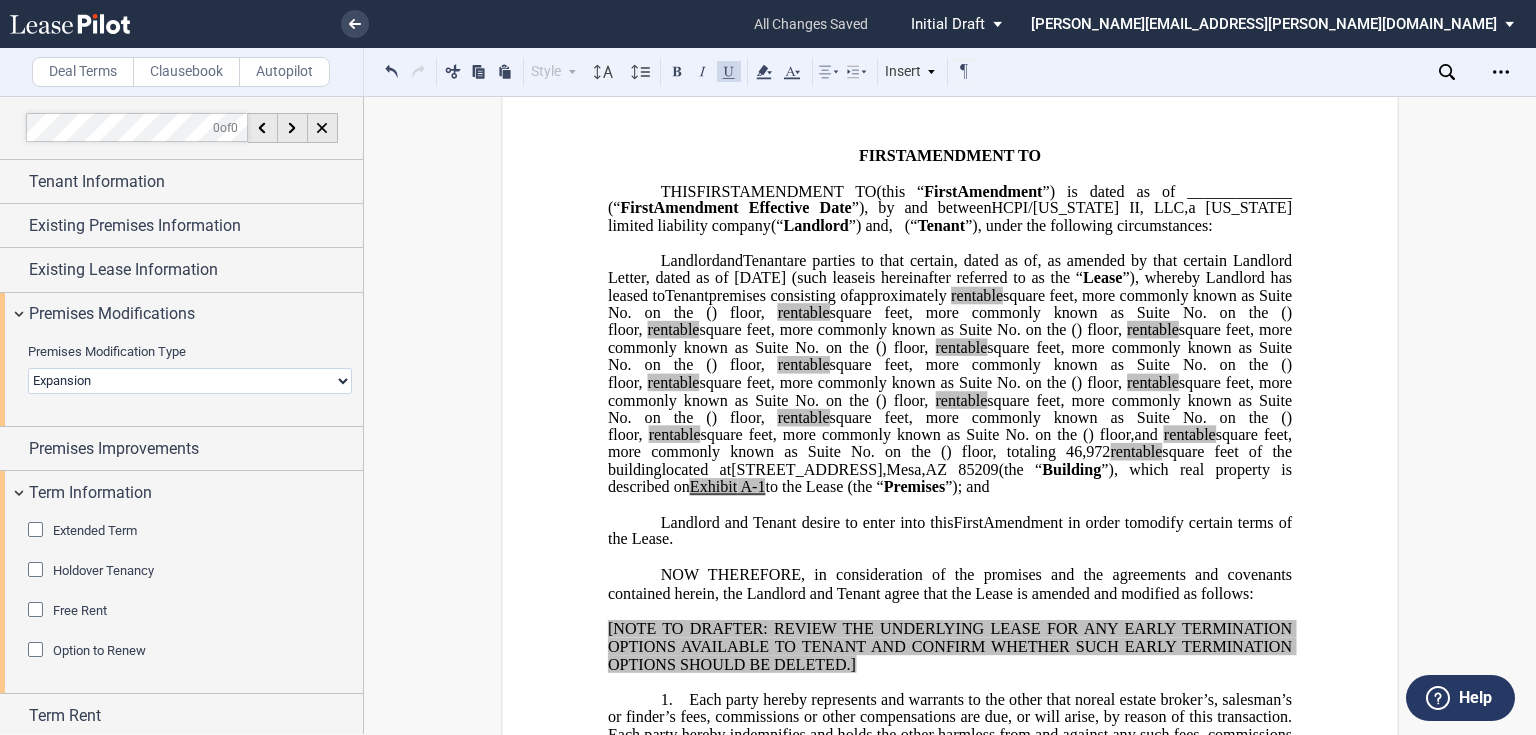 click on "None
Expansion
Relocation" at bounding box center [190, 381] 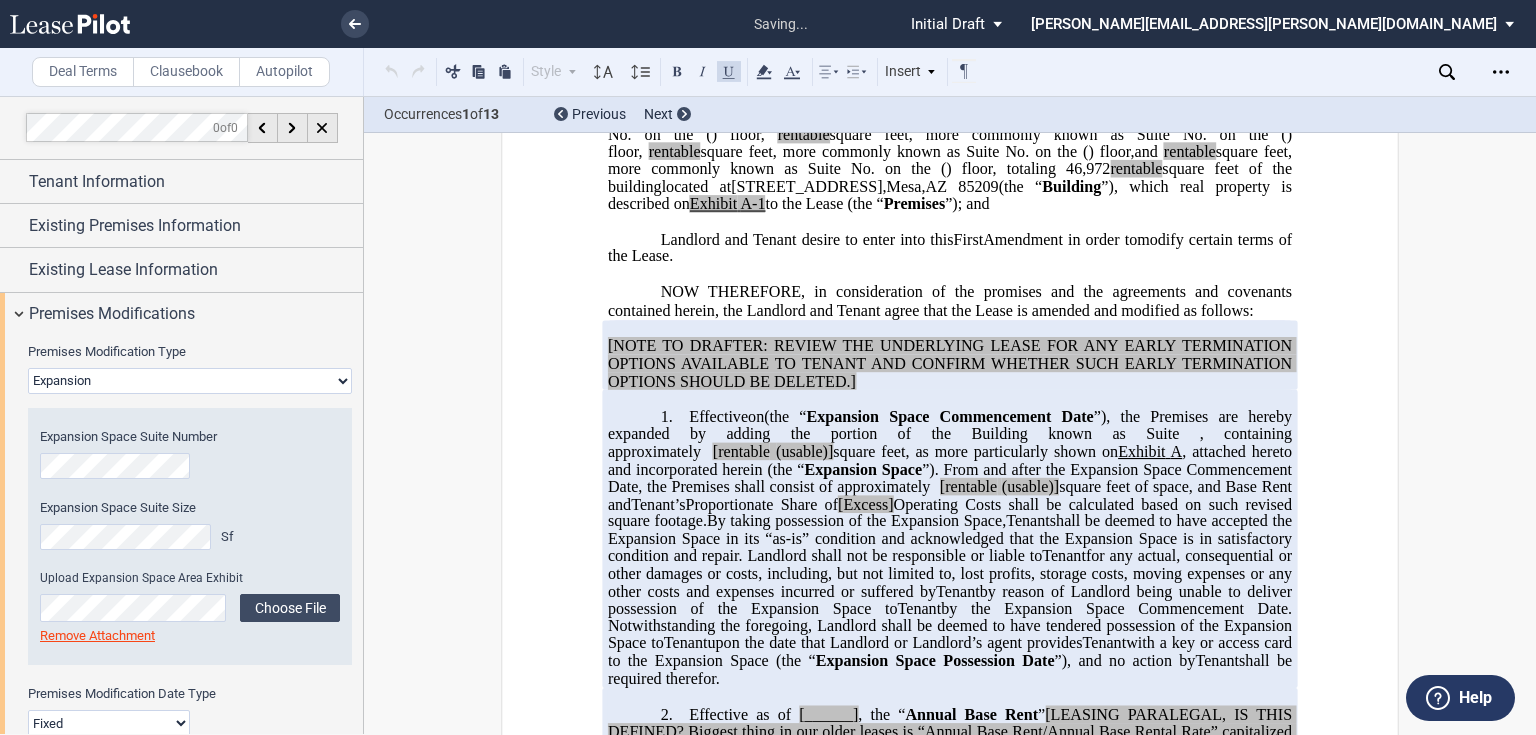 scroll, scrollTop: 421, scrollLeft: 0, axis: vertical 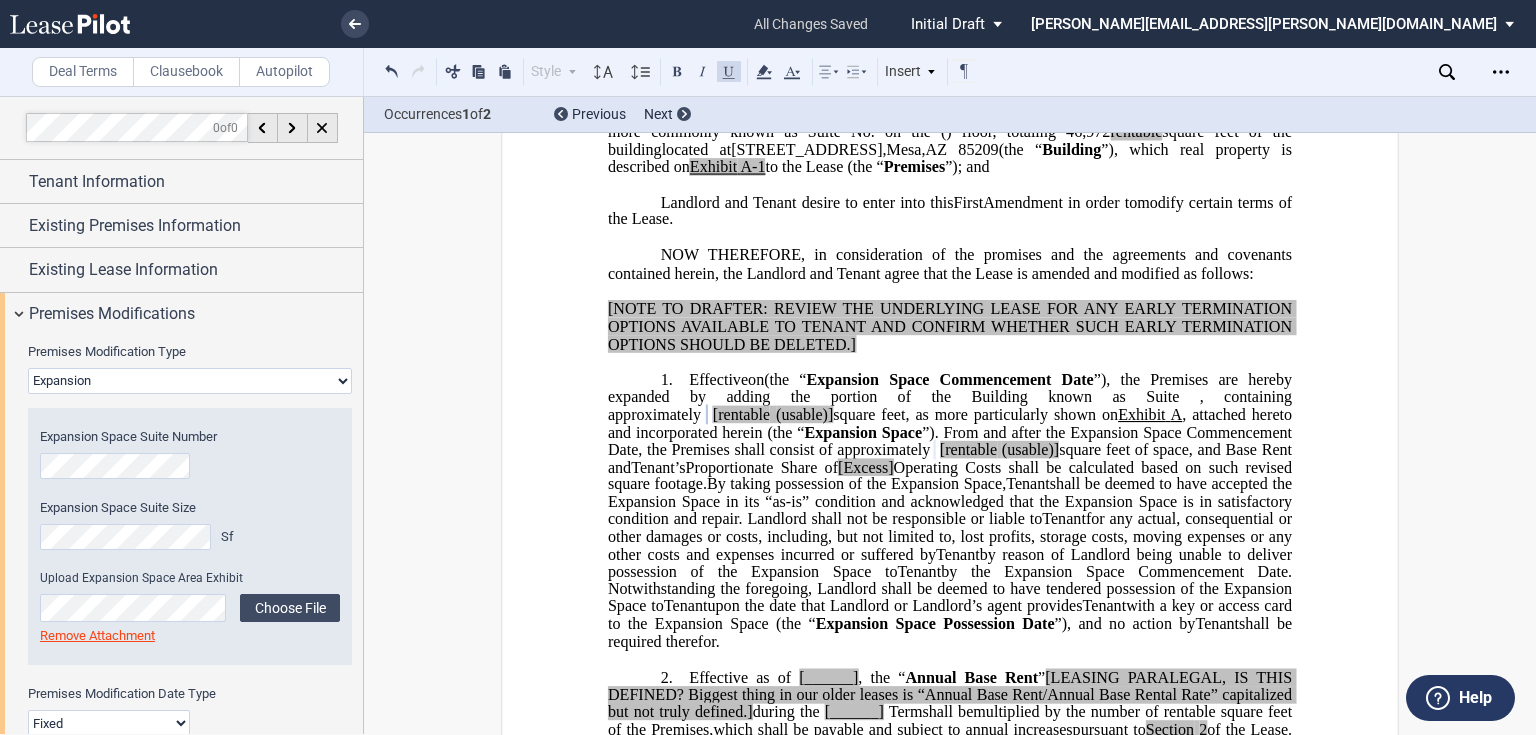 click on "[rentable" 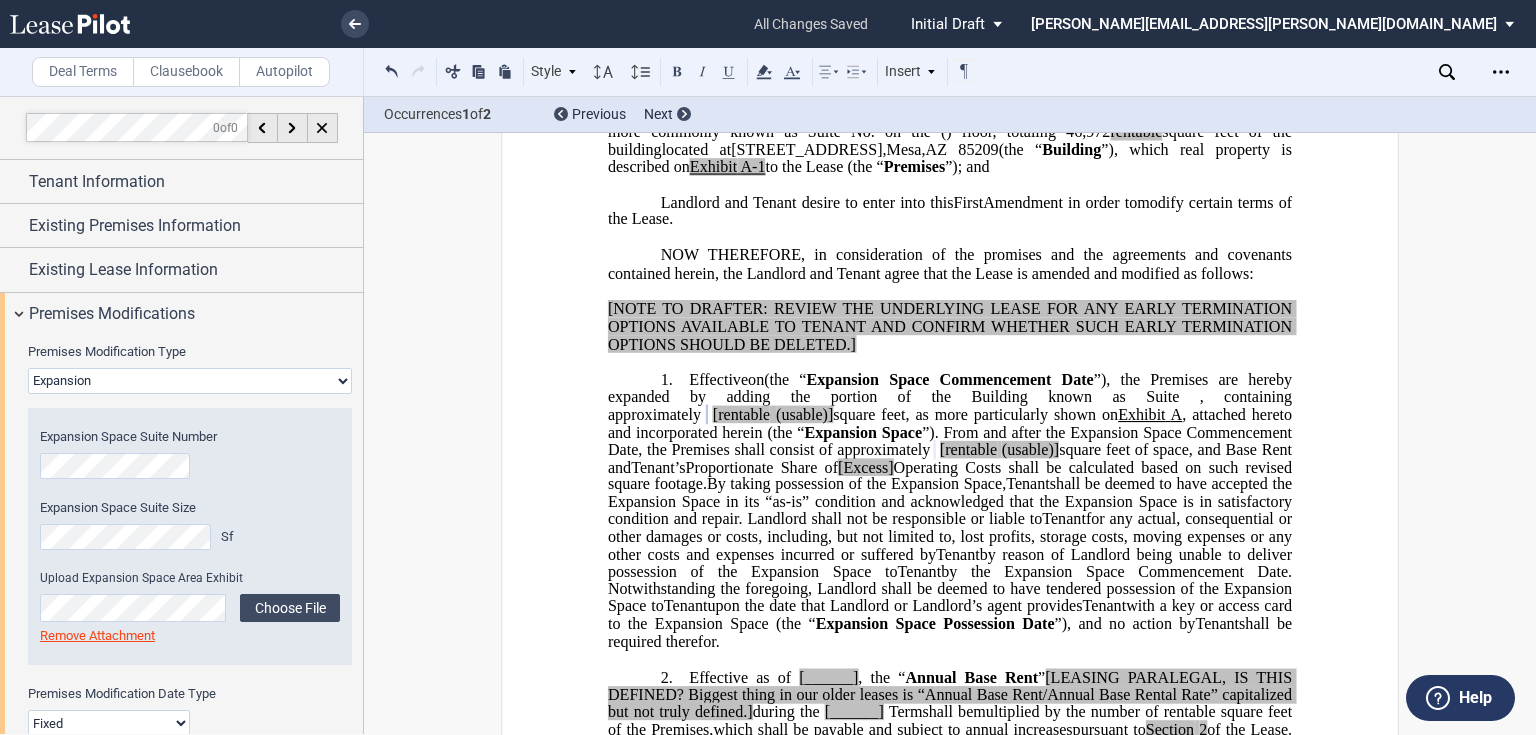 type 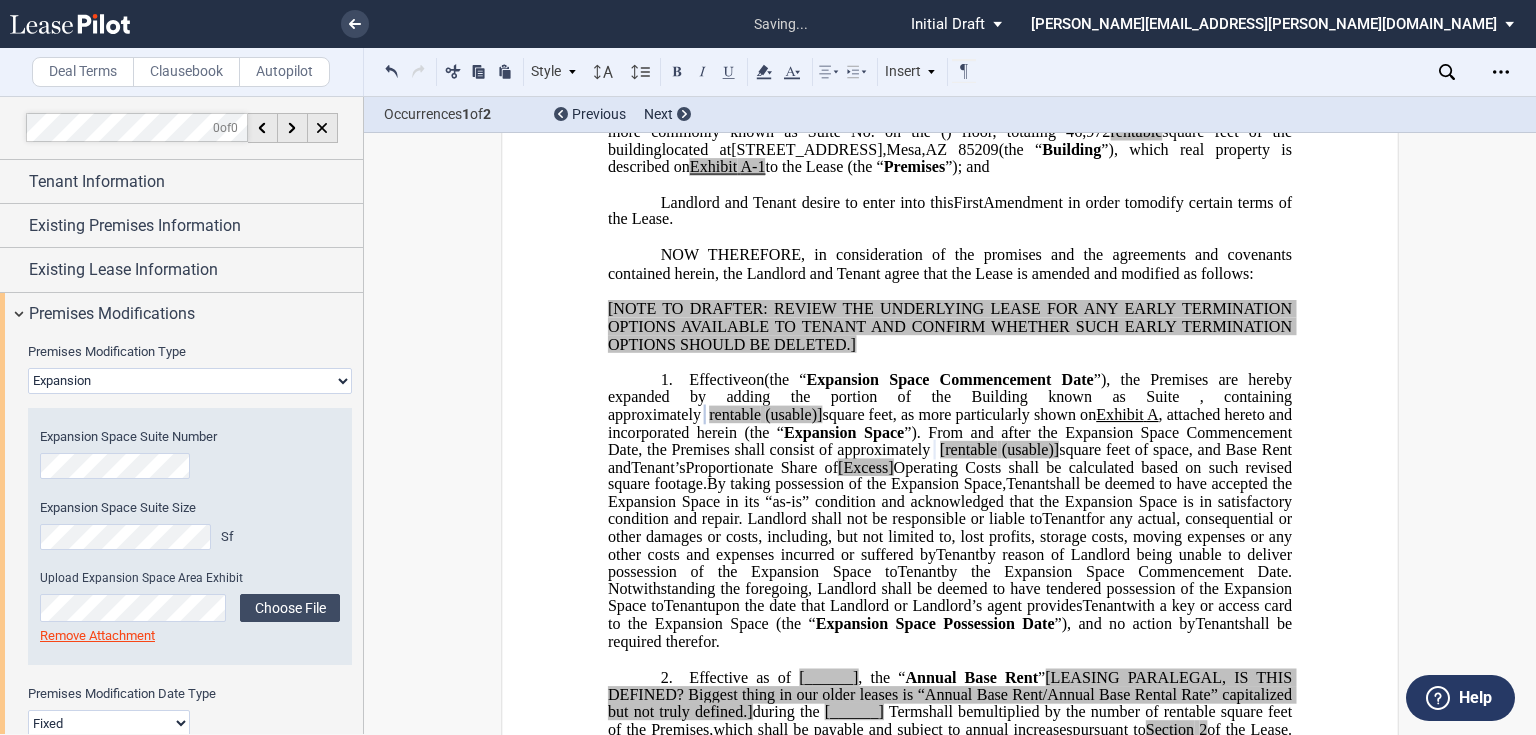 click on "square feet, as more particularly shown on" 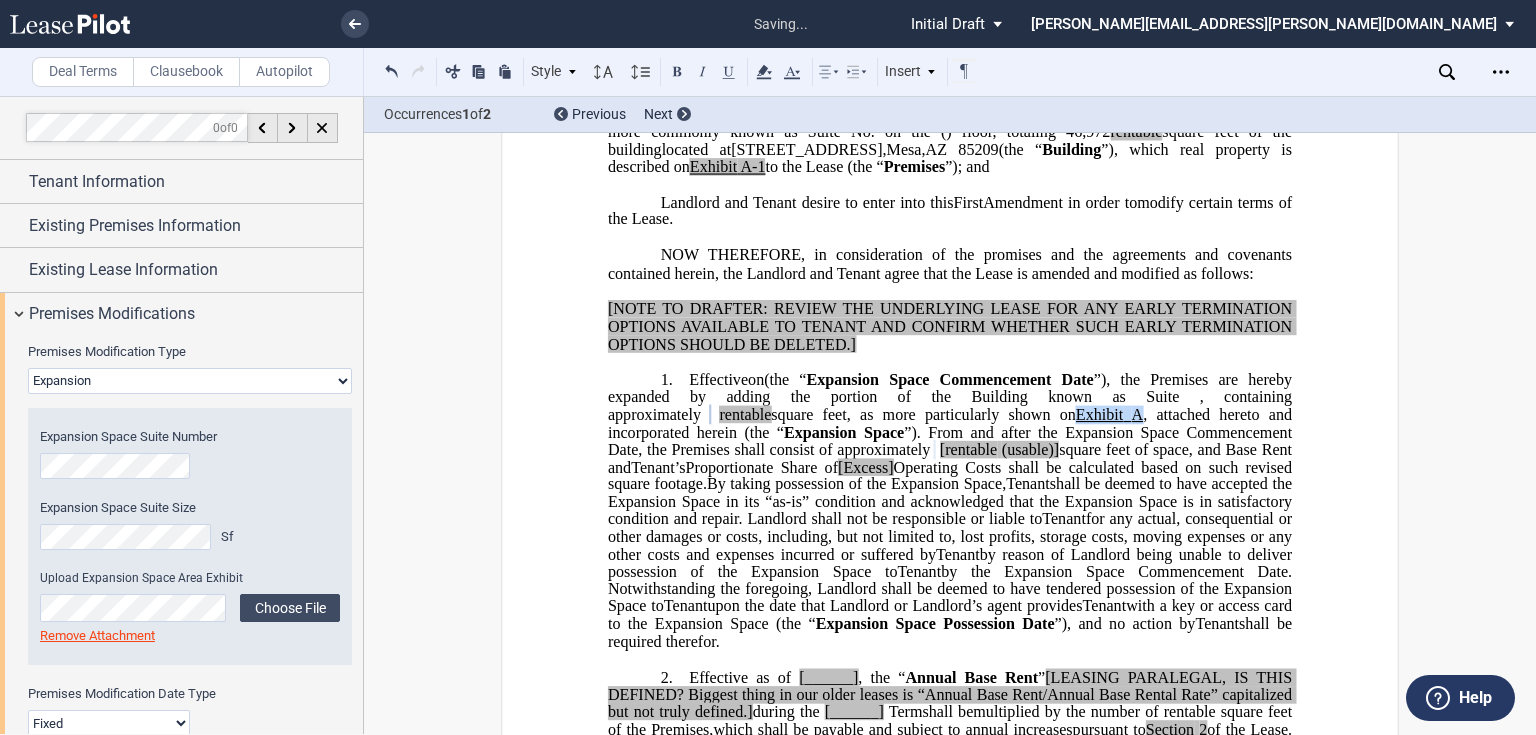 drag, startPoint x: 1087, startPoint y: 483, endPoint x: 1150, endPoint y: 481, distance: 63.03174 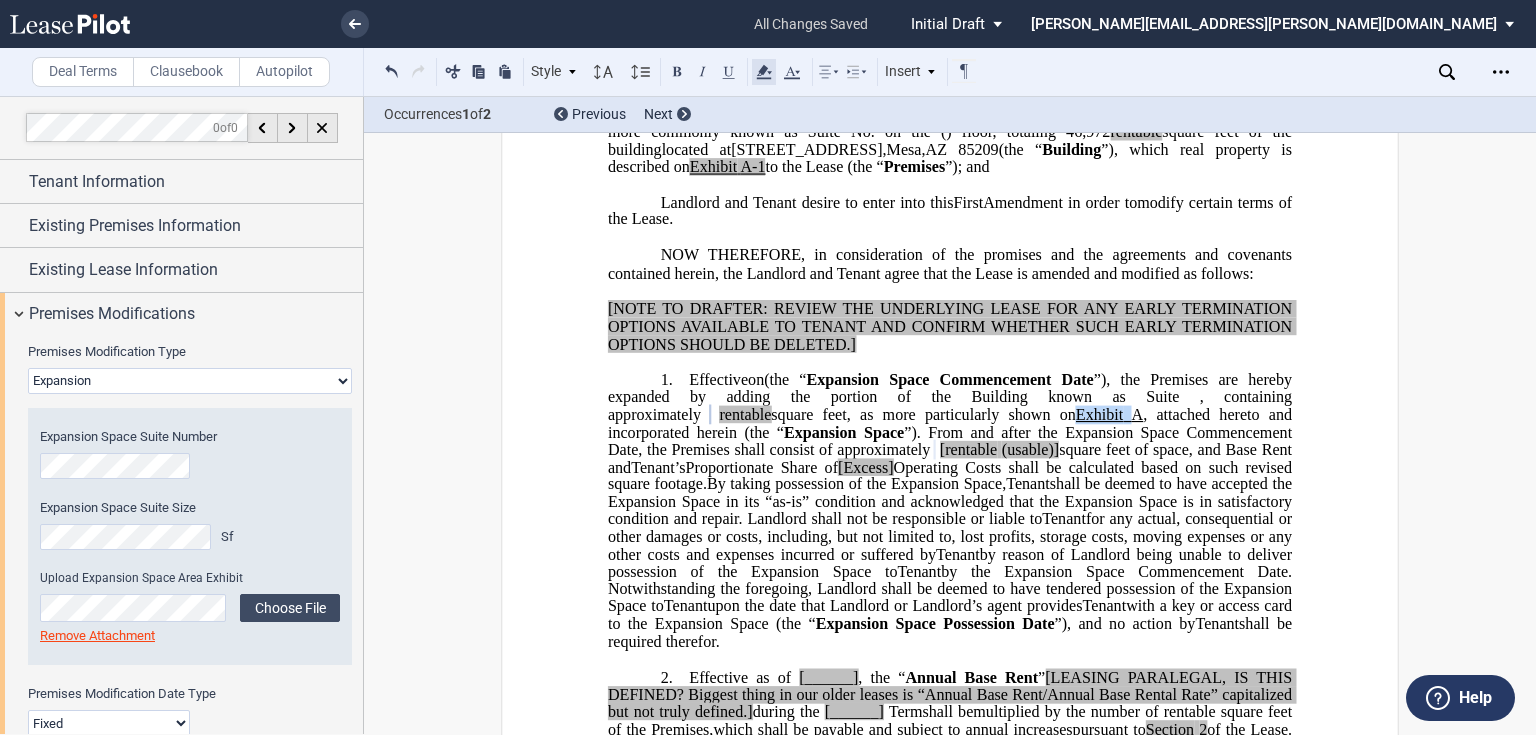 click 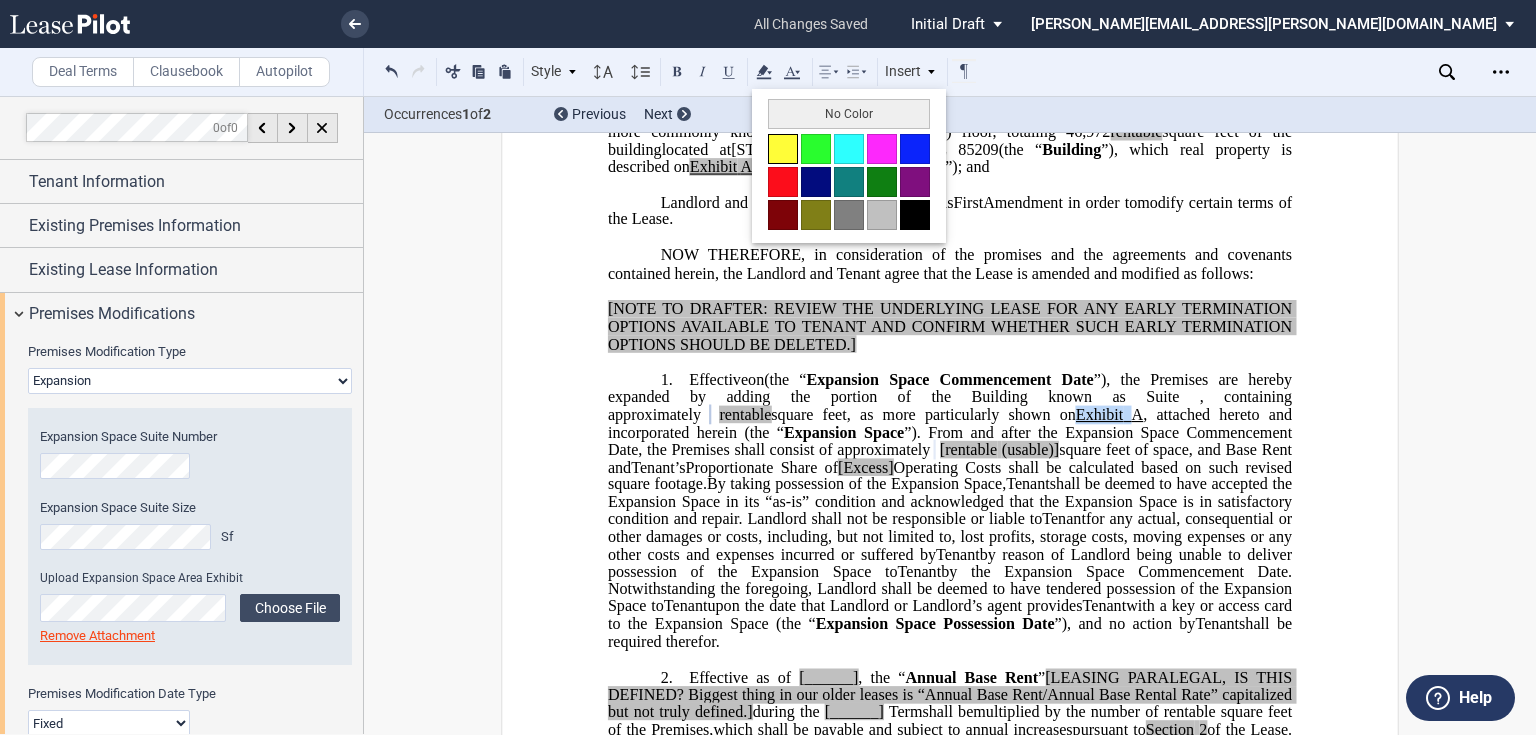 click at bounding box center (783, 149) 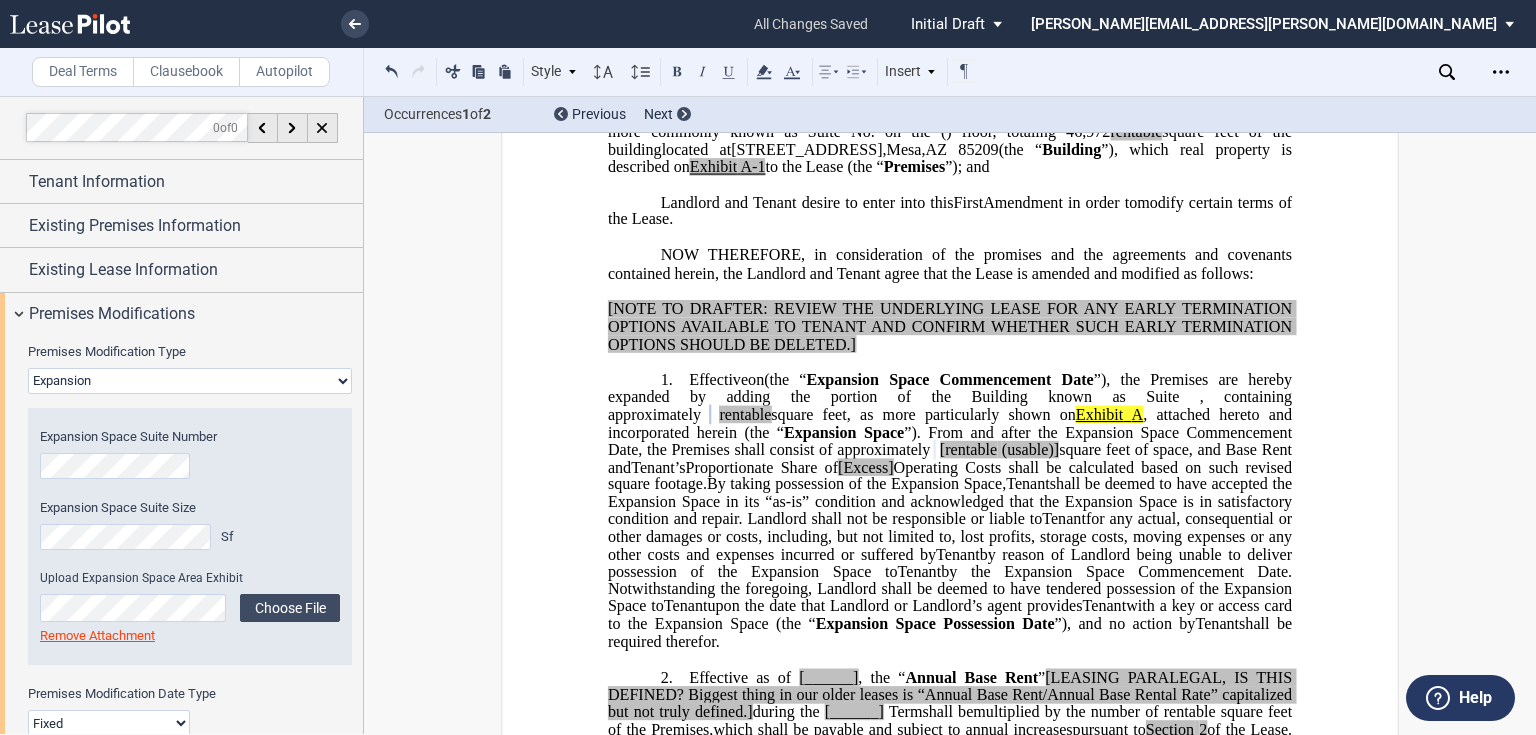 click on "on  ﻿ ﻿" 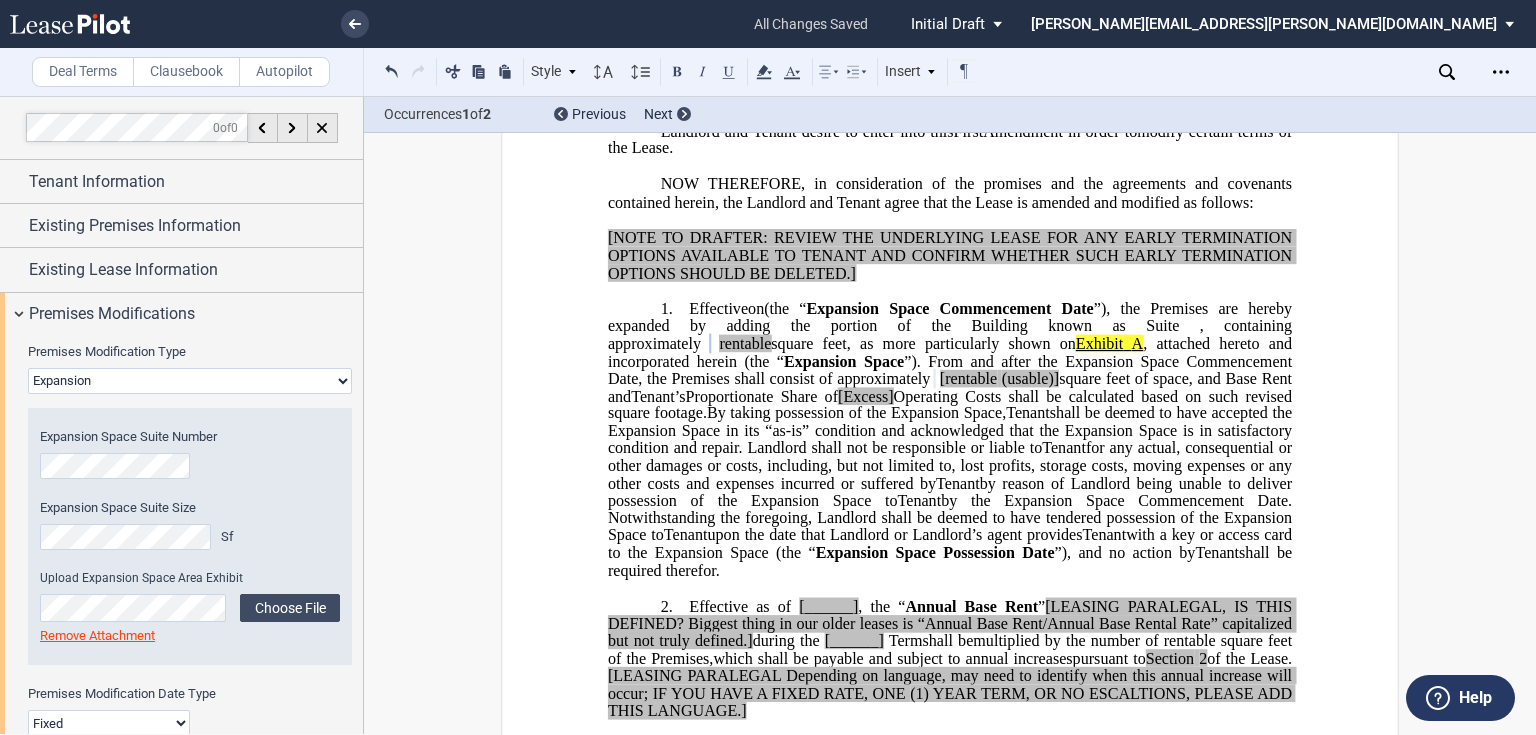scroll, scrollTop: 501, scrollLeft: 0, axis: vertical 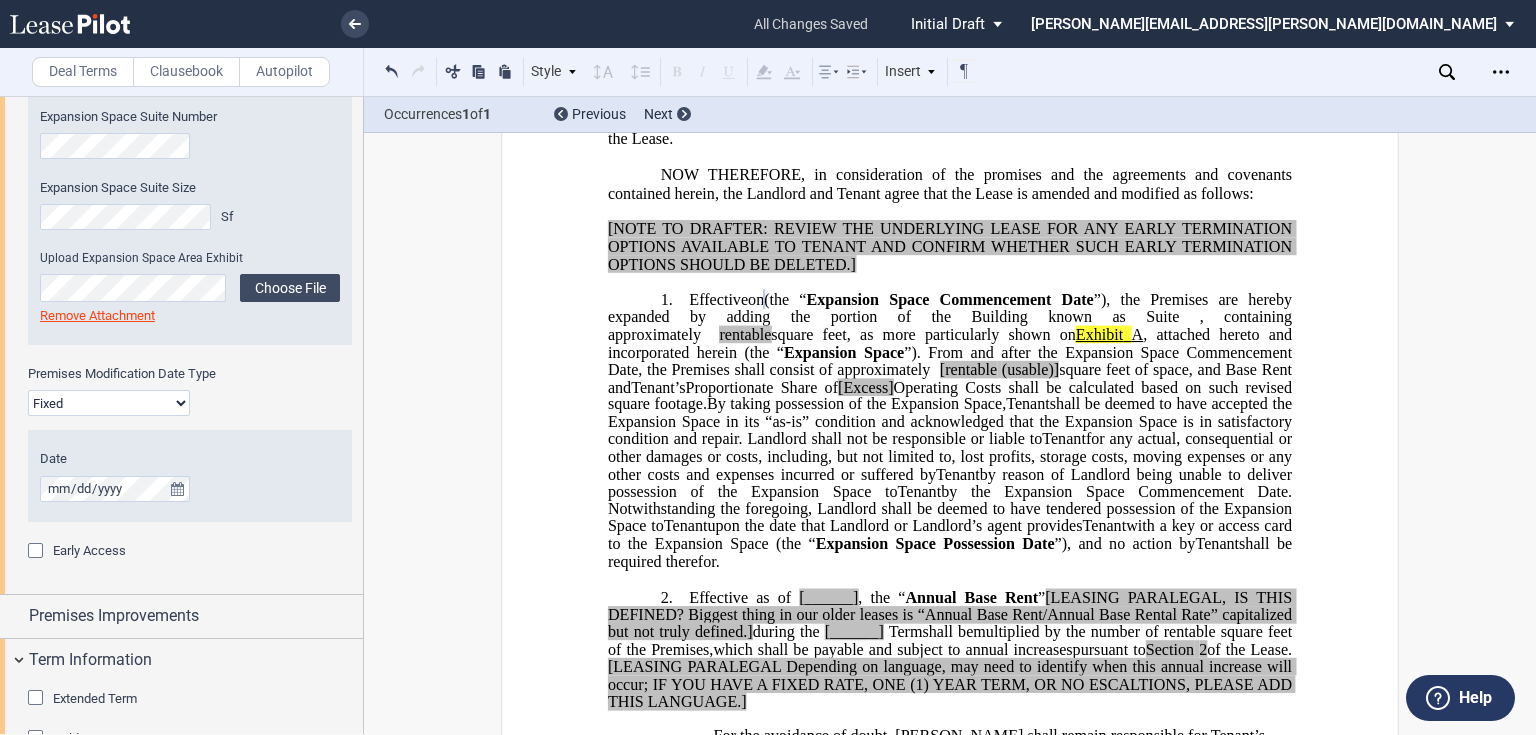 click on "square feet of space, and Base Rent and" 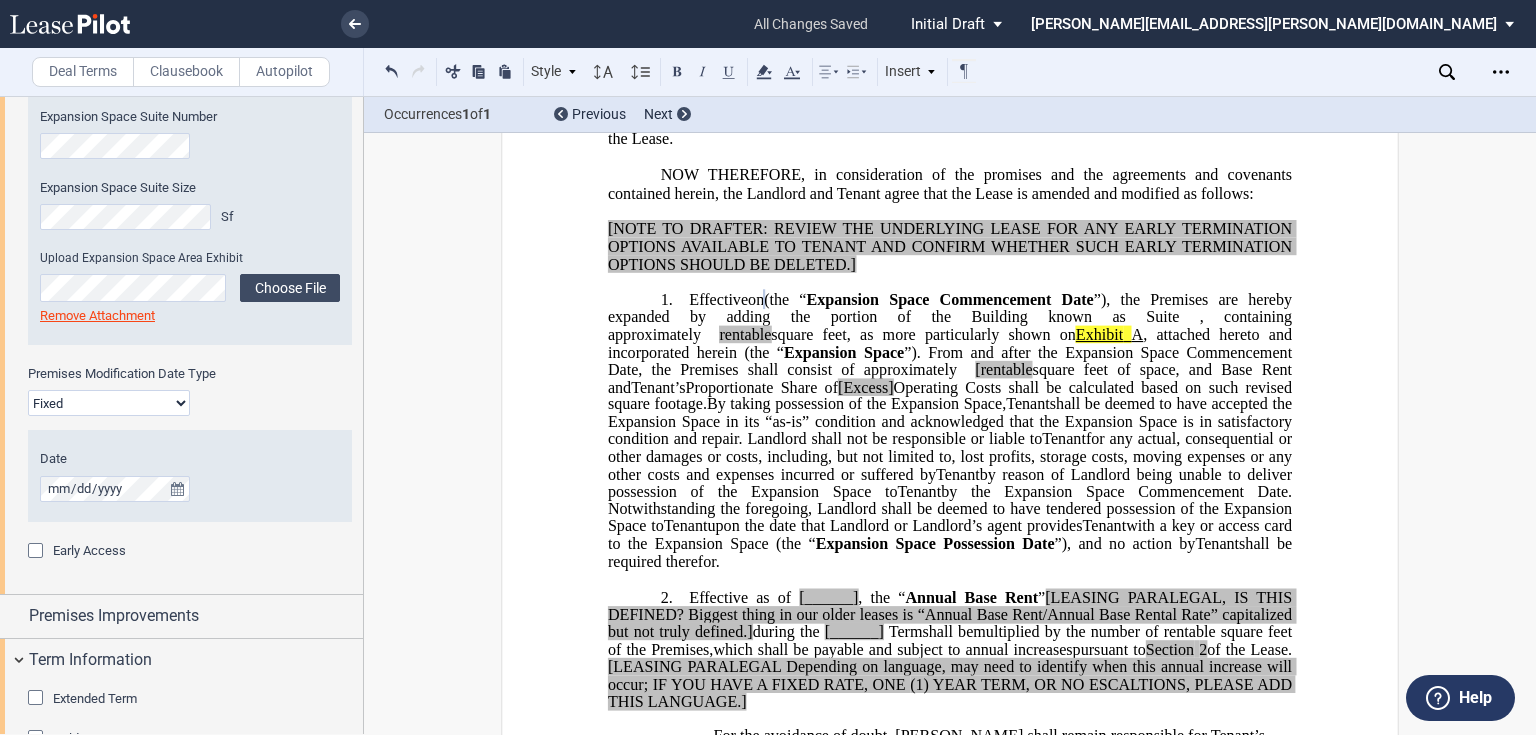 click on "[rentable" 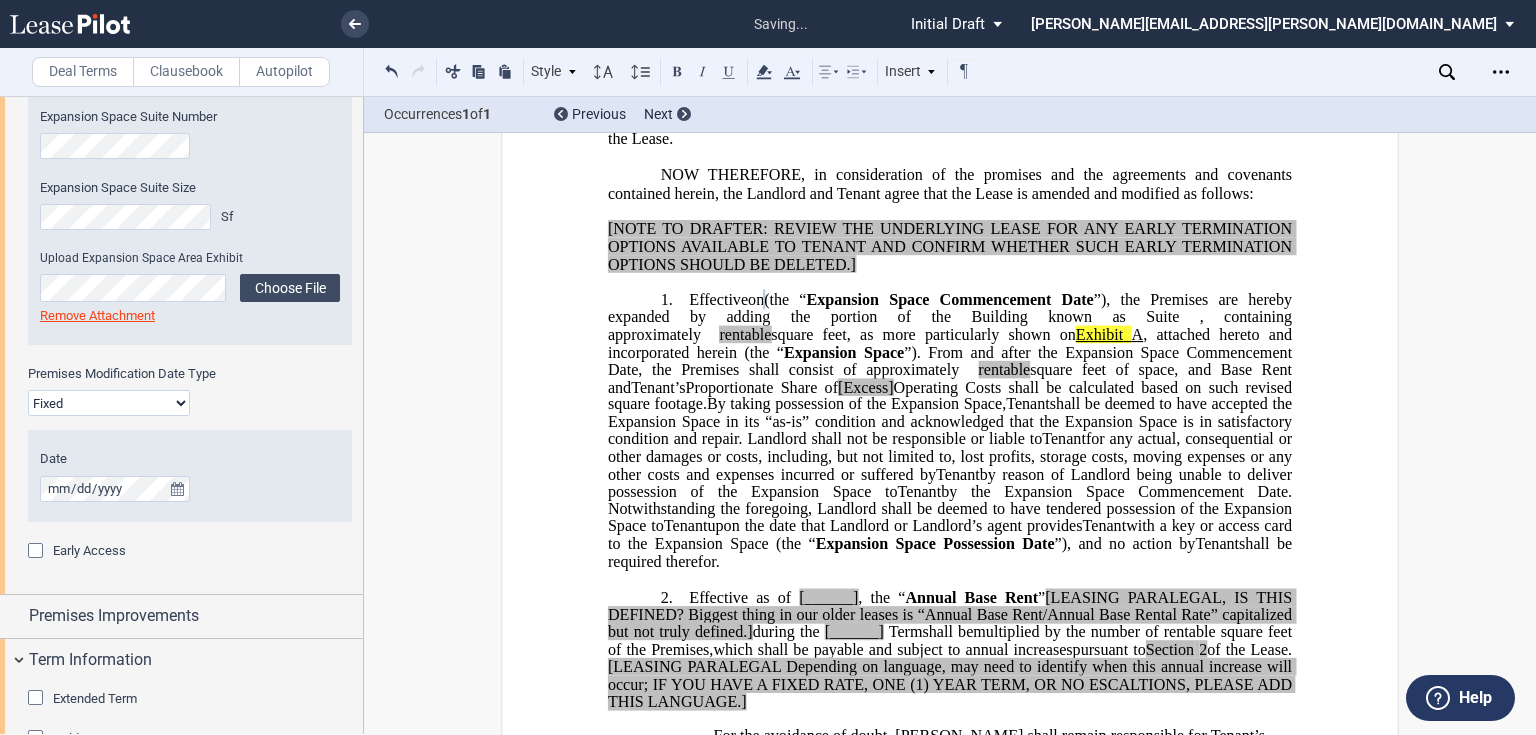 click 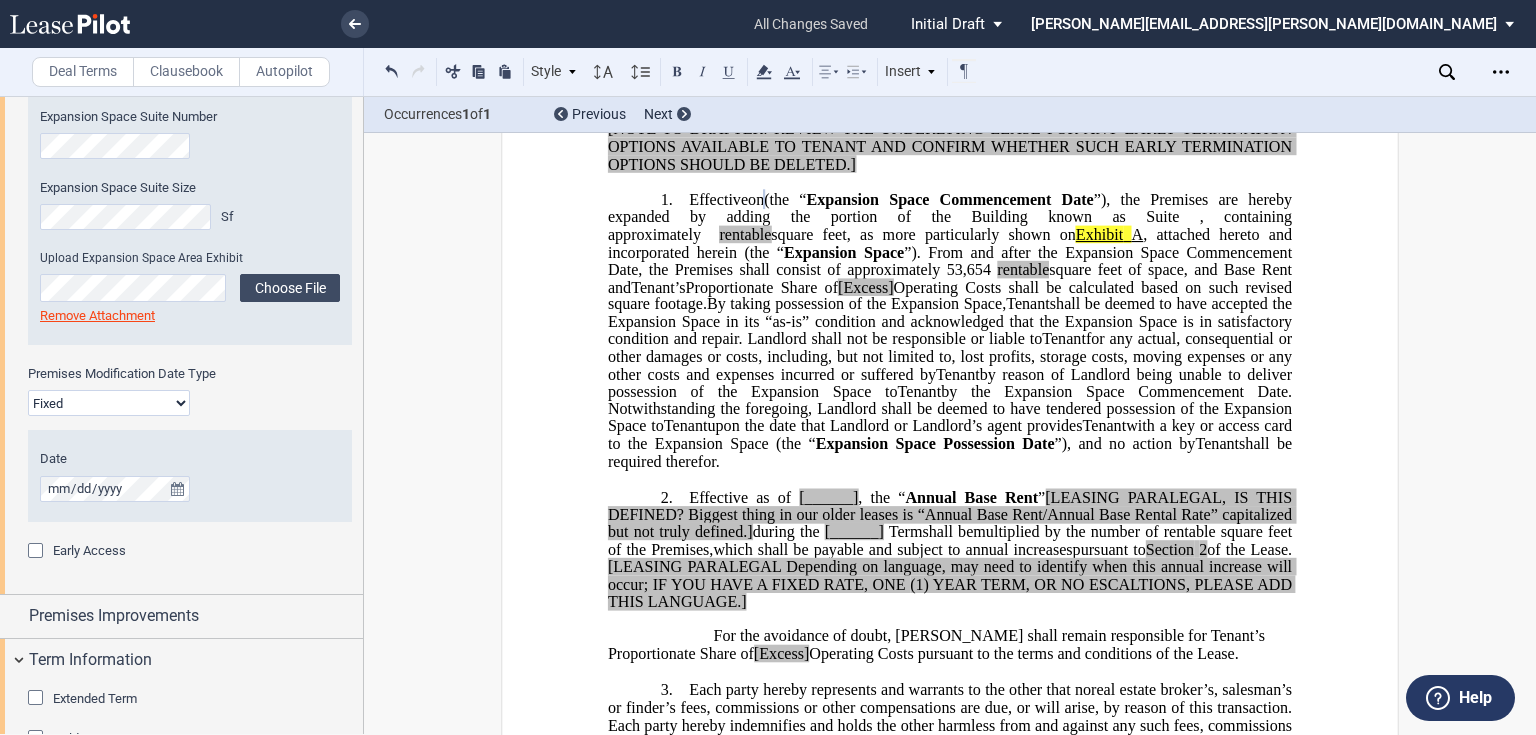 scroll, scrollTop: 661, scrollLeft: 0, axis: vertical 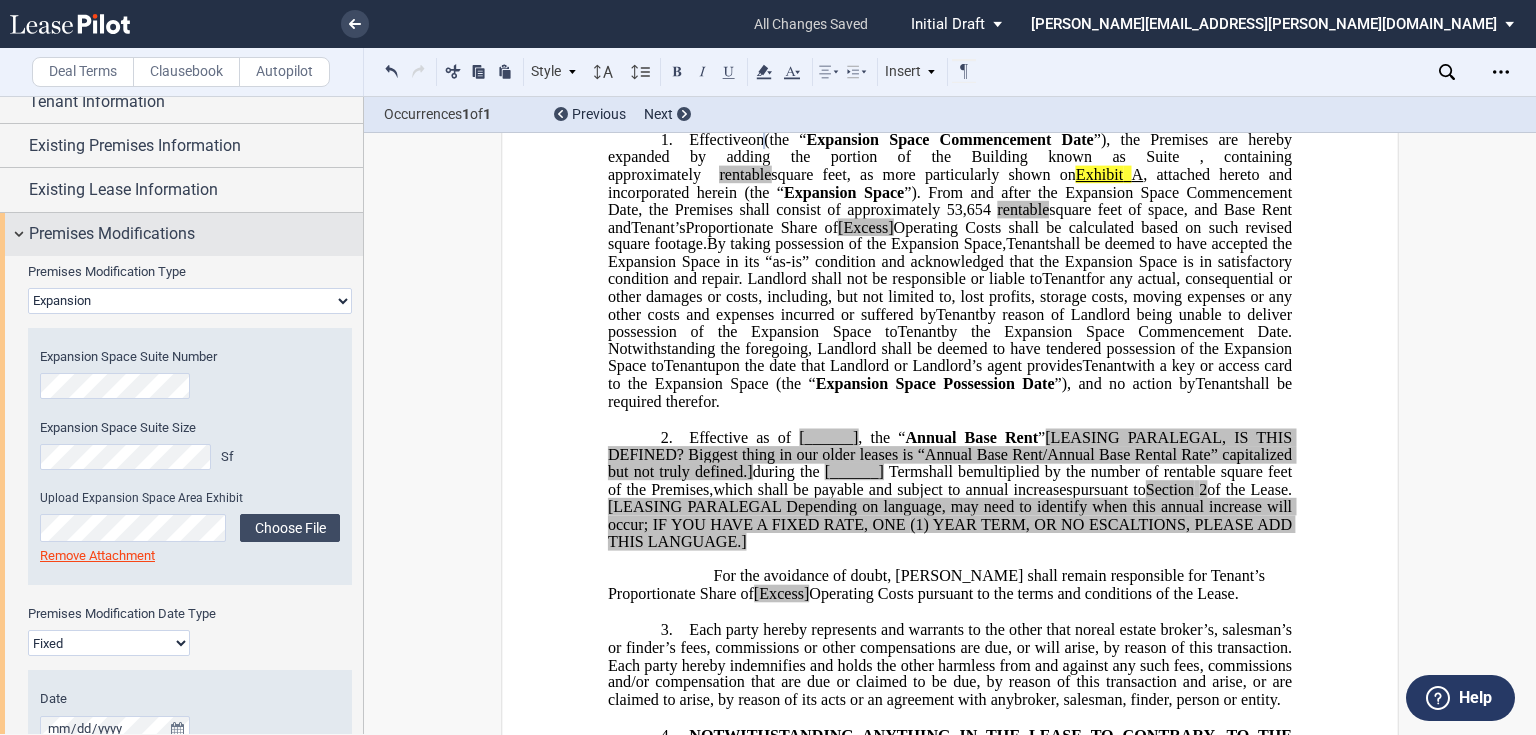 click on "Premises Modifications" at bounding box center [112, 234] 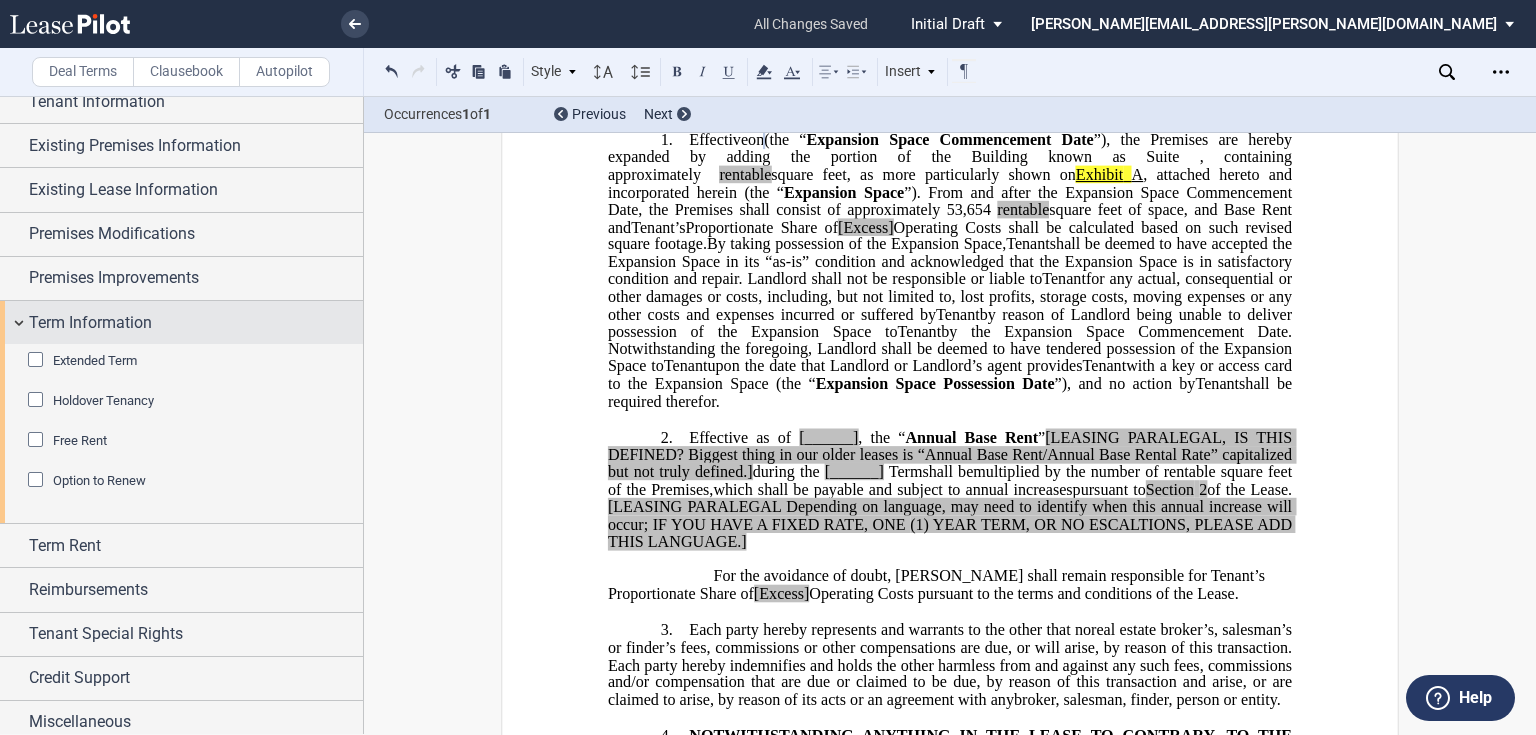 click on "Term Information" at bounding box center (90, 323) 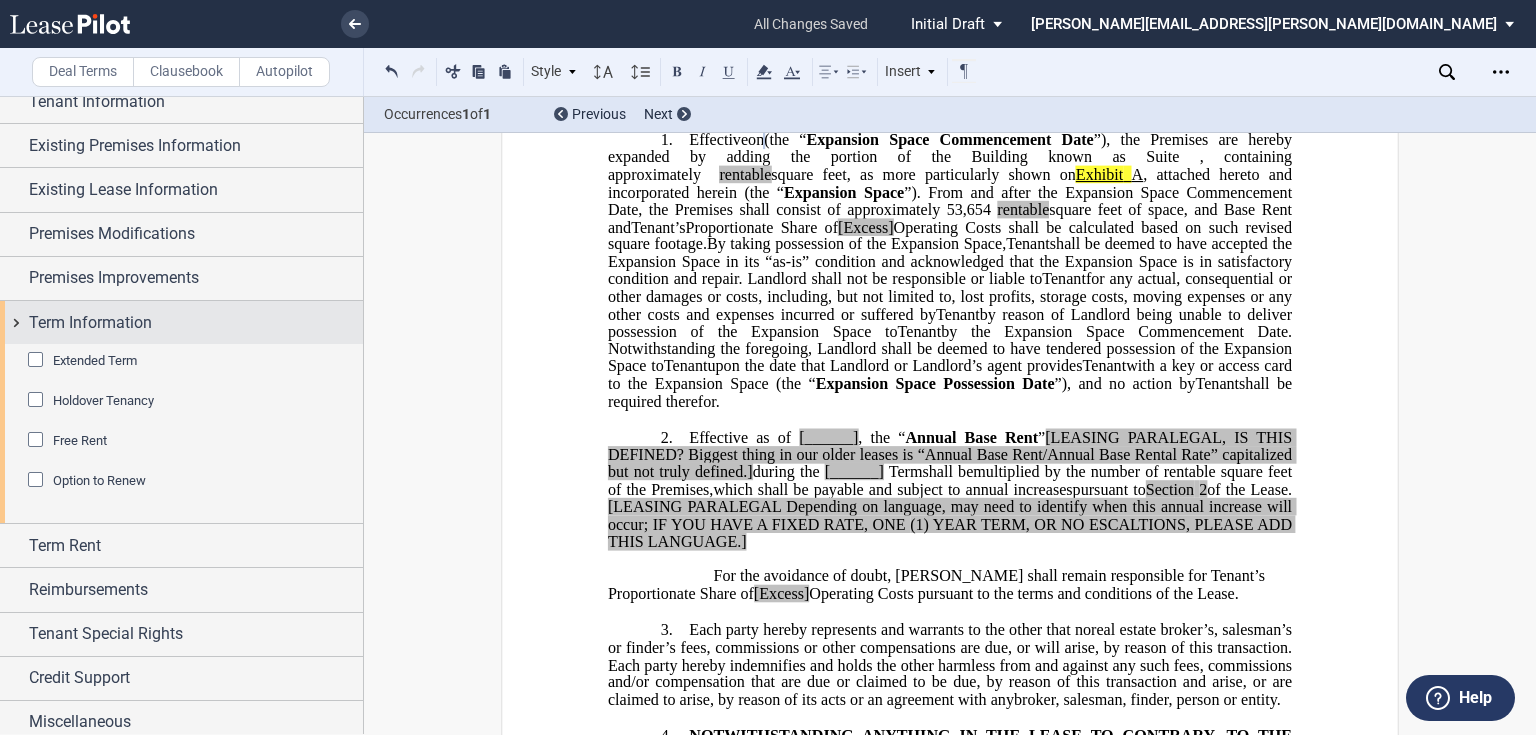 scroll, scrollTop: 0, scrollLeft: 0, axis: both 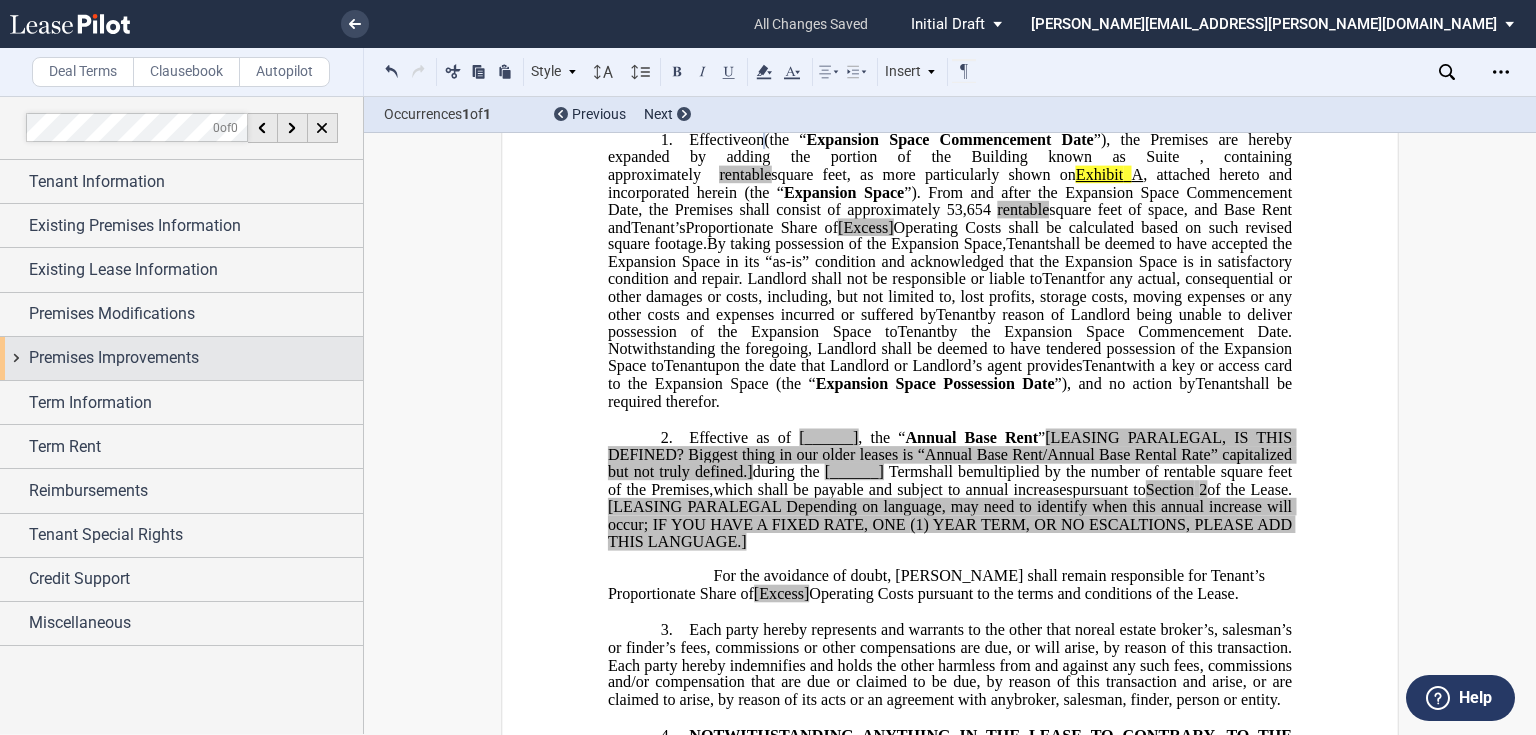 click on "Premises Improvements" at bounding box center (114, 358) 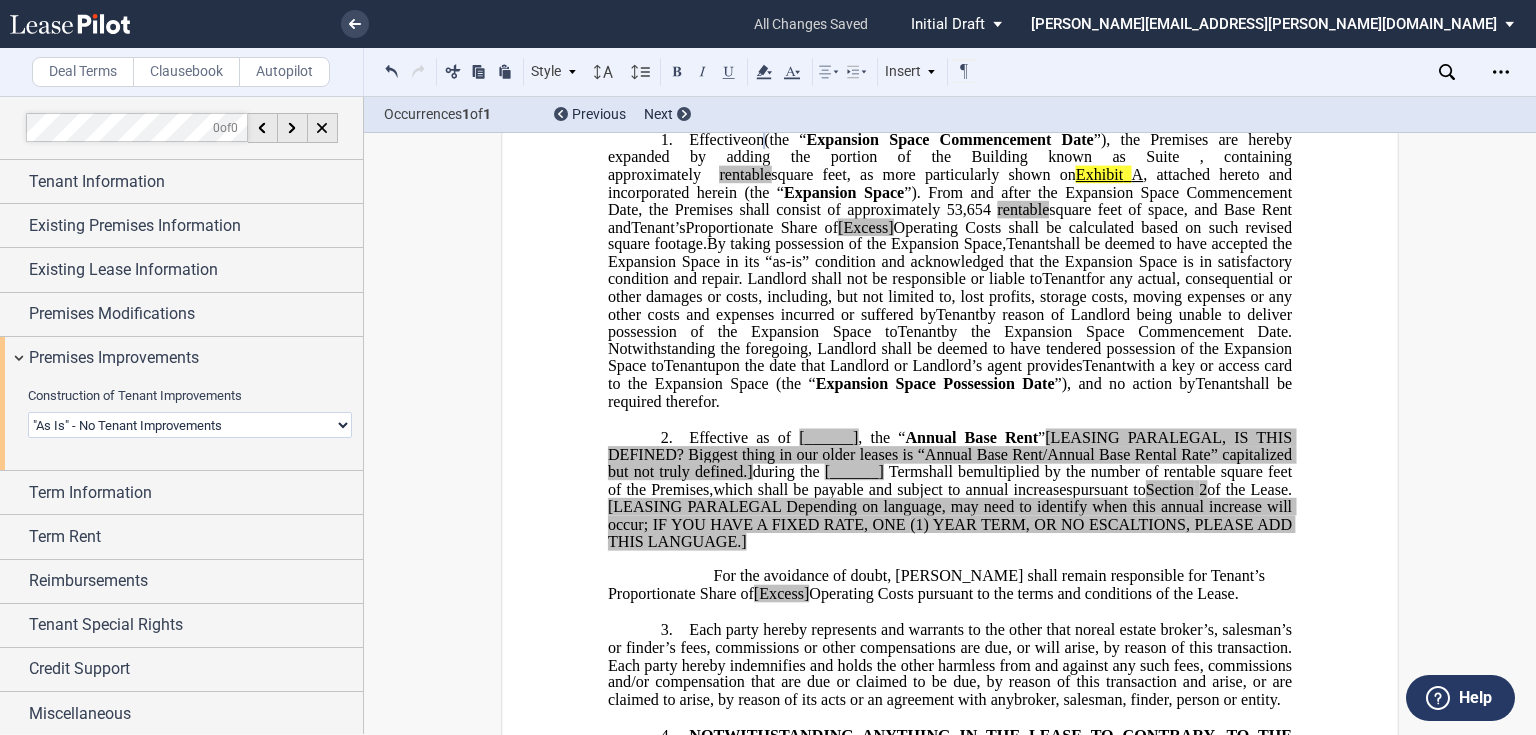 click on "Landlord Constructs Tenant Improvements
Tenant Constructs Tenant Improvements
"As Is" - No Tenant Improvements" at bounding box center (190, 425) 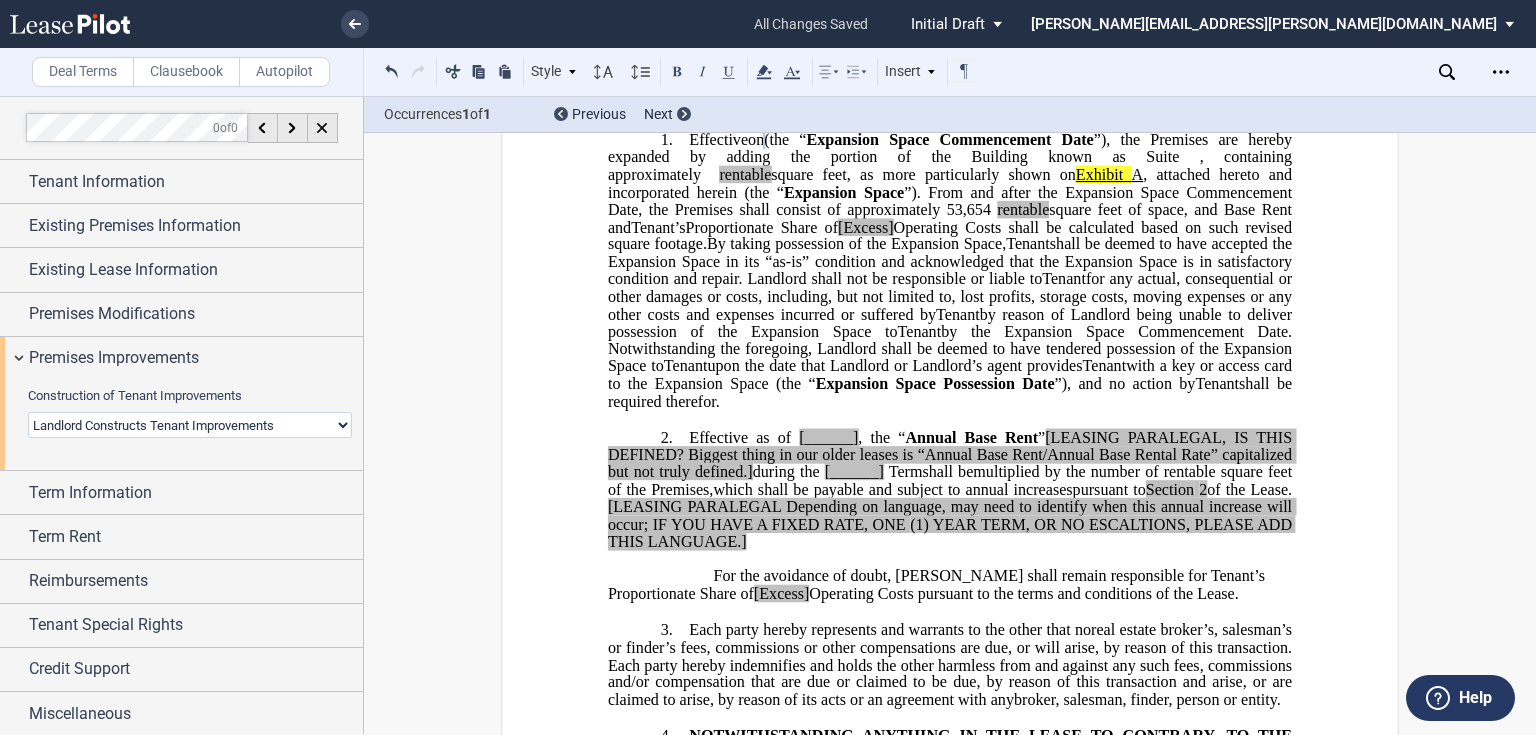 click on "Landlord Constructs Tenant Improvements
Tenant Constructs Tenant Improvements
"As Is" - No Tenant Improvements" at bounding box center (190, 425) 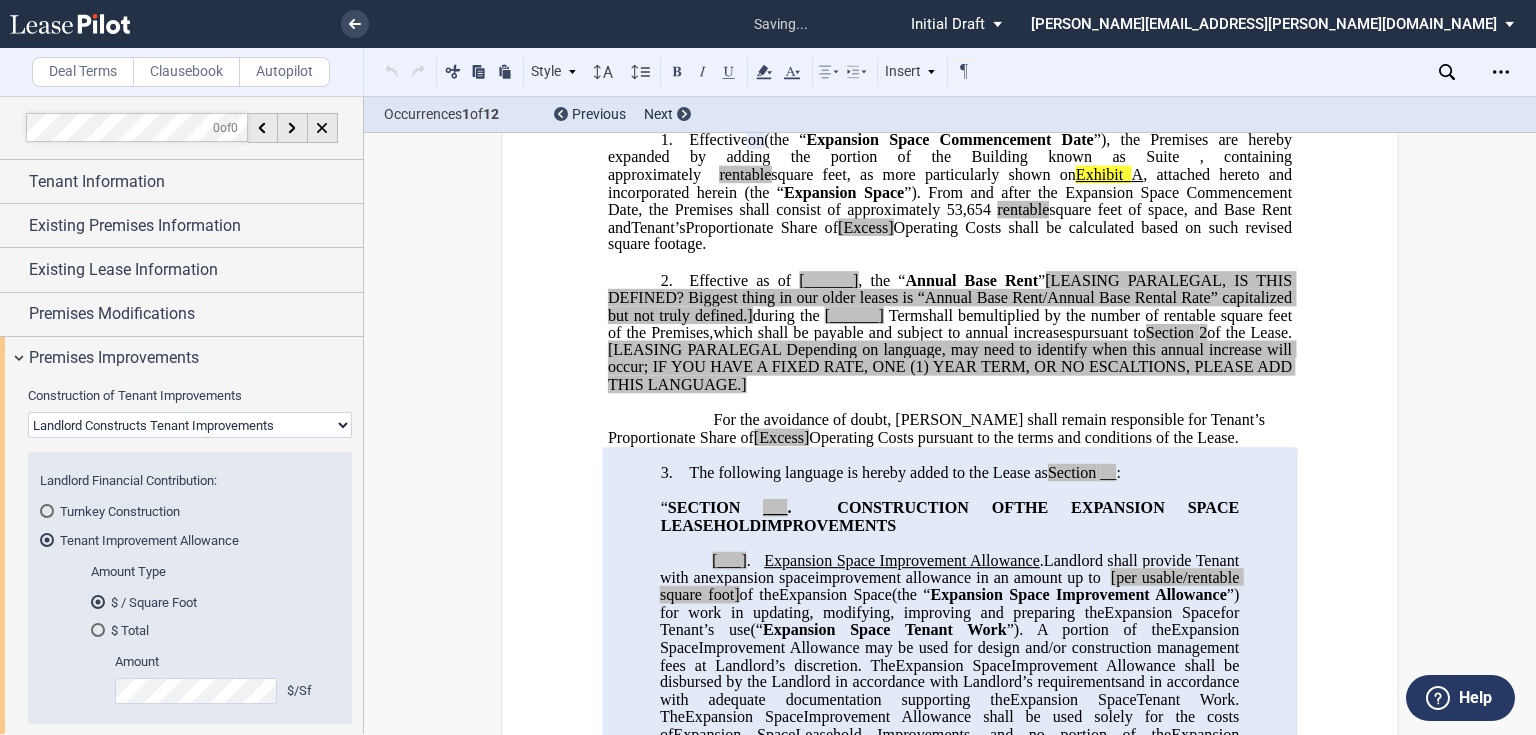 scroll, scrollTop: 821, scrollLeft: 0, axis: vertical 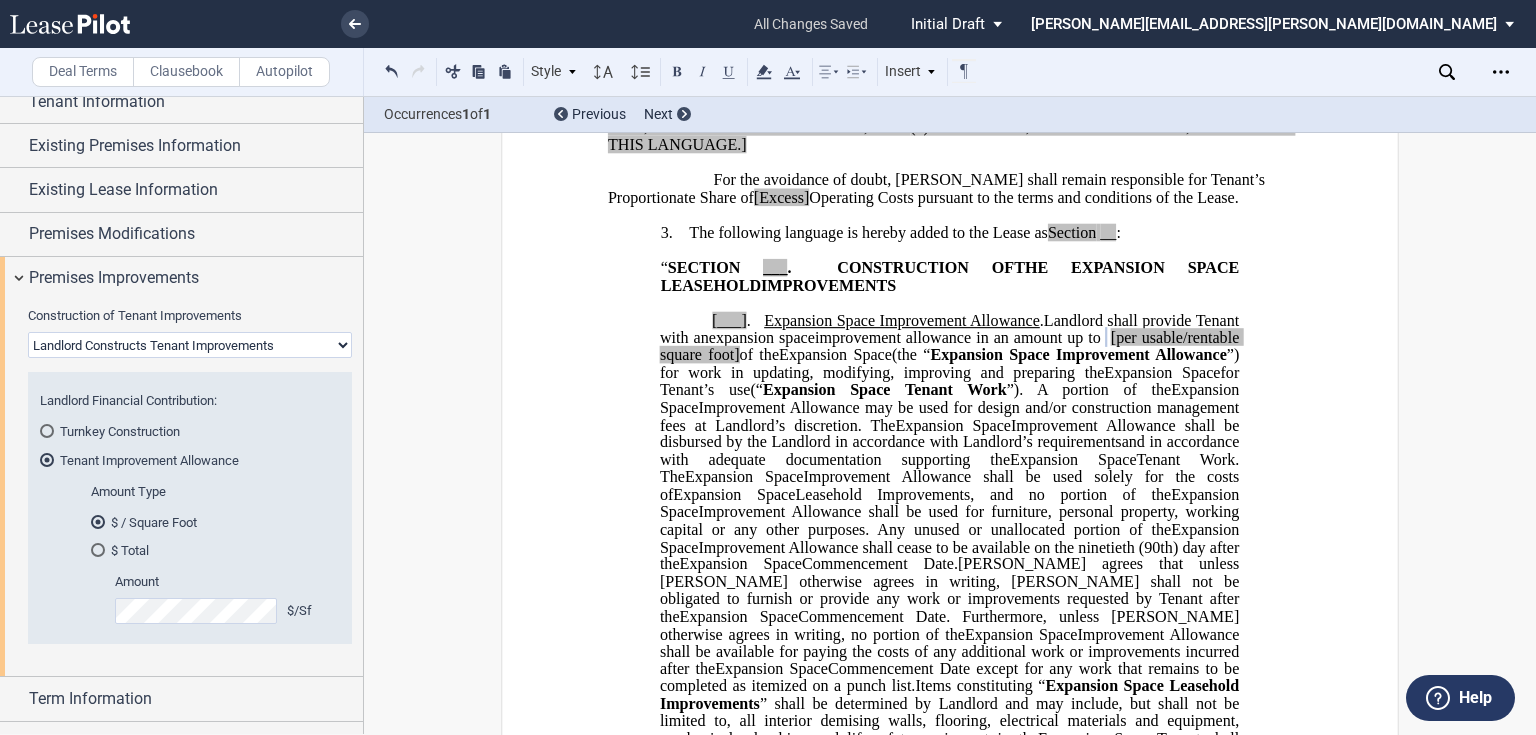 click on "[per usable/rentable square foot]" 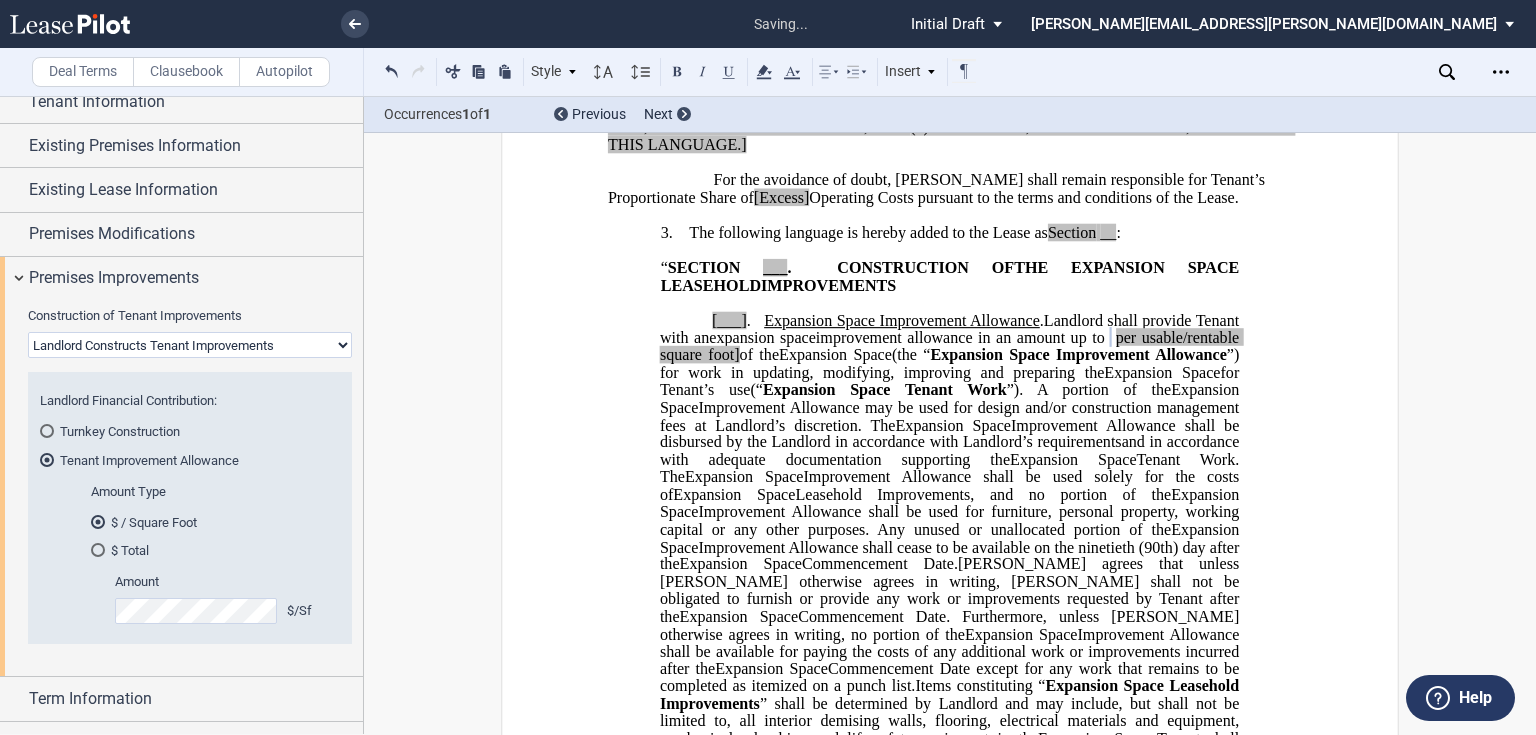 click on "of the" 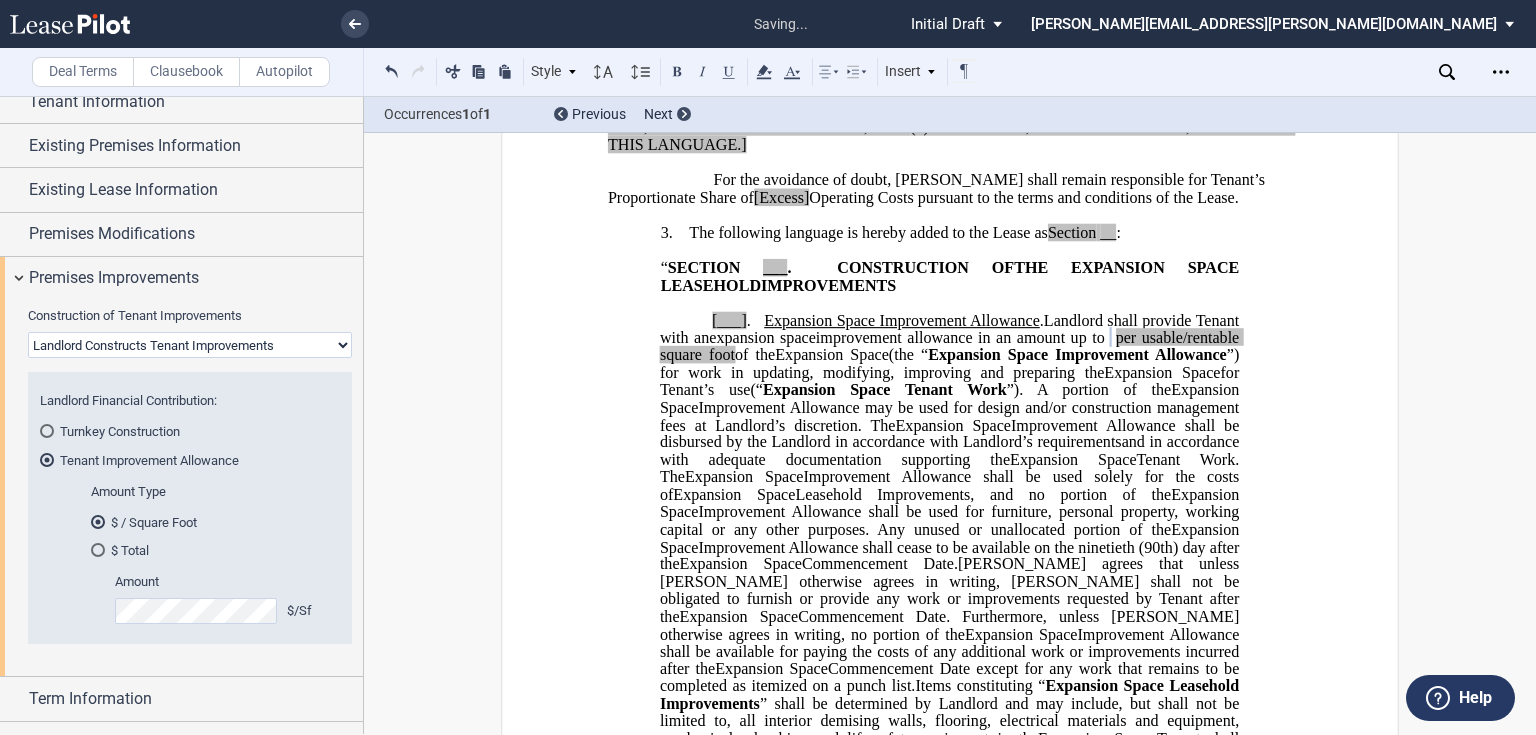 click on "per usable/rentable square foot" 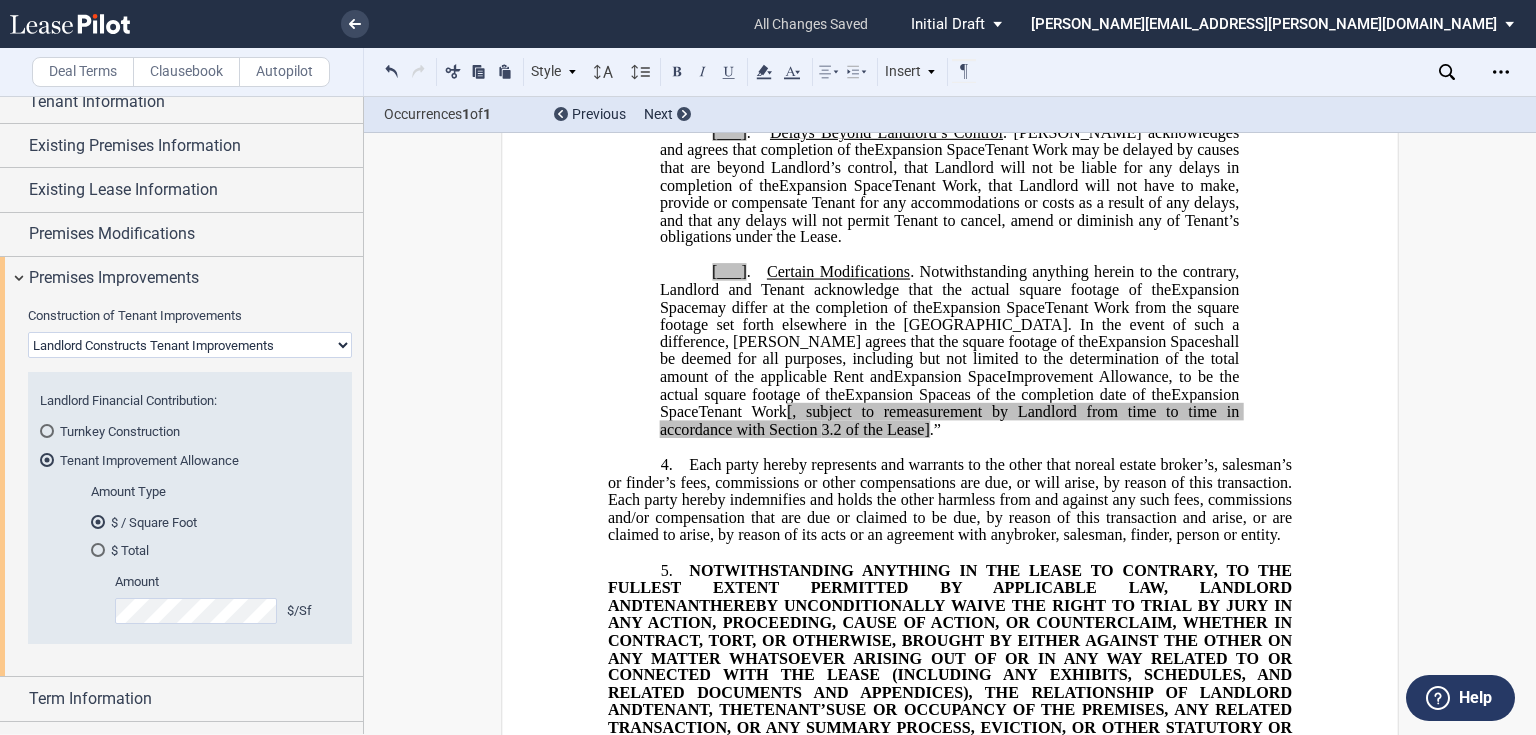 scroll, scrollTop: 3141, scrollLeft: 0, axis: vertical 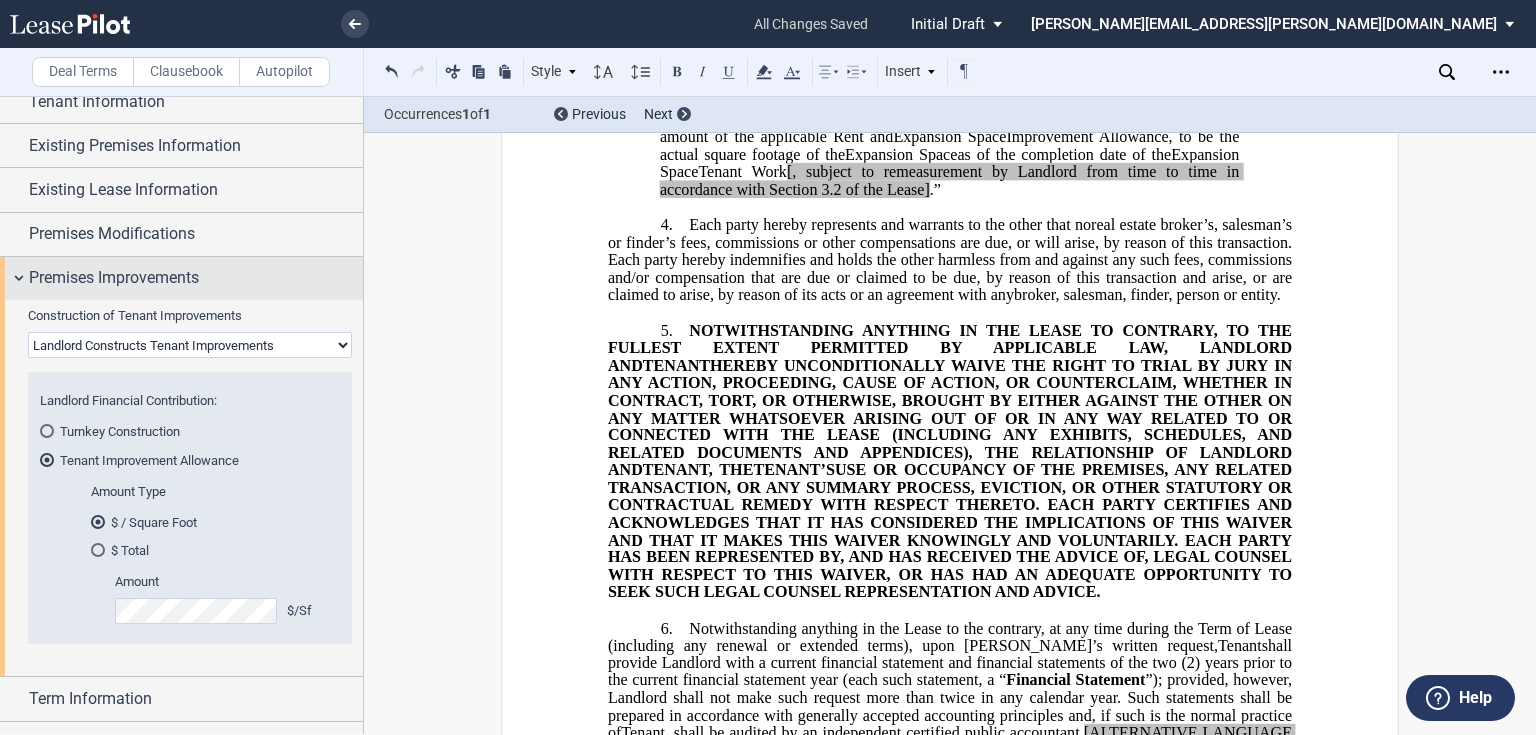 click on "Premises Improvements" at bounding box center [196, 278] 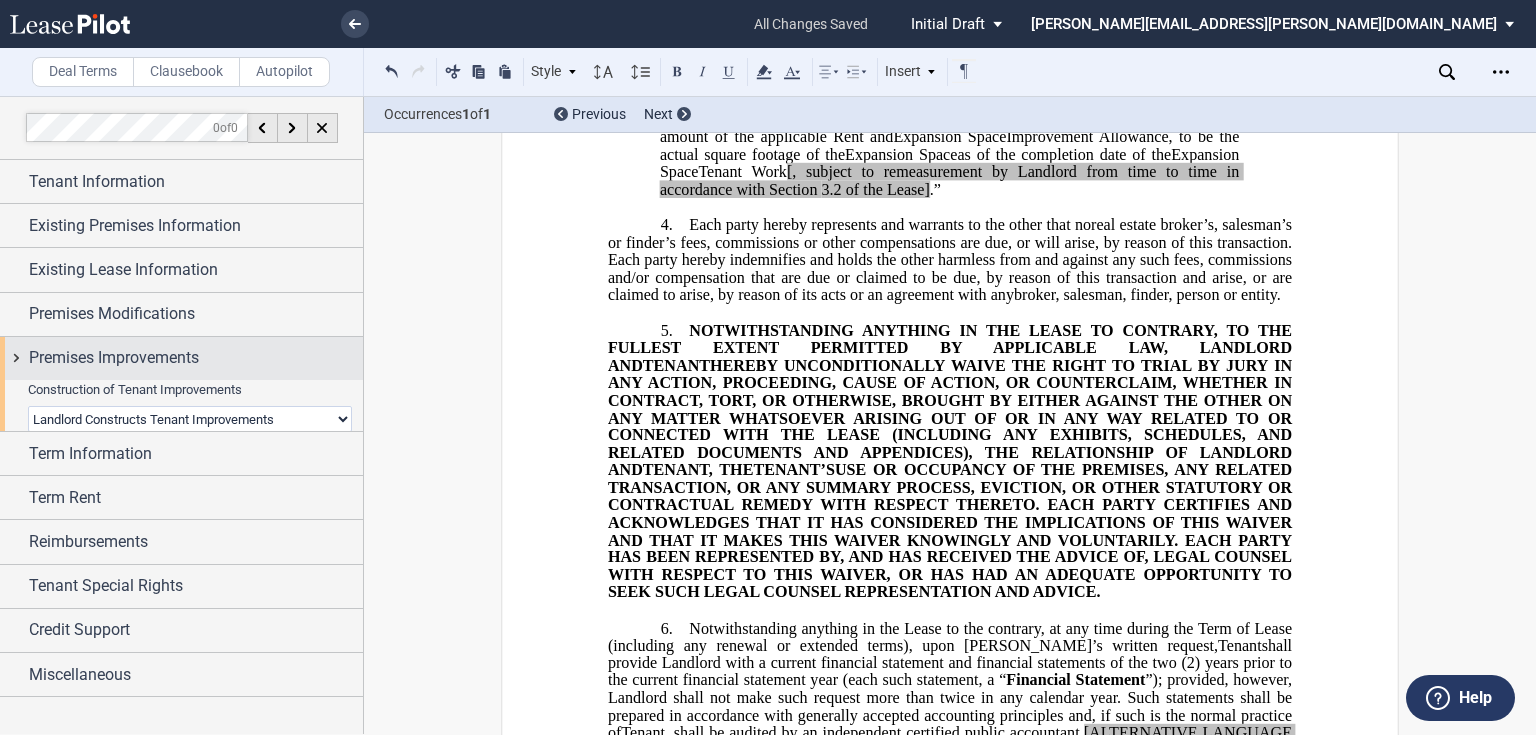 scroll, scrollTop: 0, scrollLeft: 0, axis: both 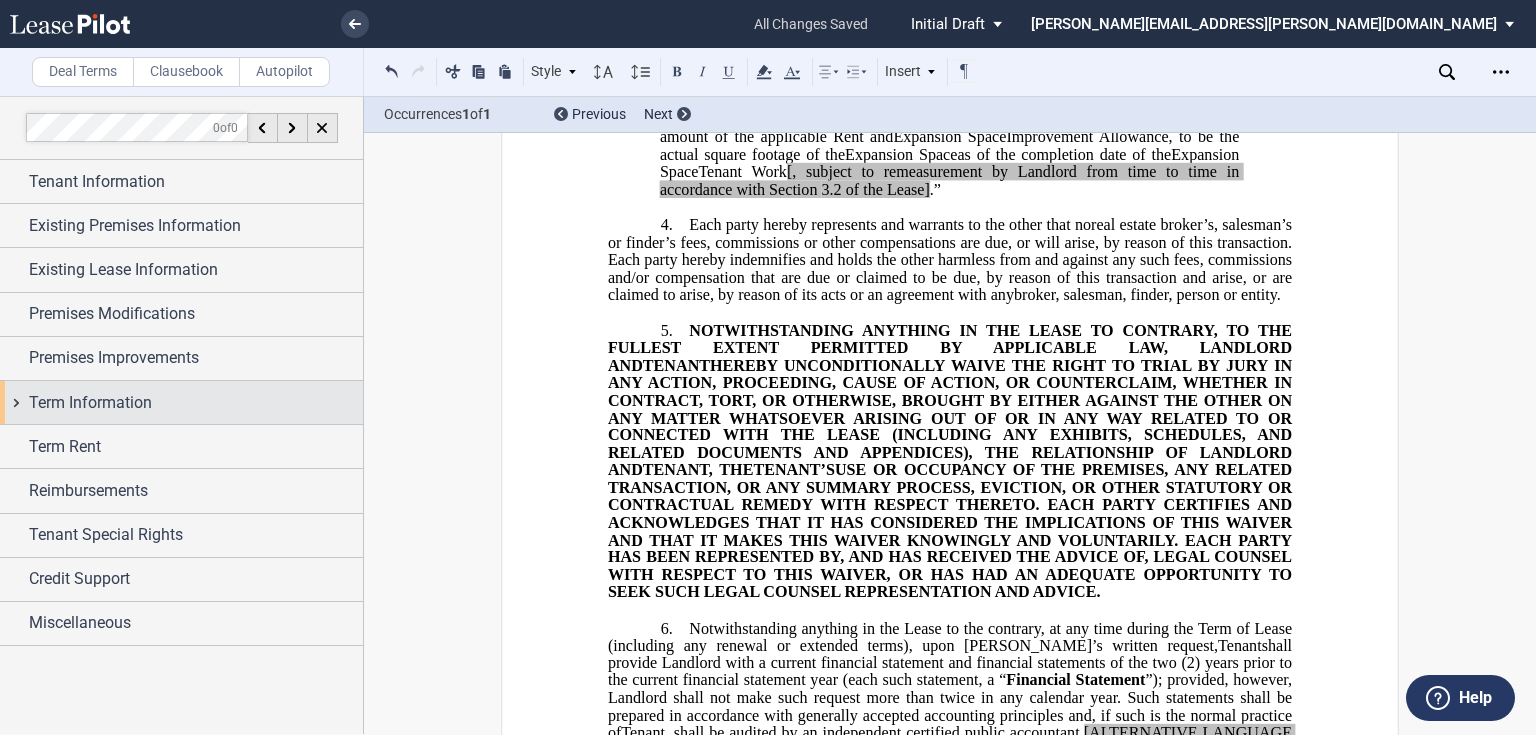 click on "Term Information" at bounding box center [196, 403] 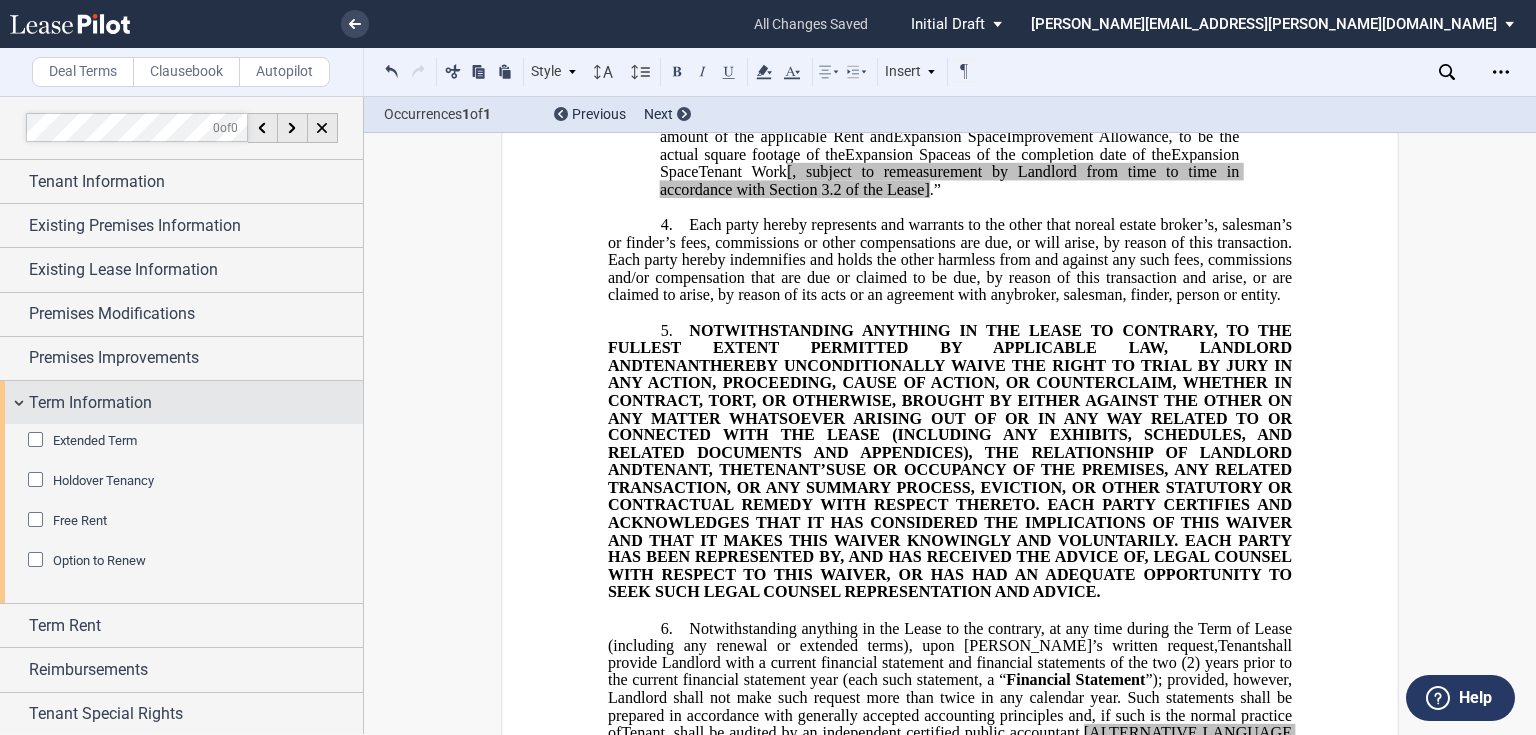 click on "Term Information" at bounding box center [90, 403] 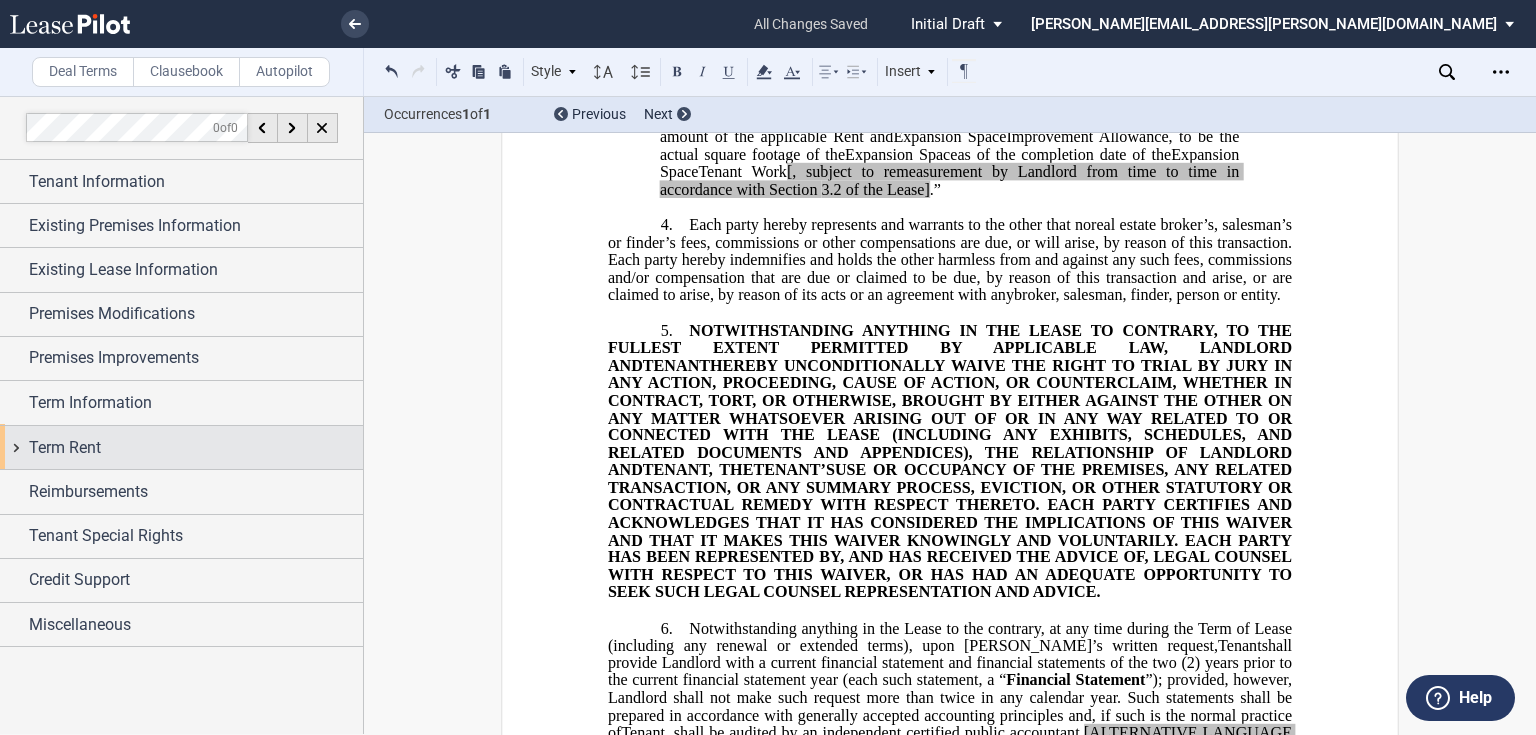 click on "Term Rent" at bounding box center [196, 448] 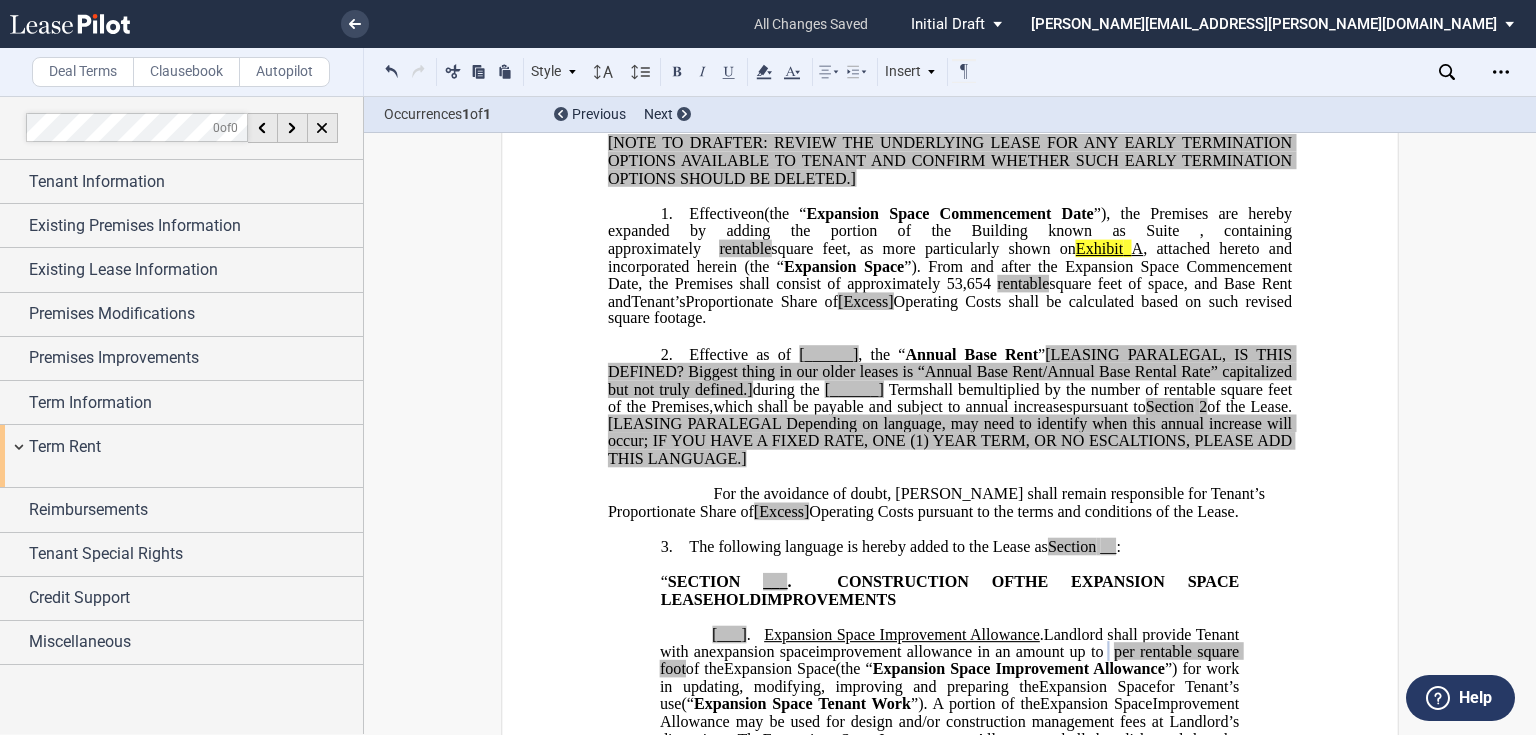 scroll, scrollTop: 581, scrollLeft: 0, axis: vertical 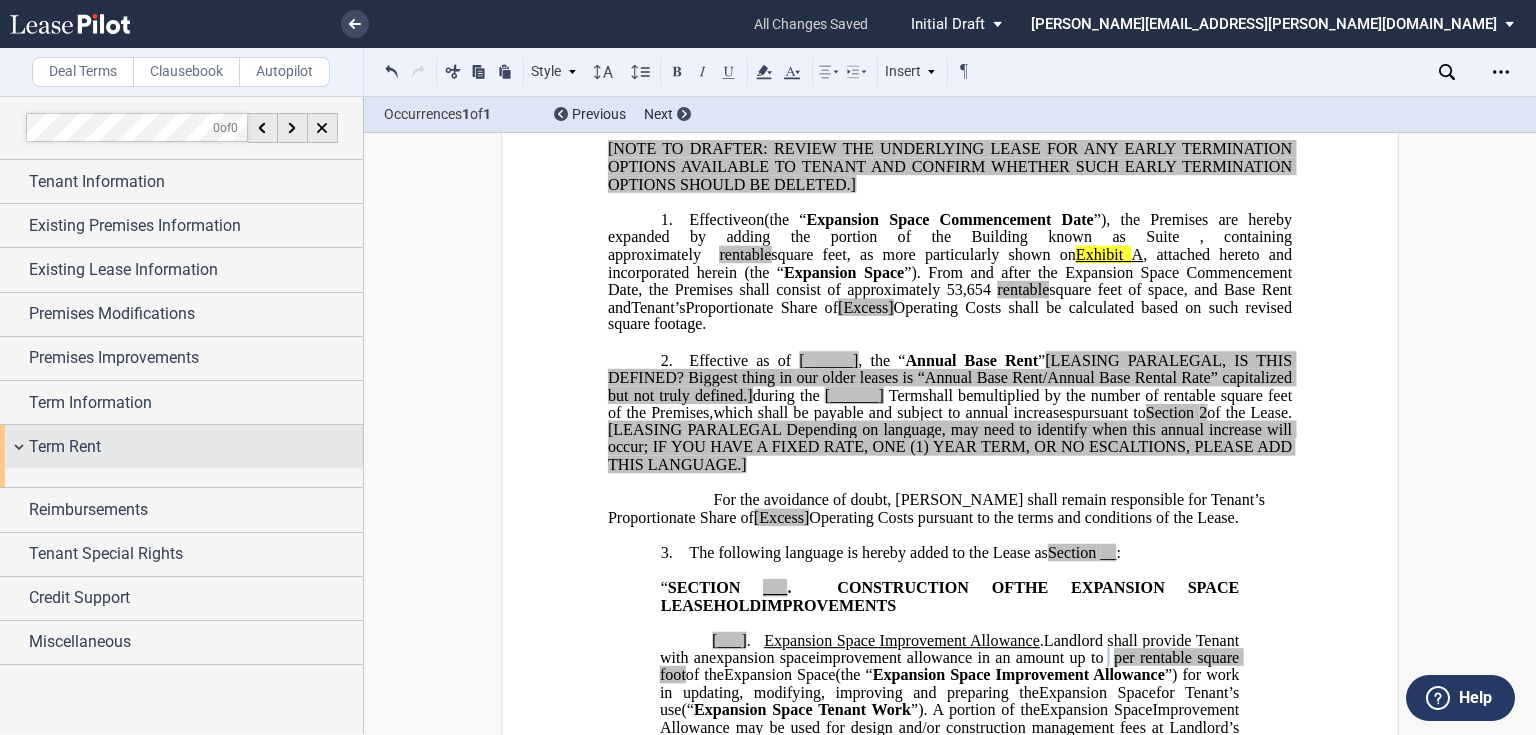 click on "Term Rent" at bounding box center (196, 447) 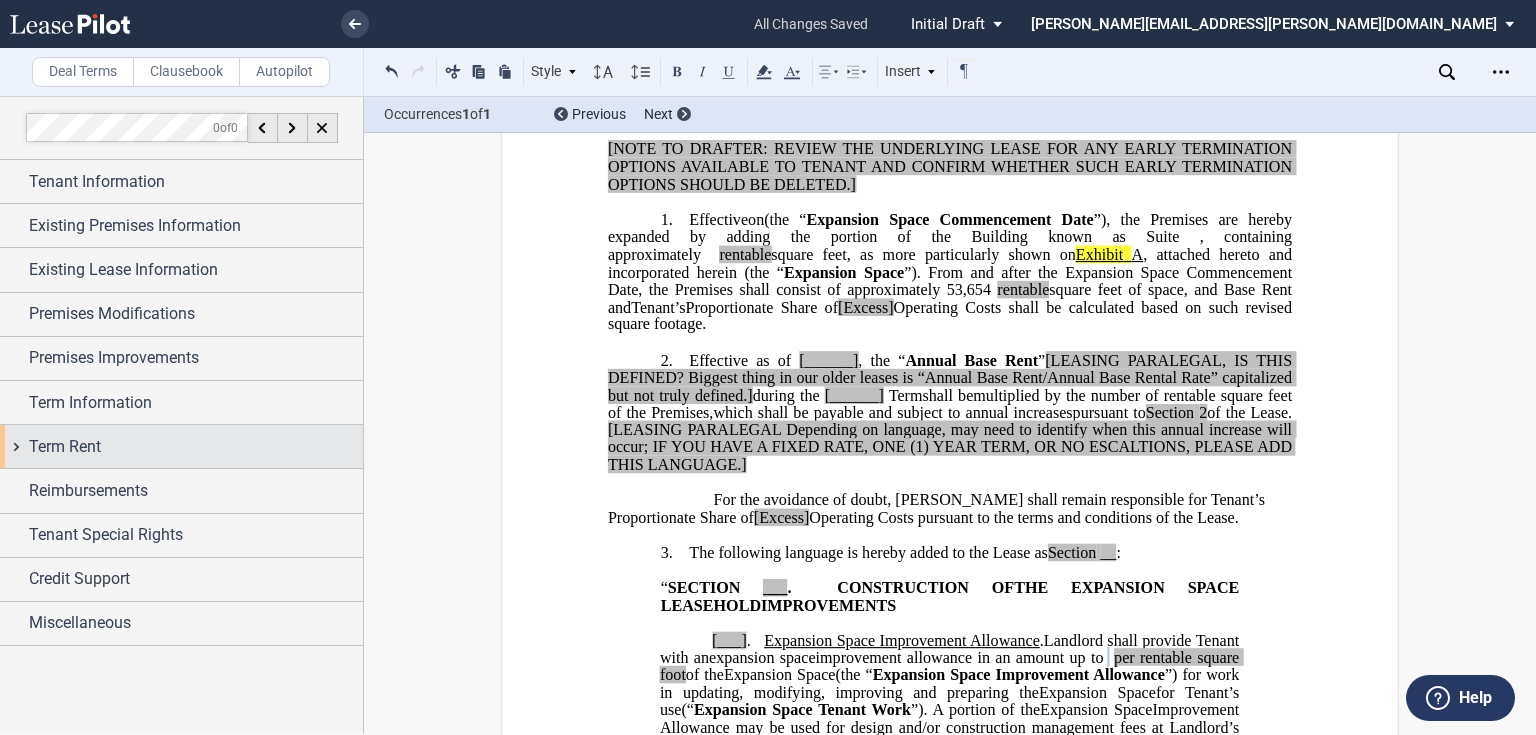 click on "Term Rent" at bounding box center [196, 447] 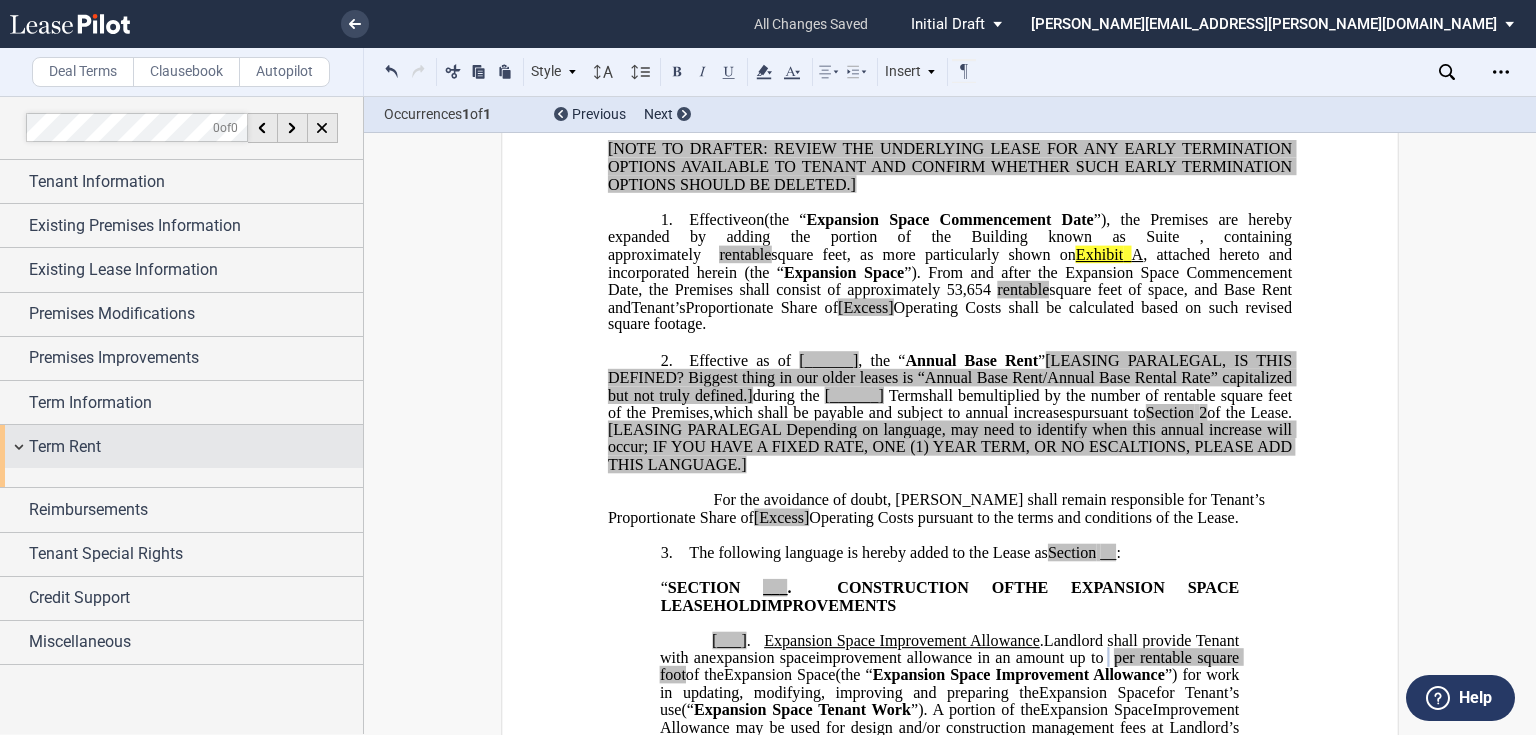 click on "Term Rent" at bounding box center (196, 447) 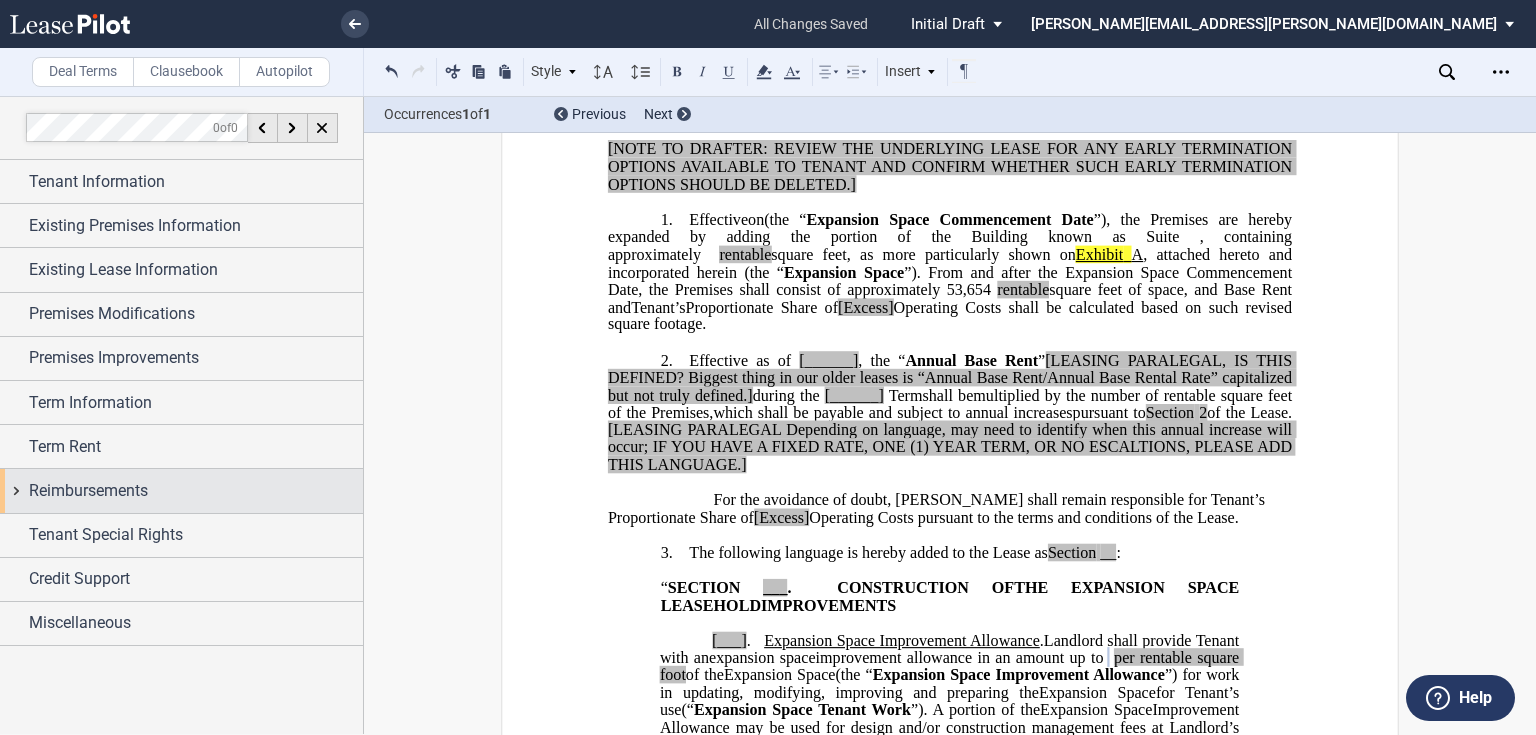 click on "Reimbursements" at bounding box center (88, 491) 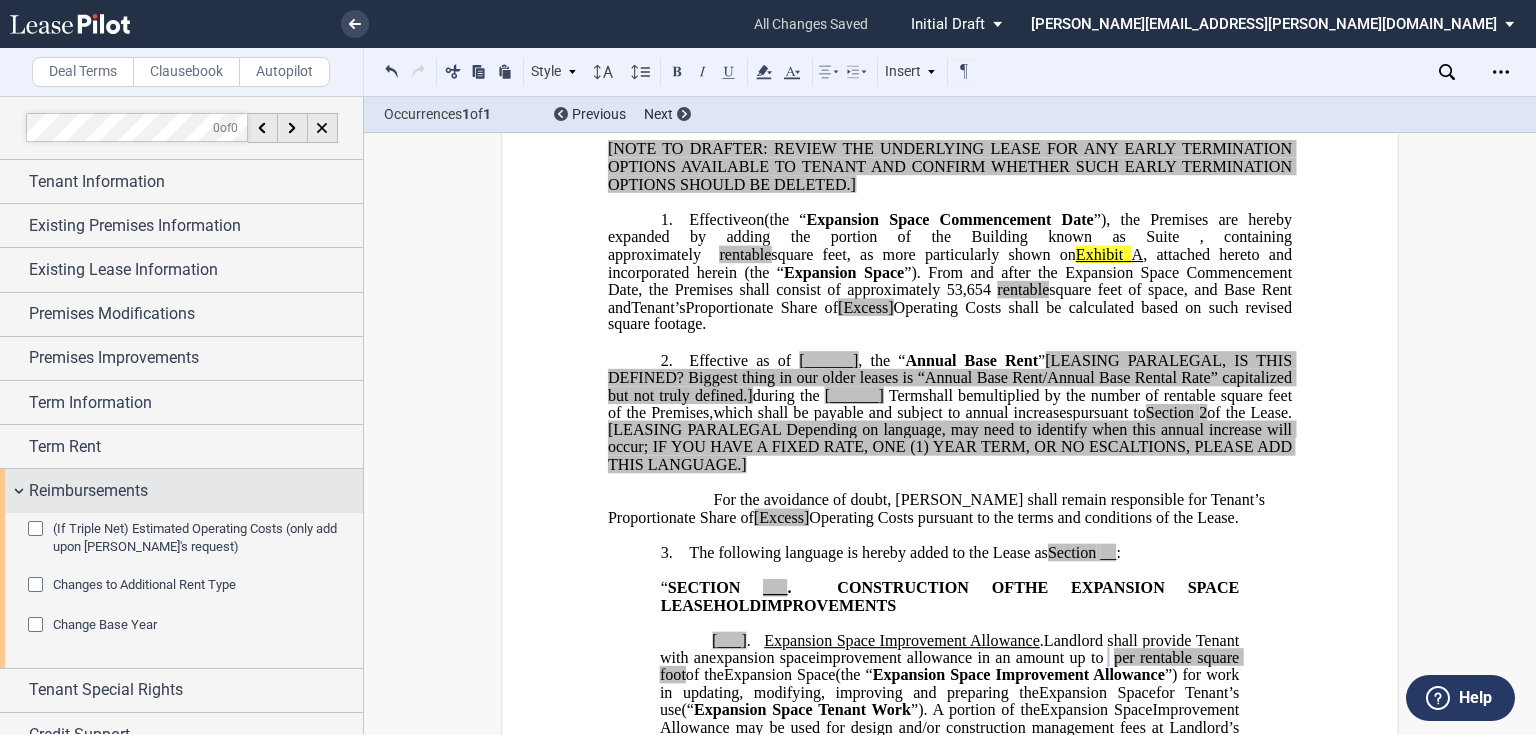 click on "Reimbursements" at bounding box center (88, 491) 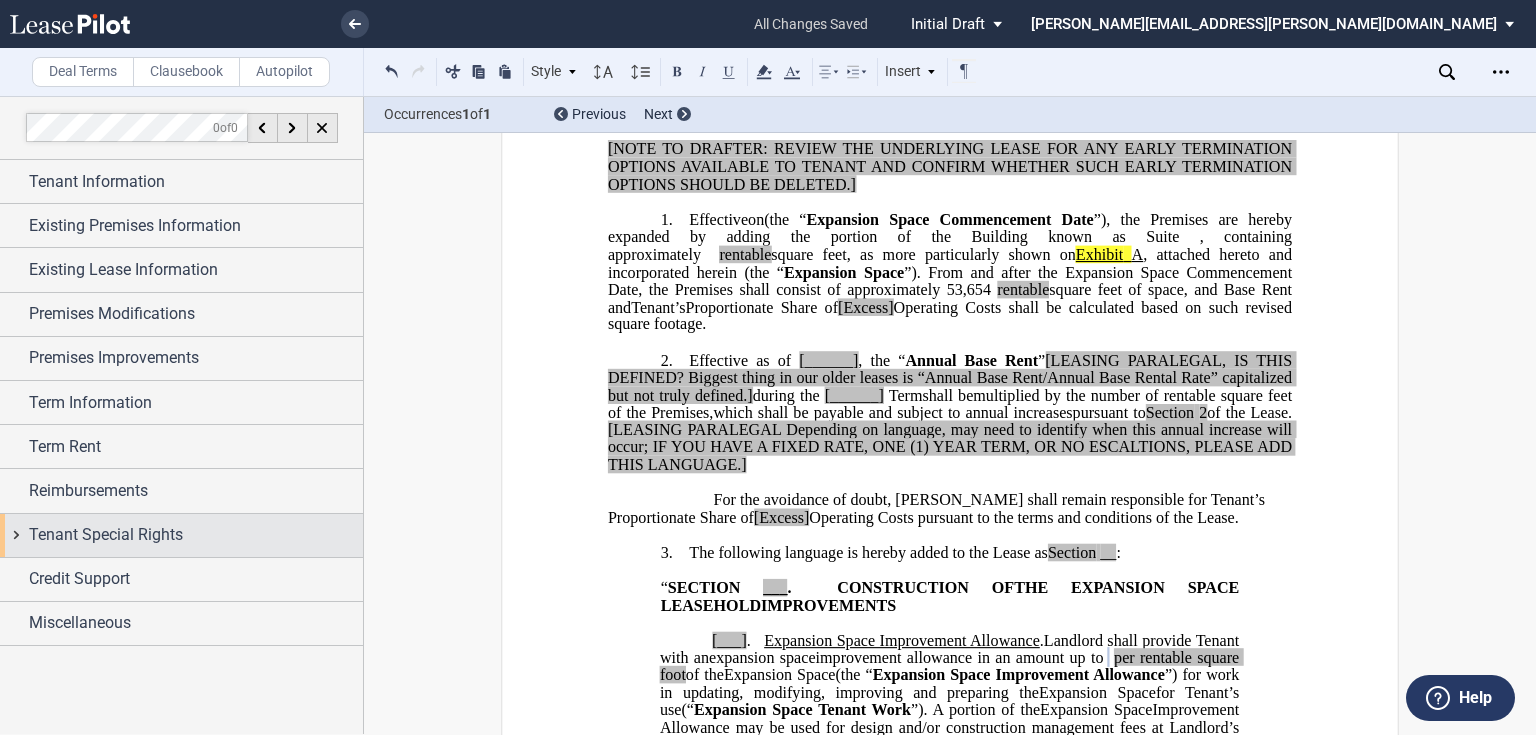 click on "Tenant Special Rights" at bounding box center [106, 535] 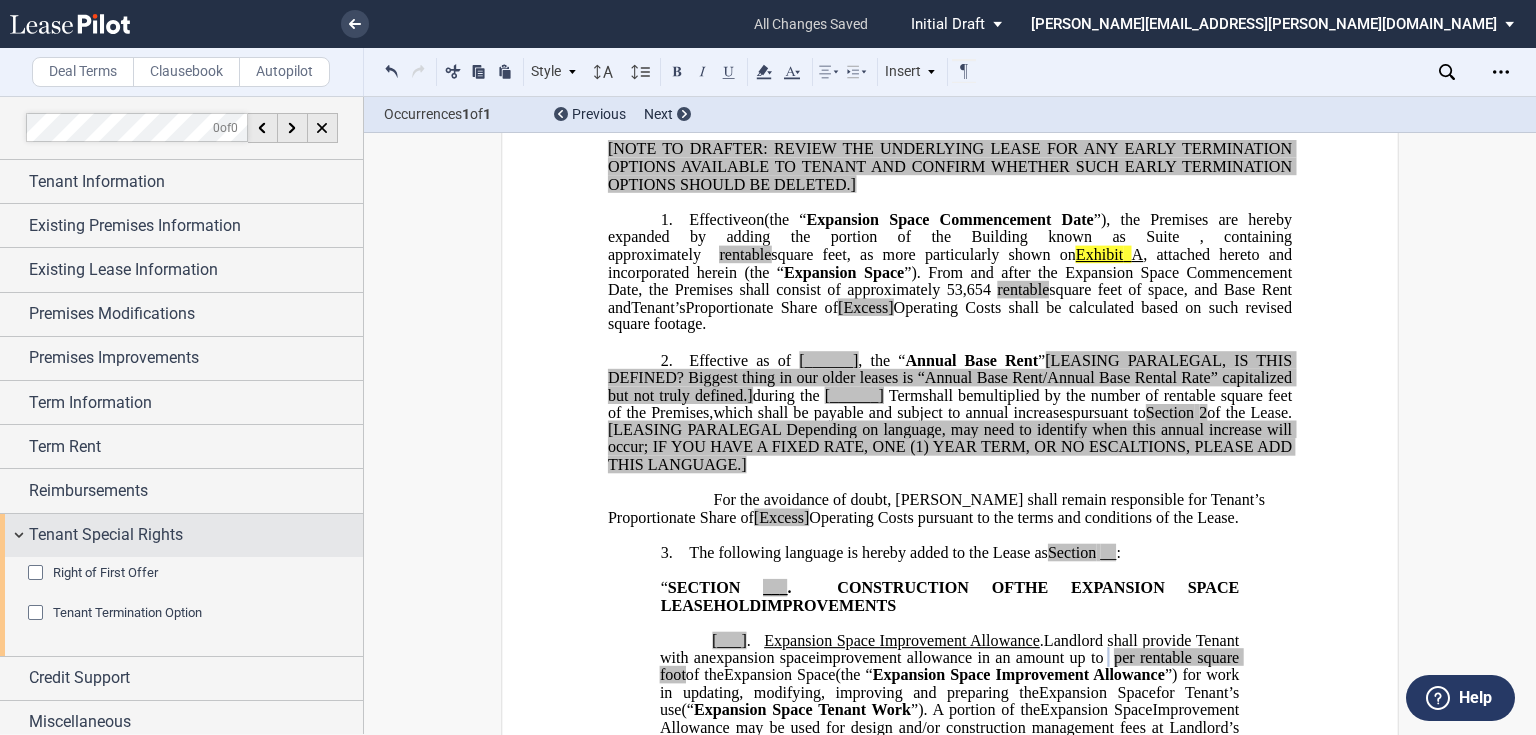 click on "Tenant Special Rights" at bounding box center [106, 535] 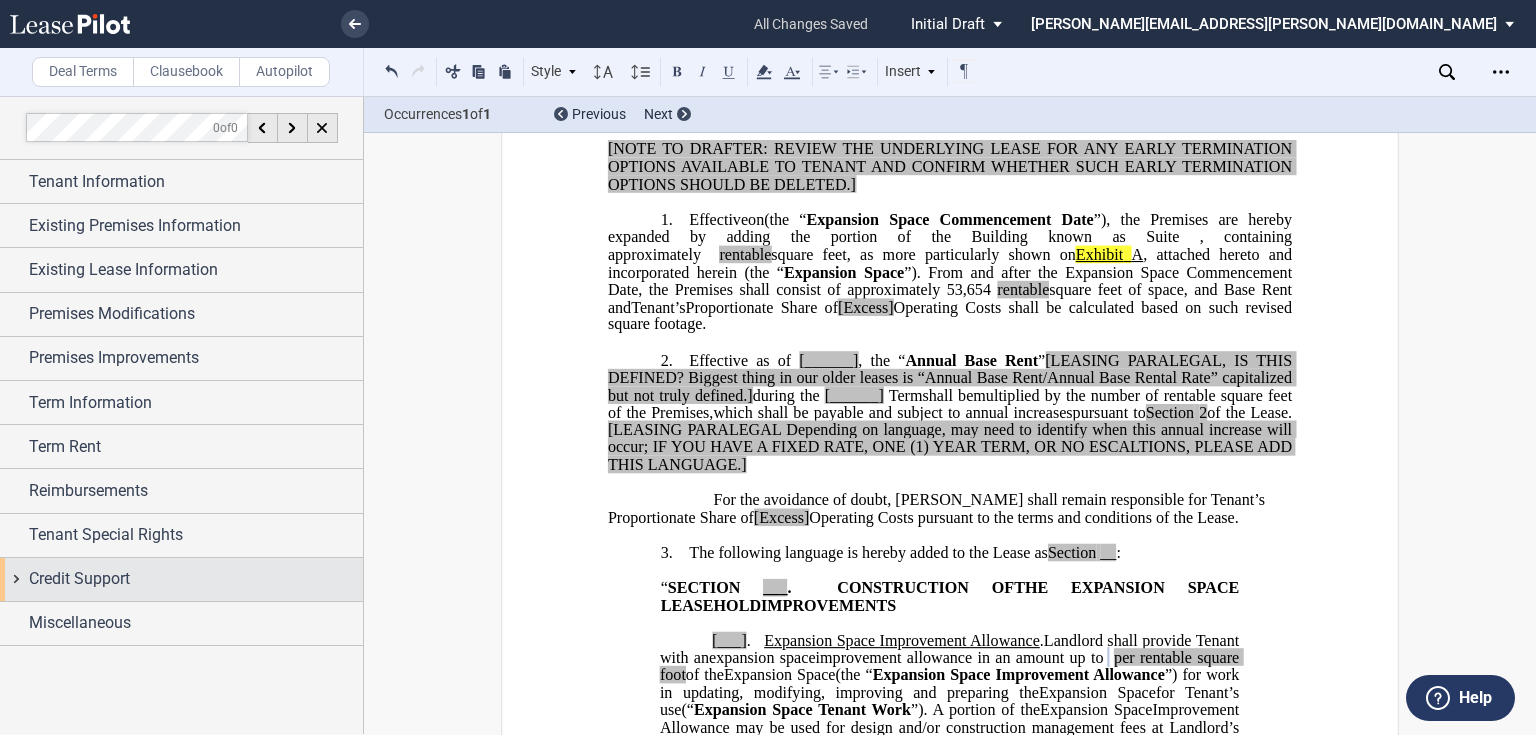 click on "Credit Support" at bounding box center [196, 579] 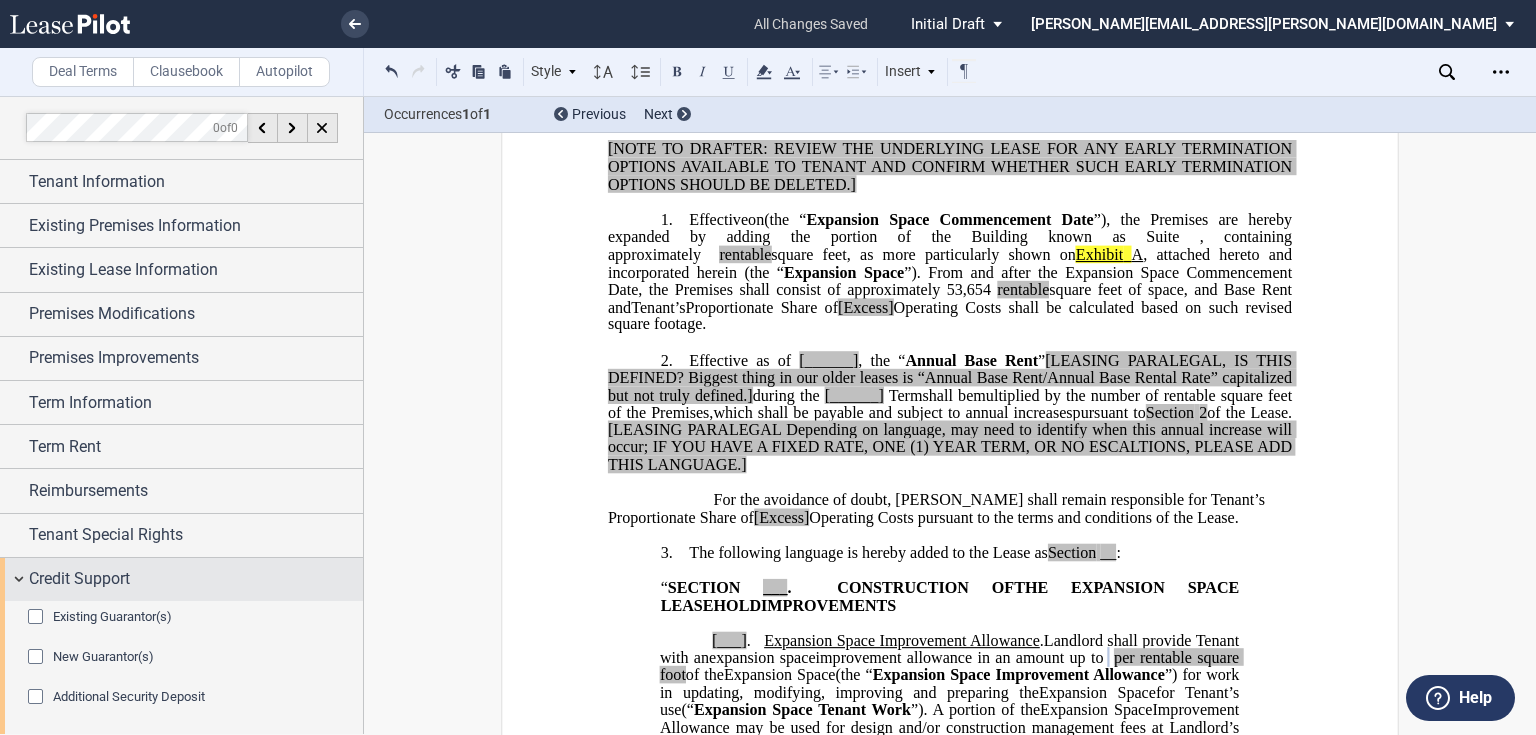 scroll, scrollTop: 48, scrollLeft: 0, axis: vertical 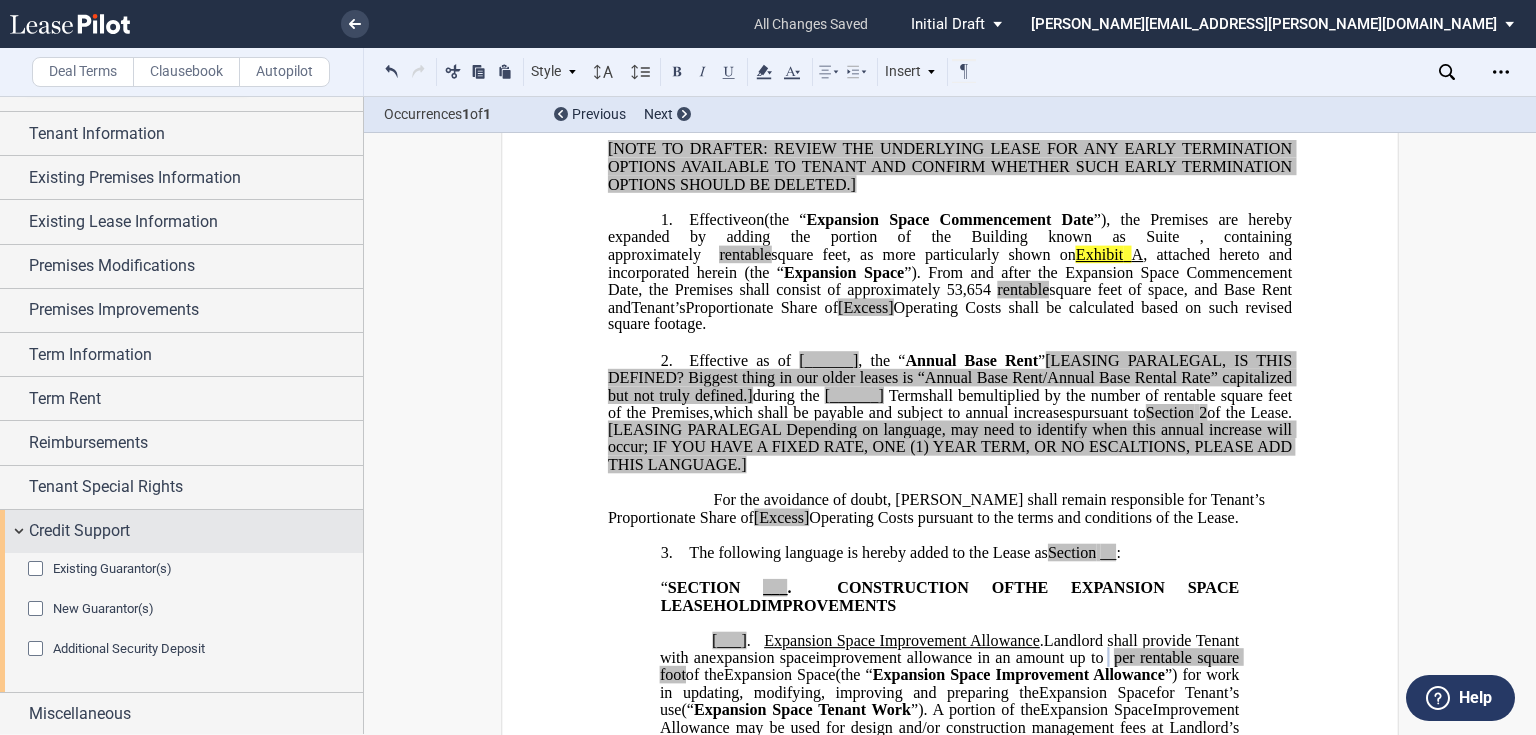 click on "Credit Support" at bounding box center (79, 531) 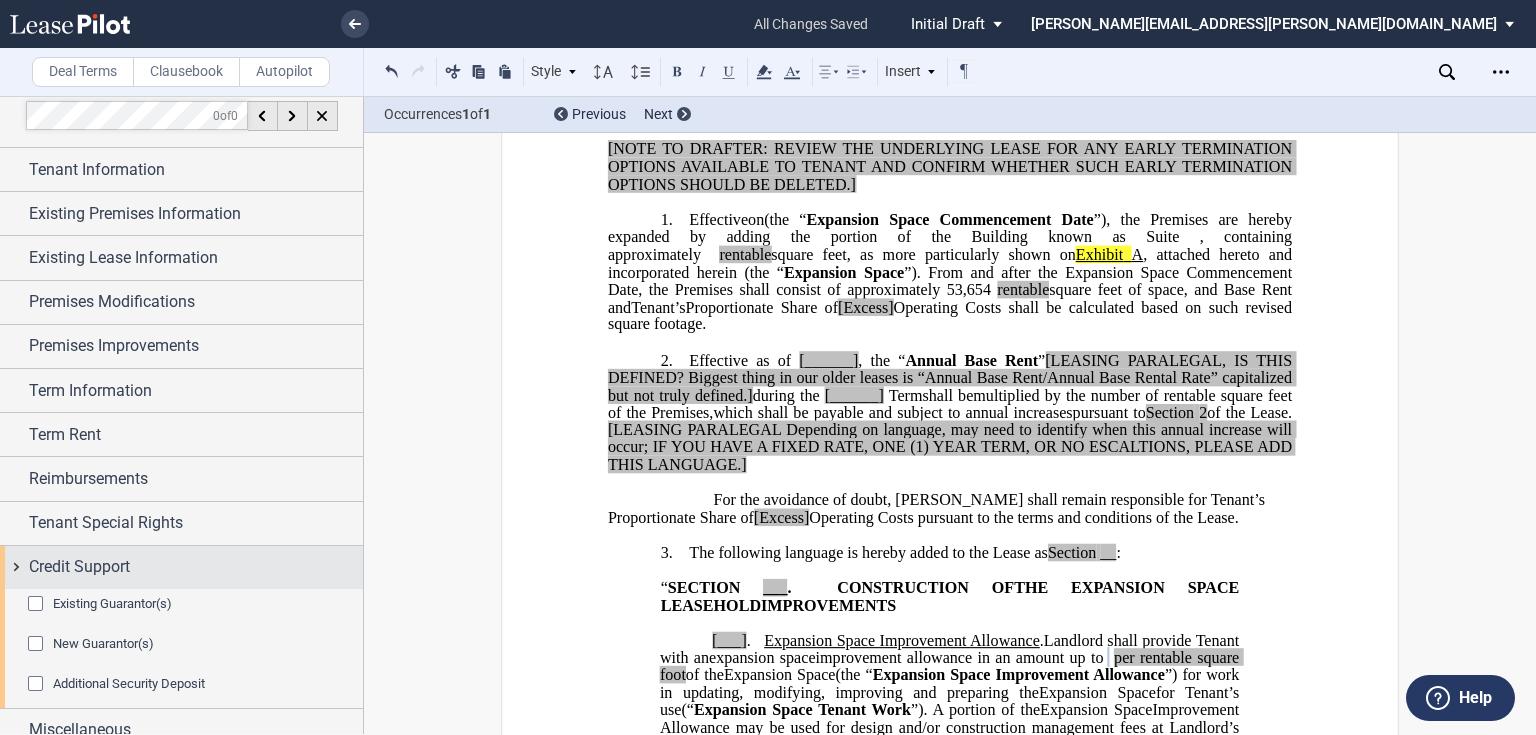 scroll, scrollTop: 0, scrollLeft: 0, axis: both 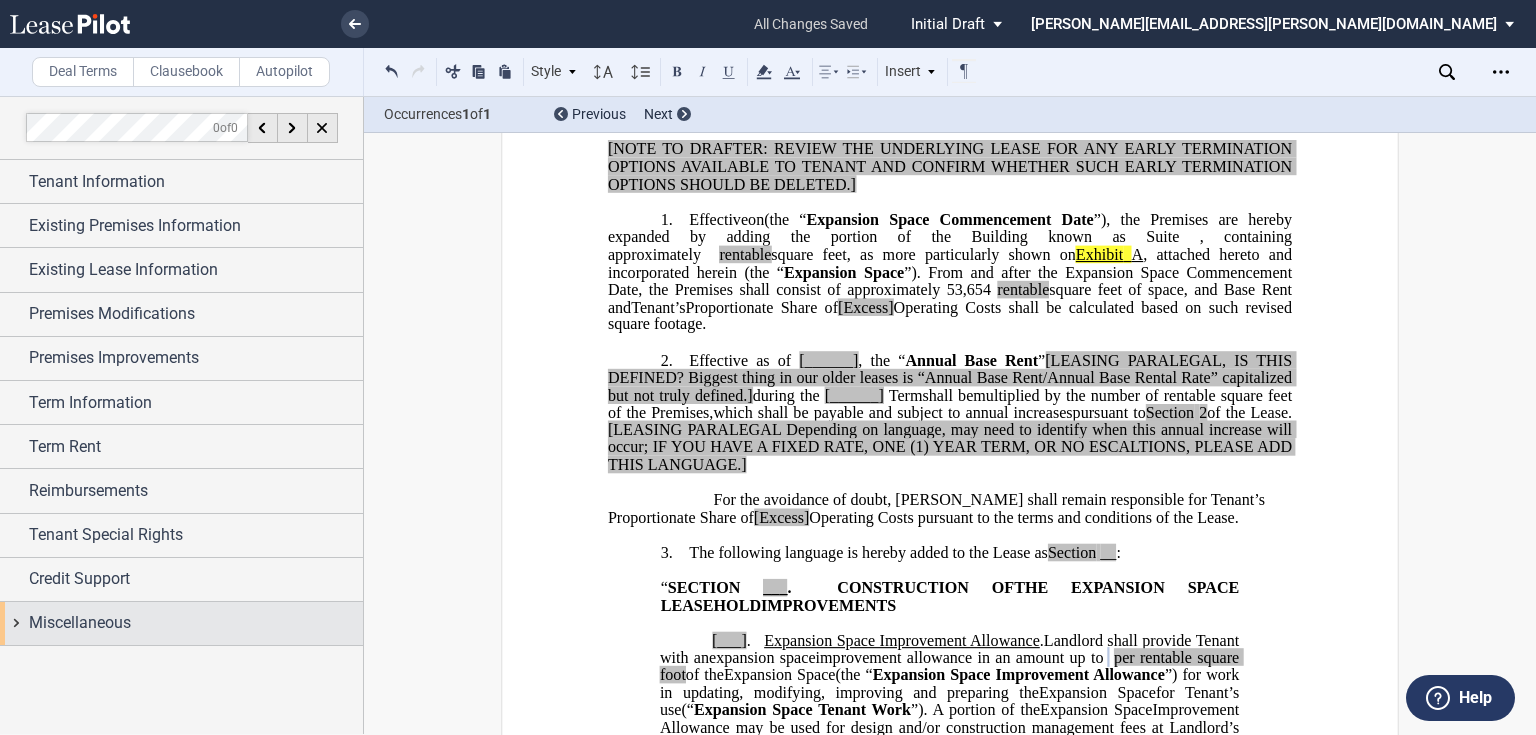 click on "Miscellaneous" at bounding box center (80, 623) 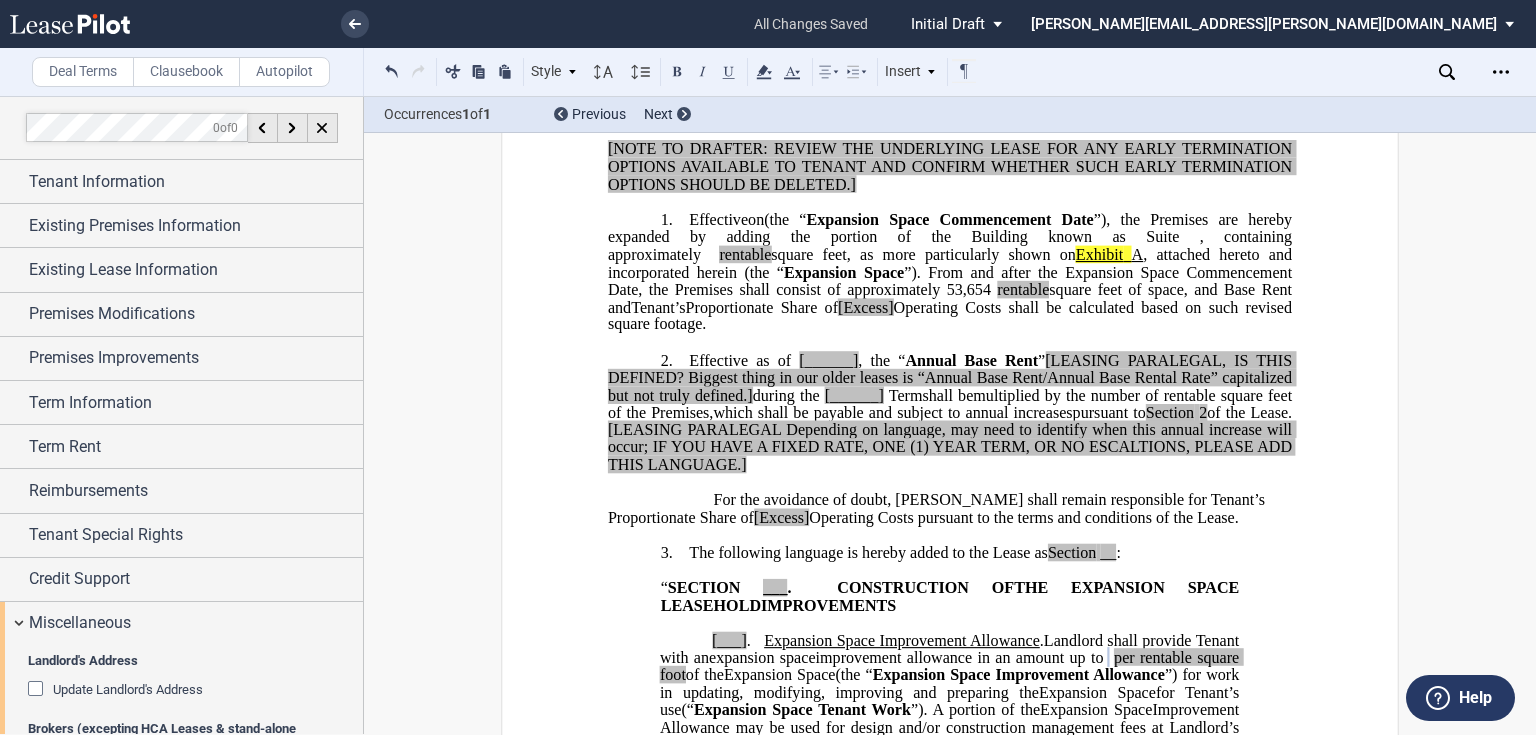 scroll, scrollTop: 400, scrollLeft: 0, axis: vertical 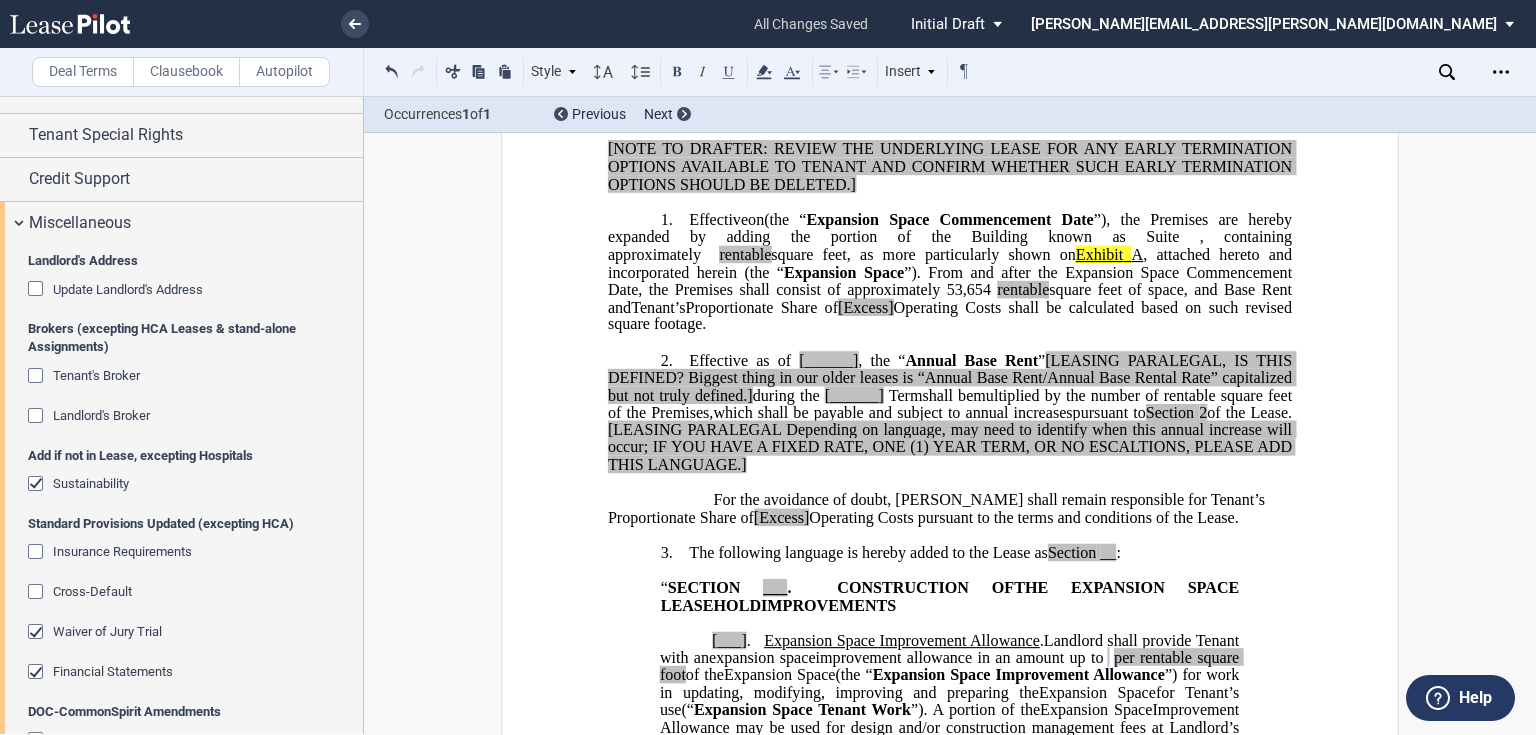 click 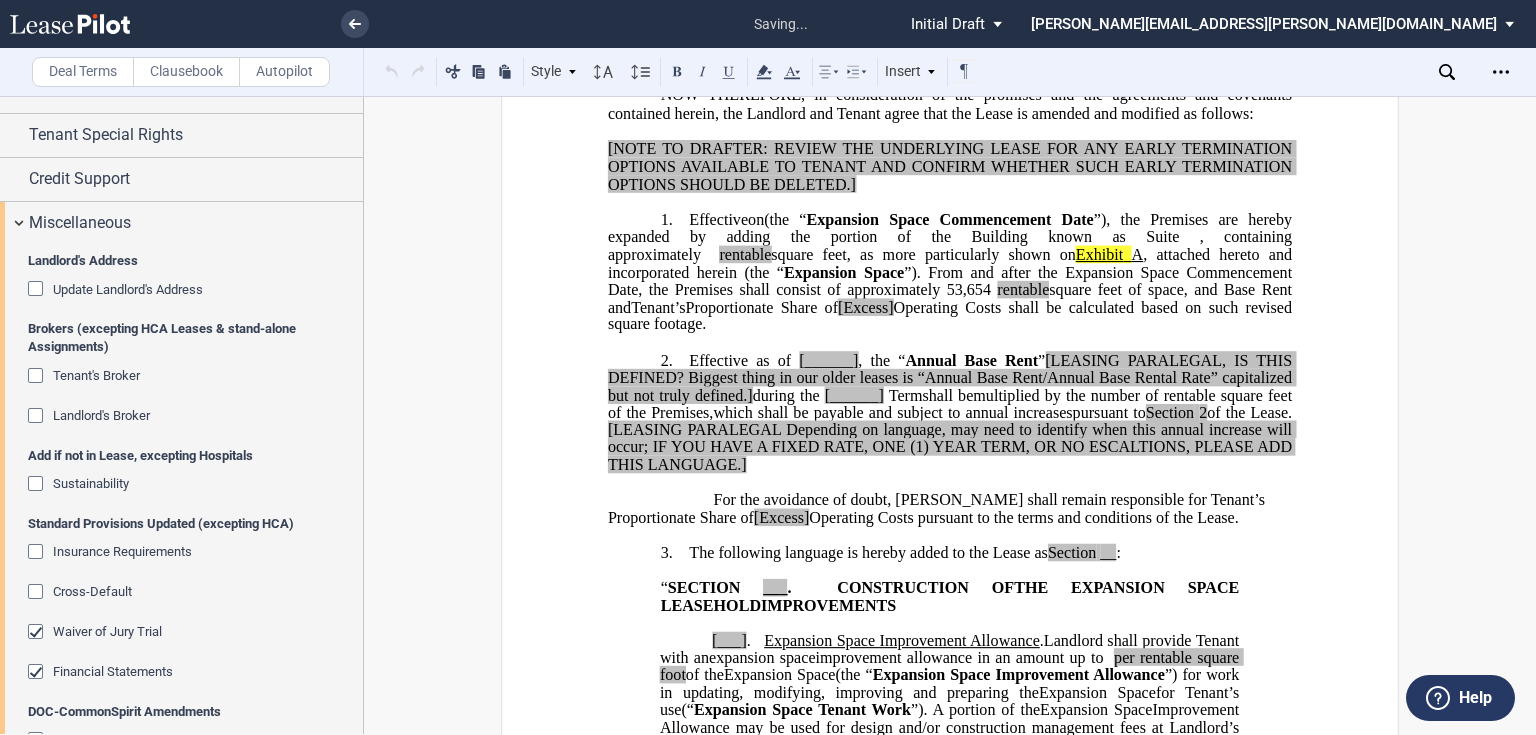 click 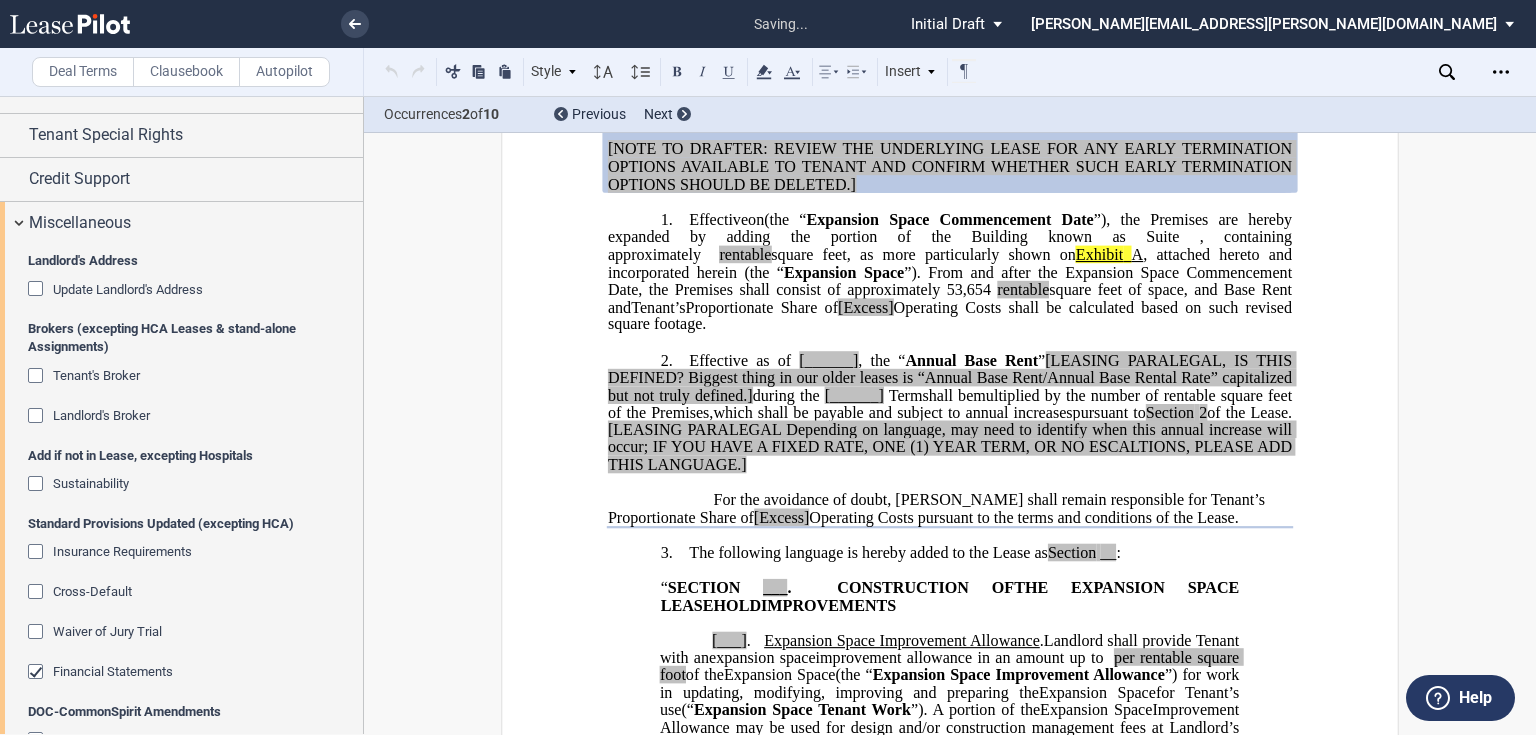 click 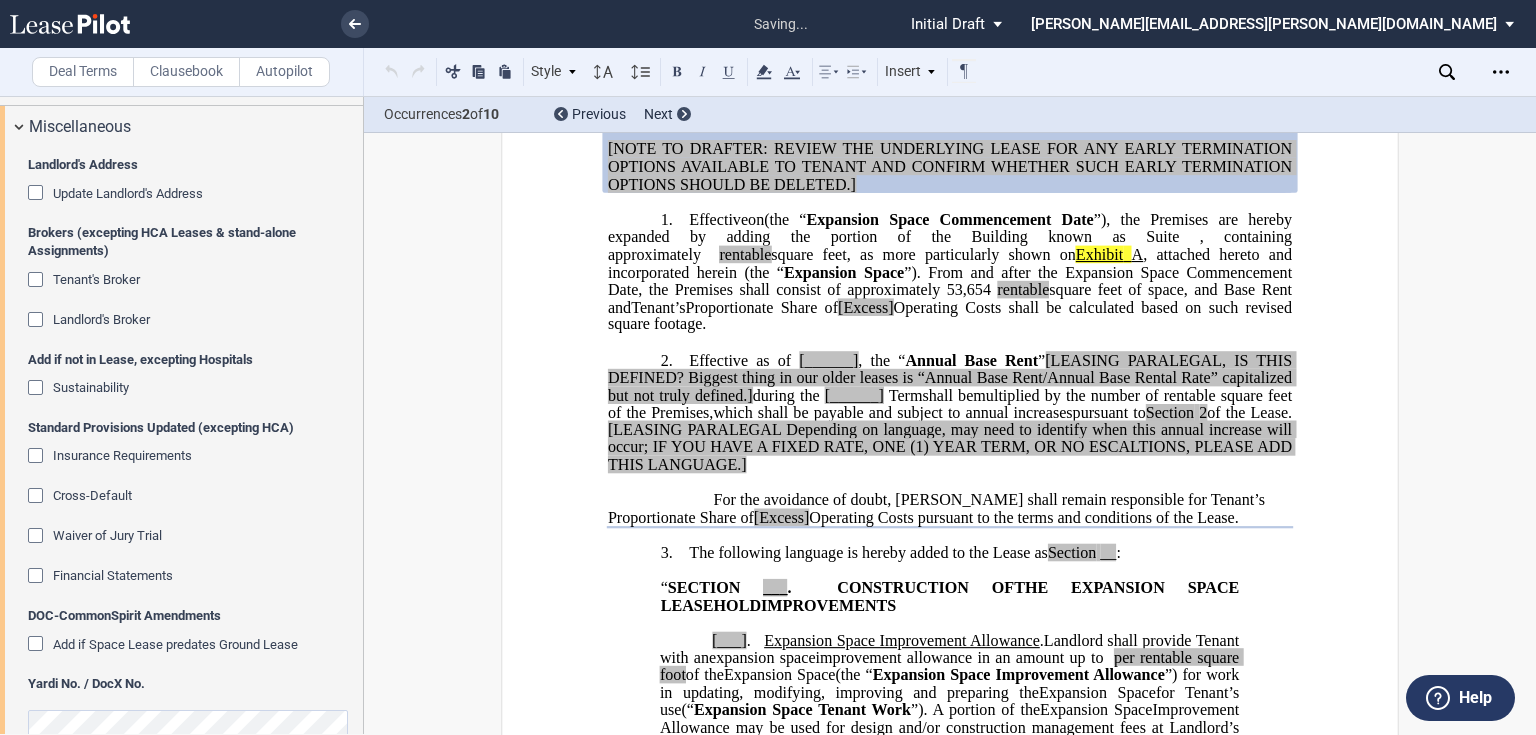 scroll, scrollTop: 528, scrollLeft: 0, axis: vertical 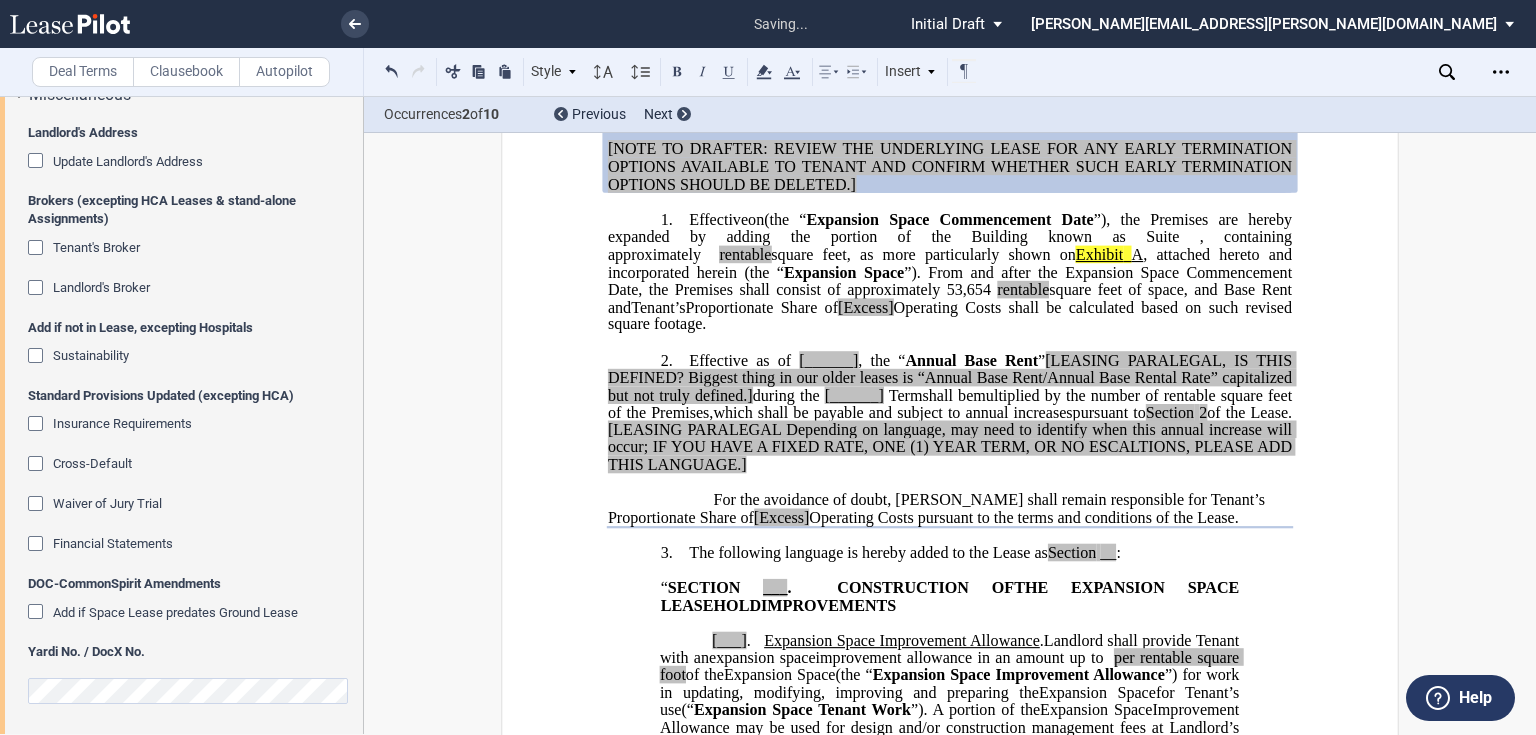 click at bounding box center (38, 290) 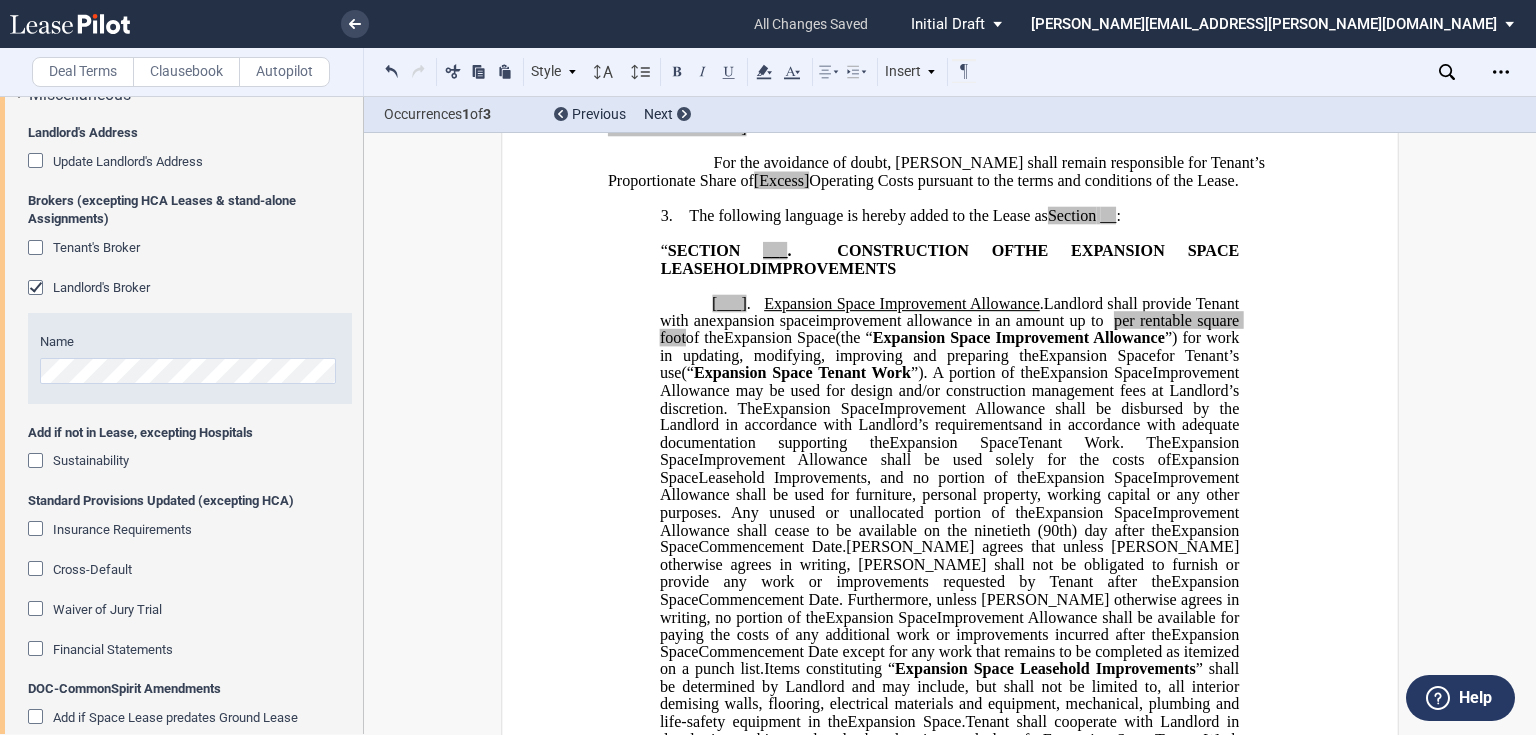 scroll, scrollTop: 1061, scrollLeft: 0, axis: vertical 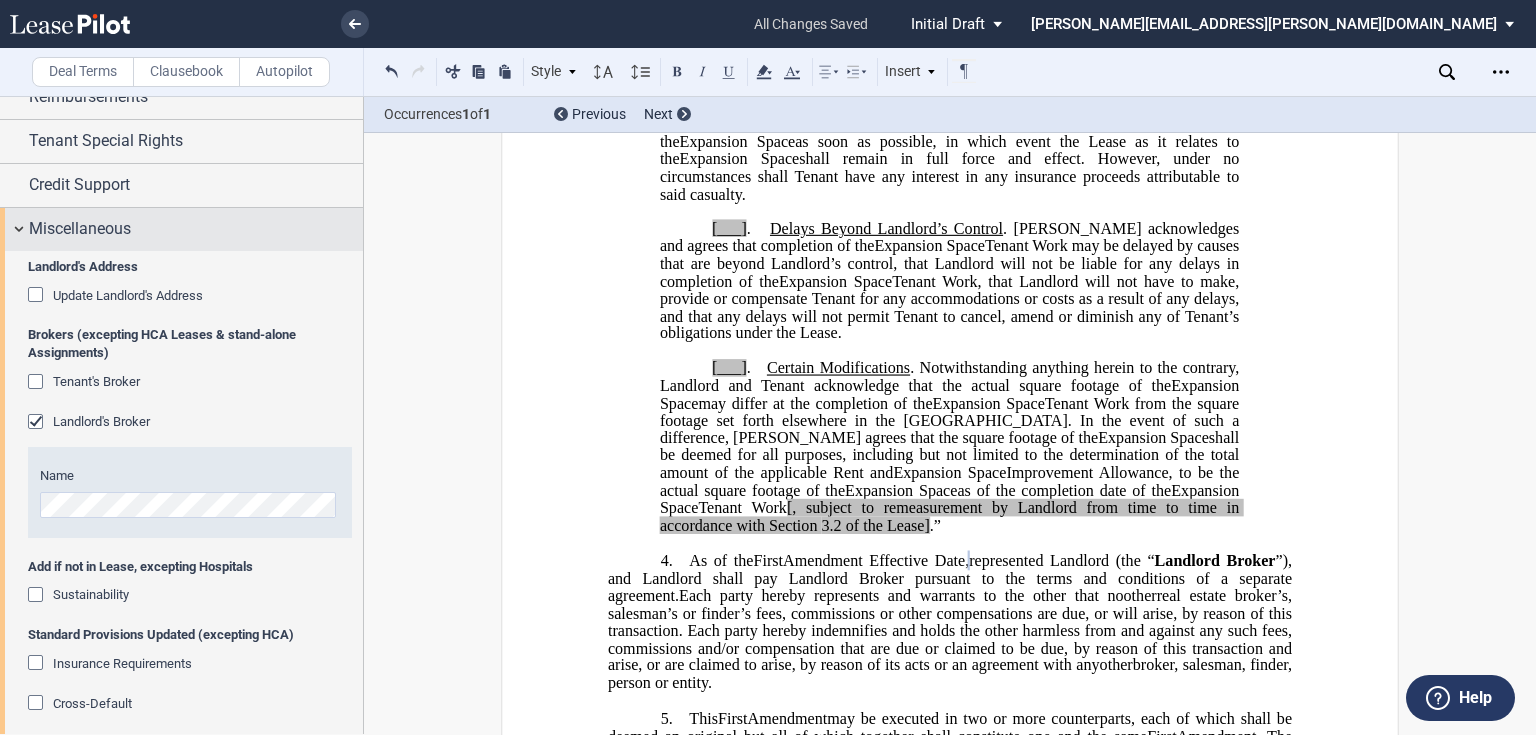 click on "Miscellaneous" at bounding box center [196, 229] 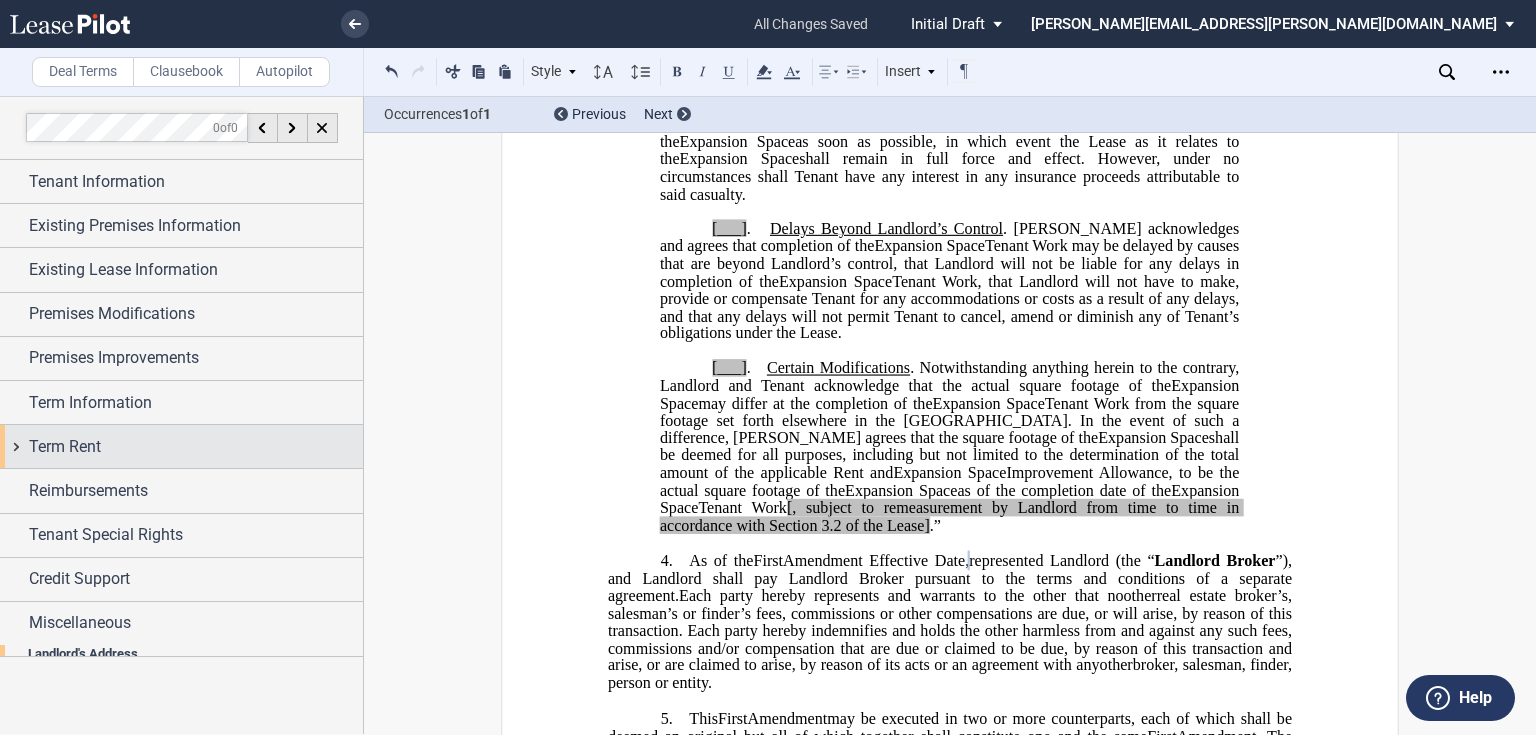 scroll, scrollTop: 0, scrollLeft: 0, axis: both 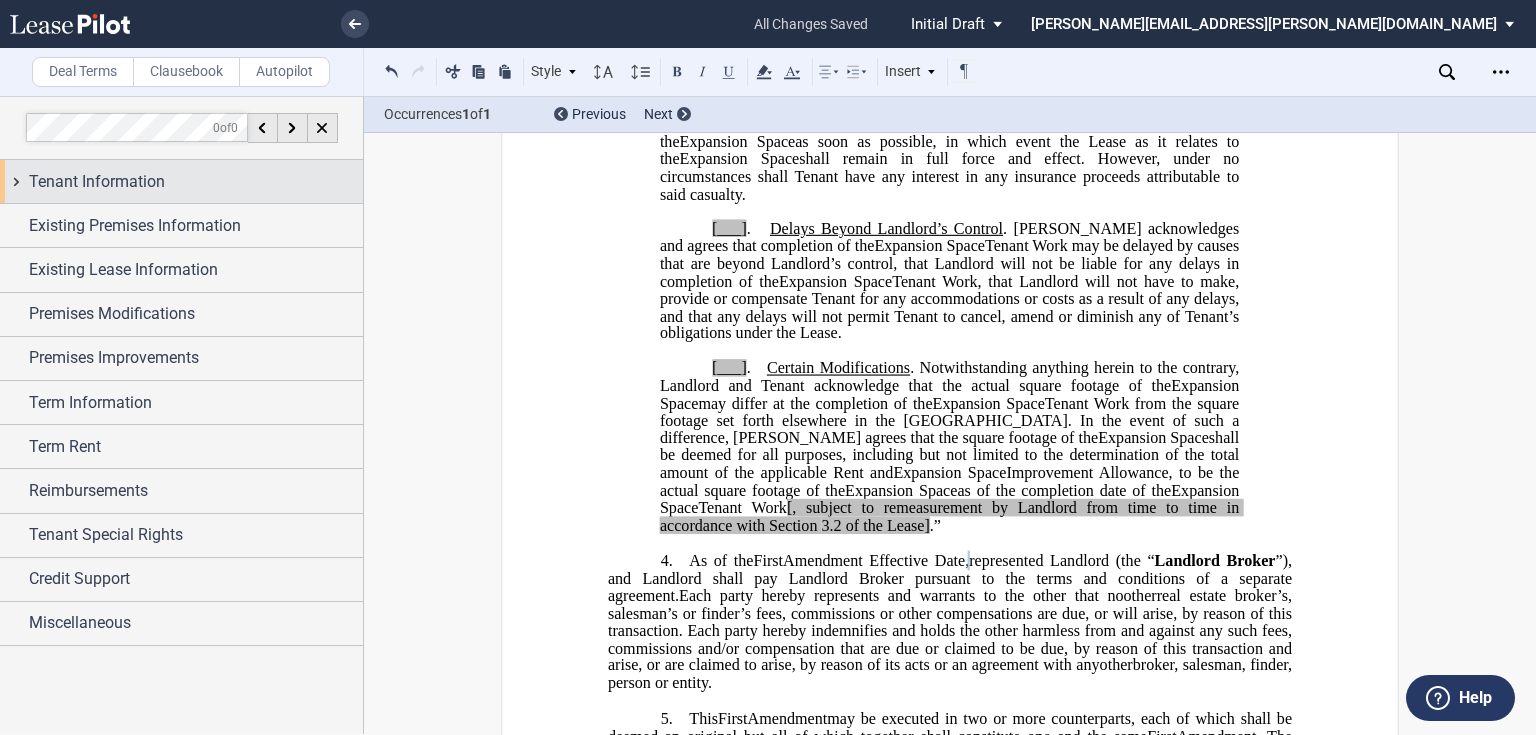 click on "Tenant Information" at bounding box center (196, 182) 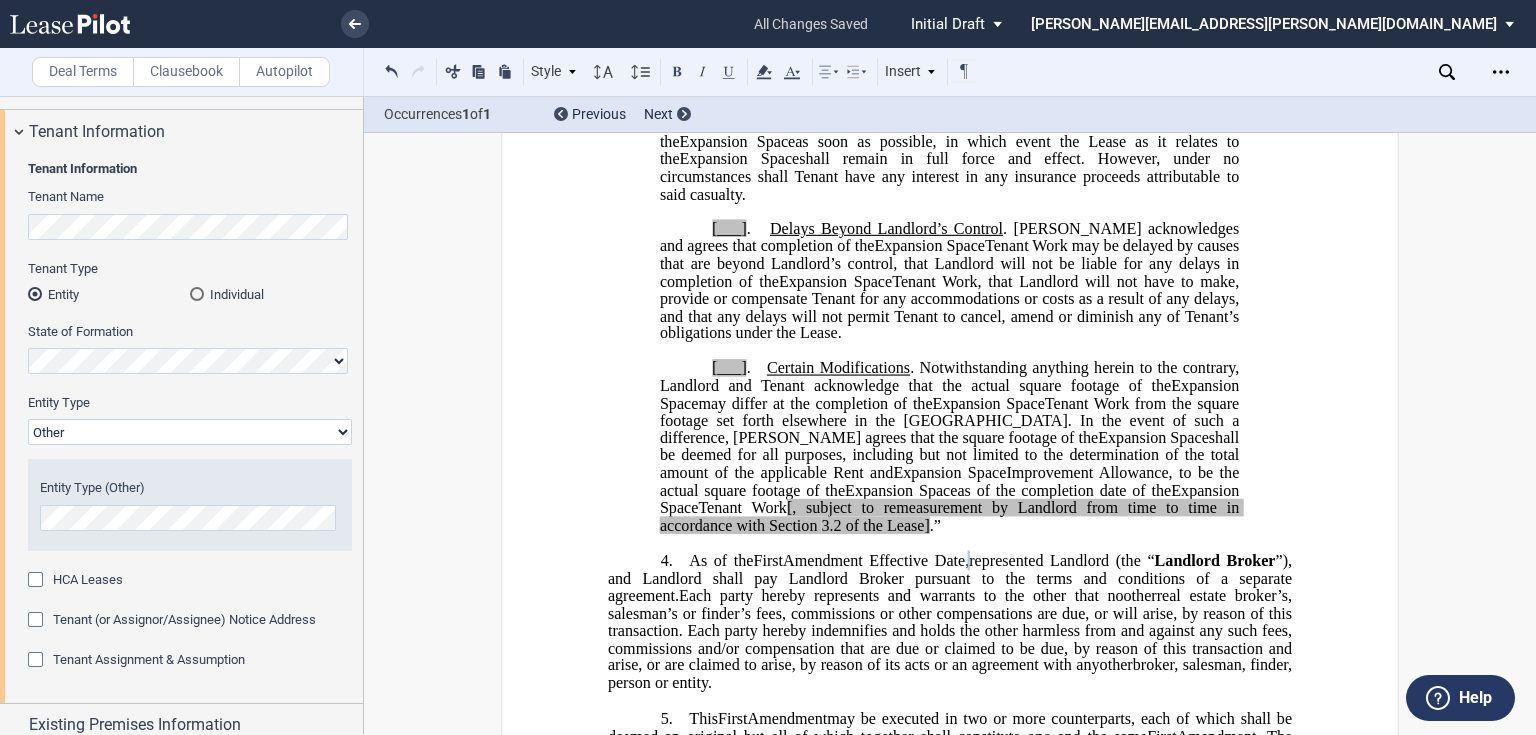 scroll, scrollTop: 0, scrollLeft: 0, axis: both 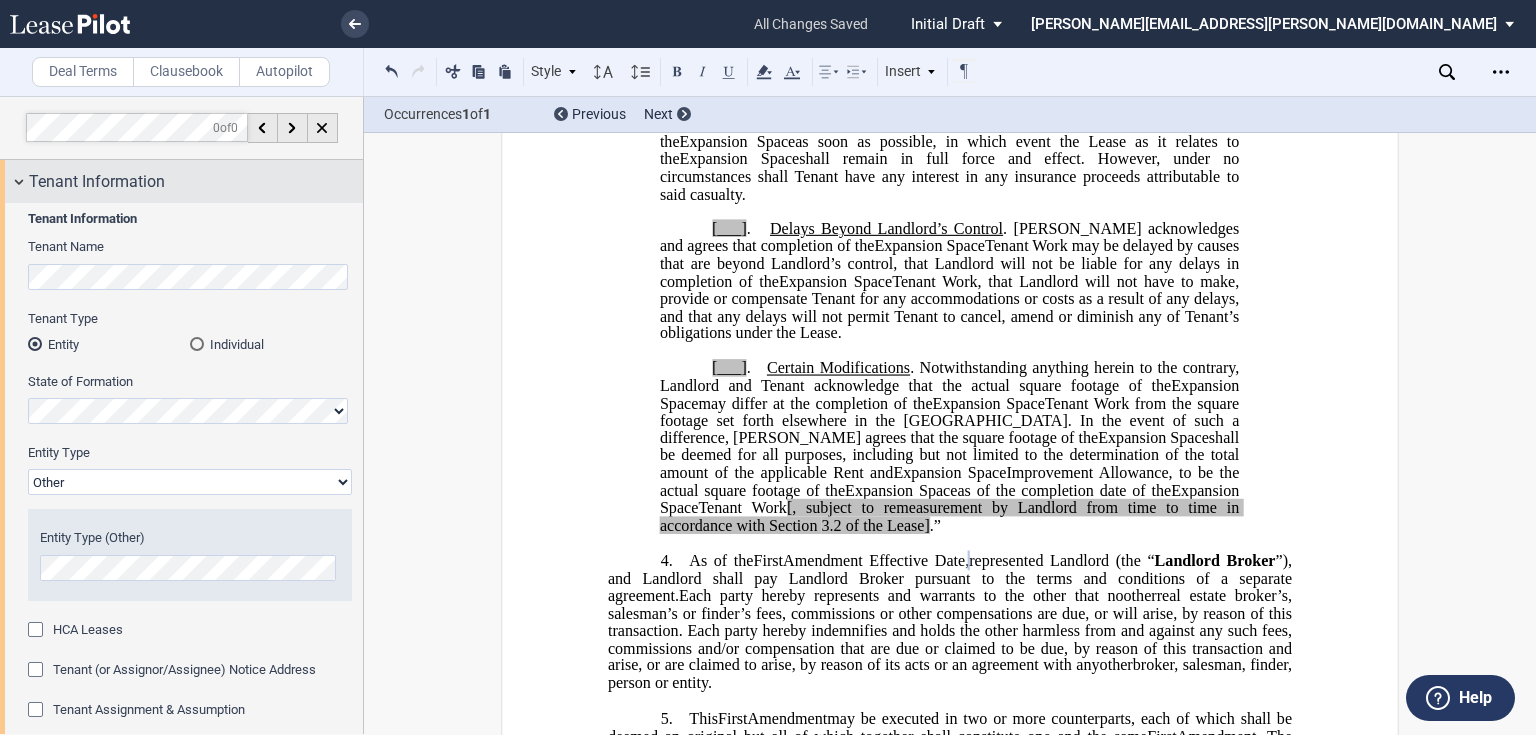 click on "Tenant Information" at bounding box center [181, 181] 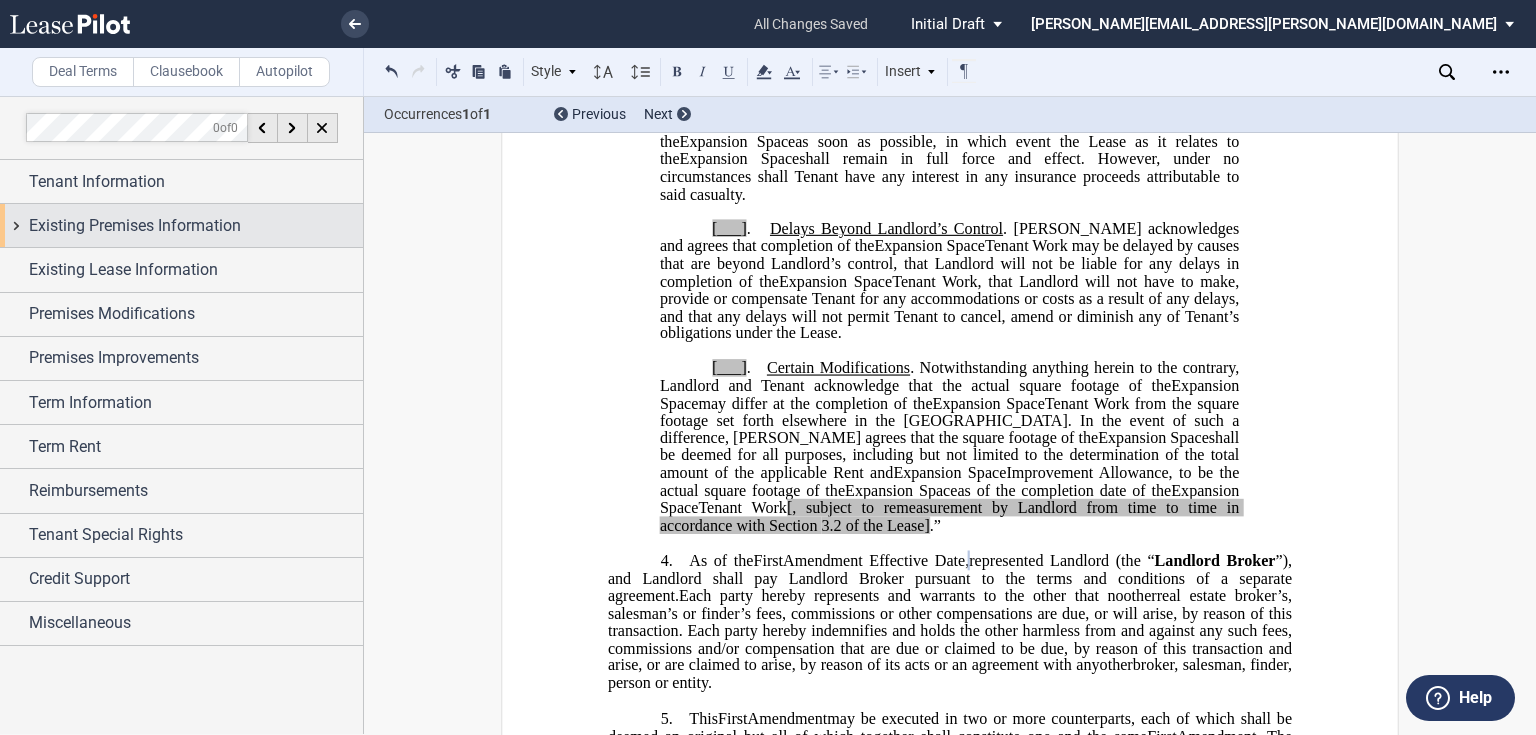 click on "Existing Premises Information" at bounding box center [135, 226] 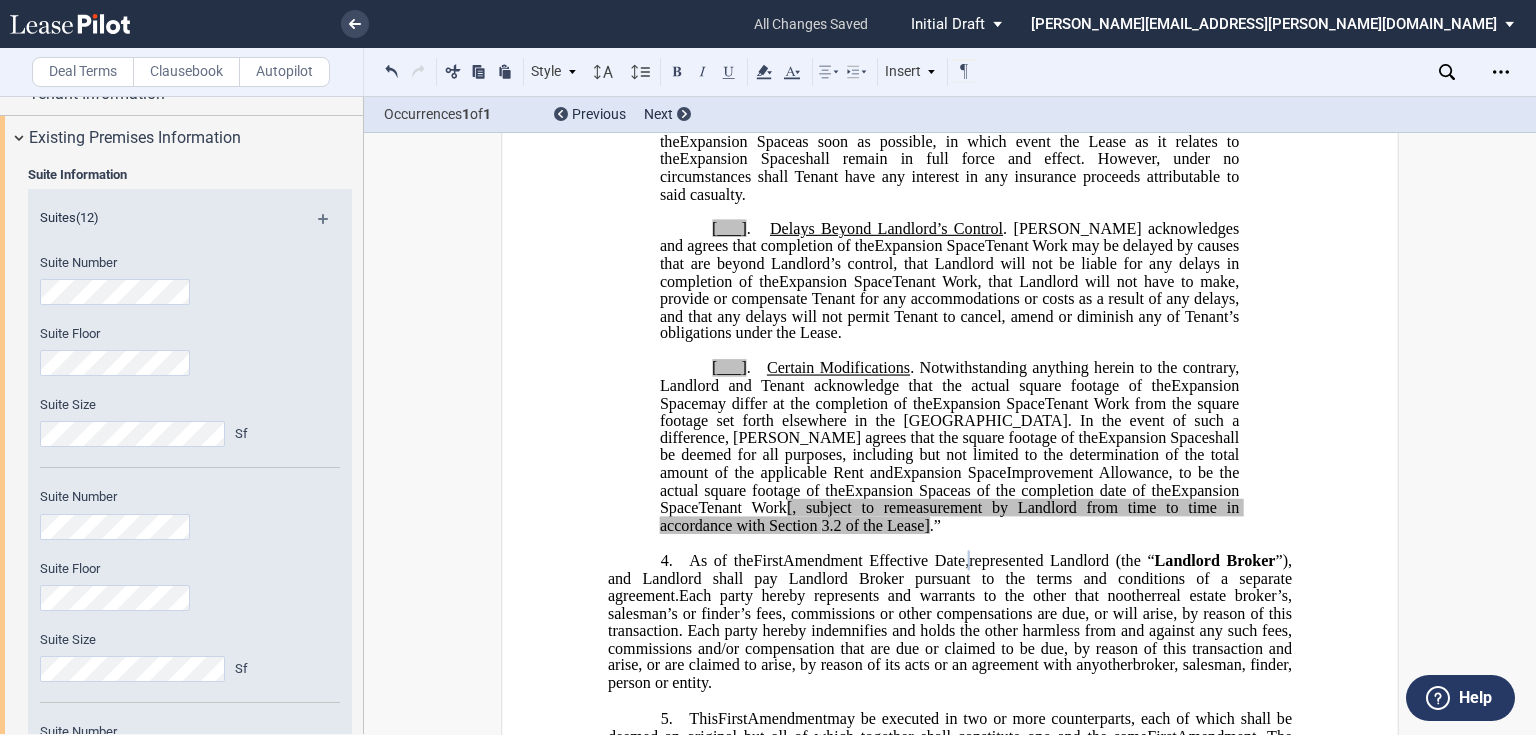 scroll, scrollTop: 0, scrollLeft: 0, axis: both 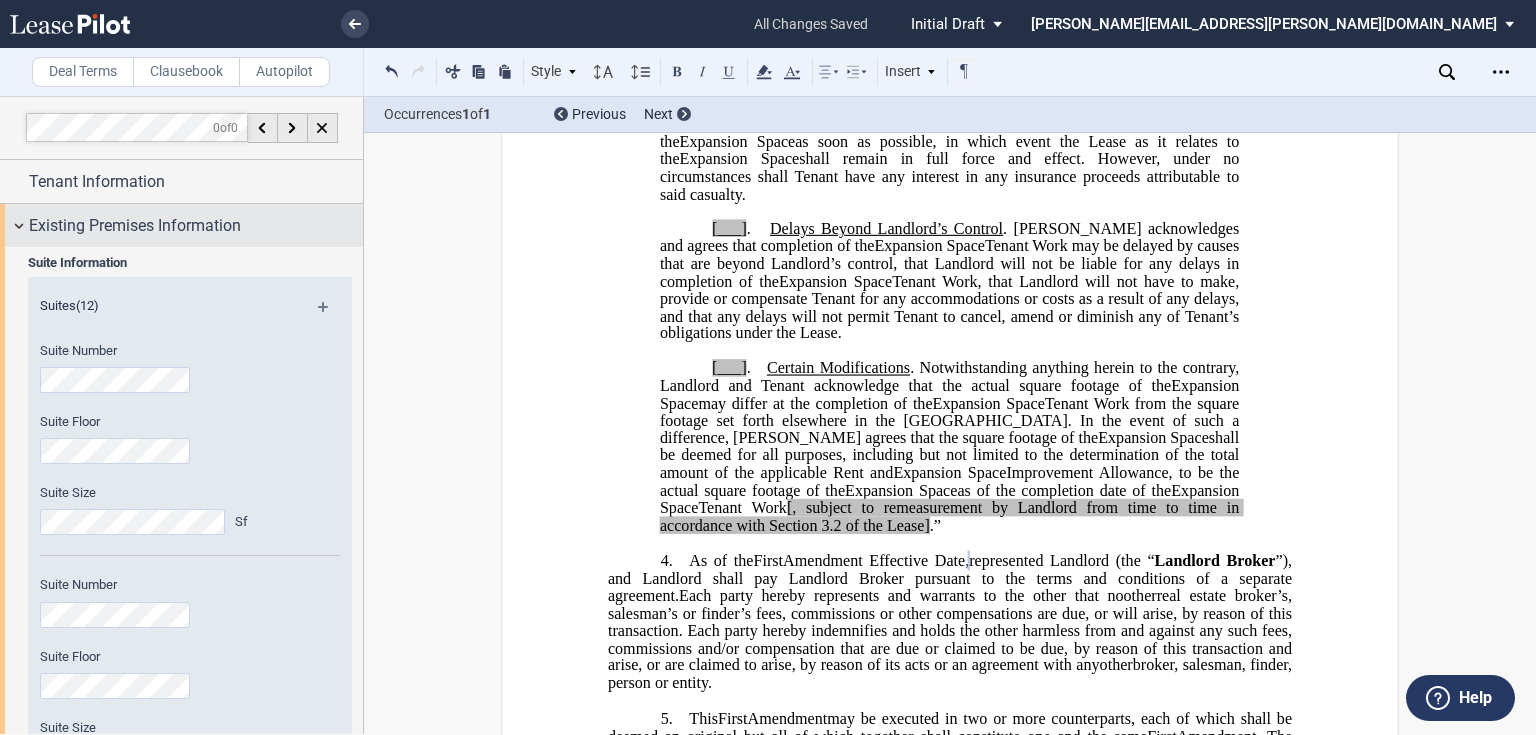 click on "Existing Premises Information" at bounding box center [135, 226] 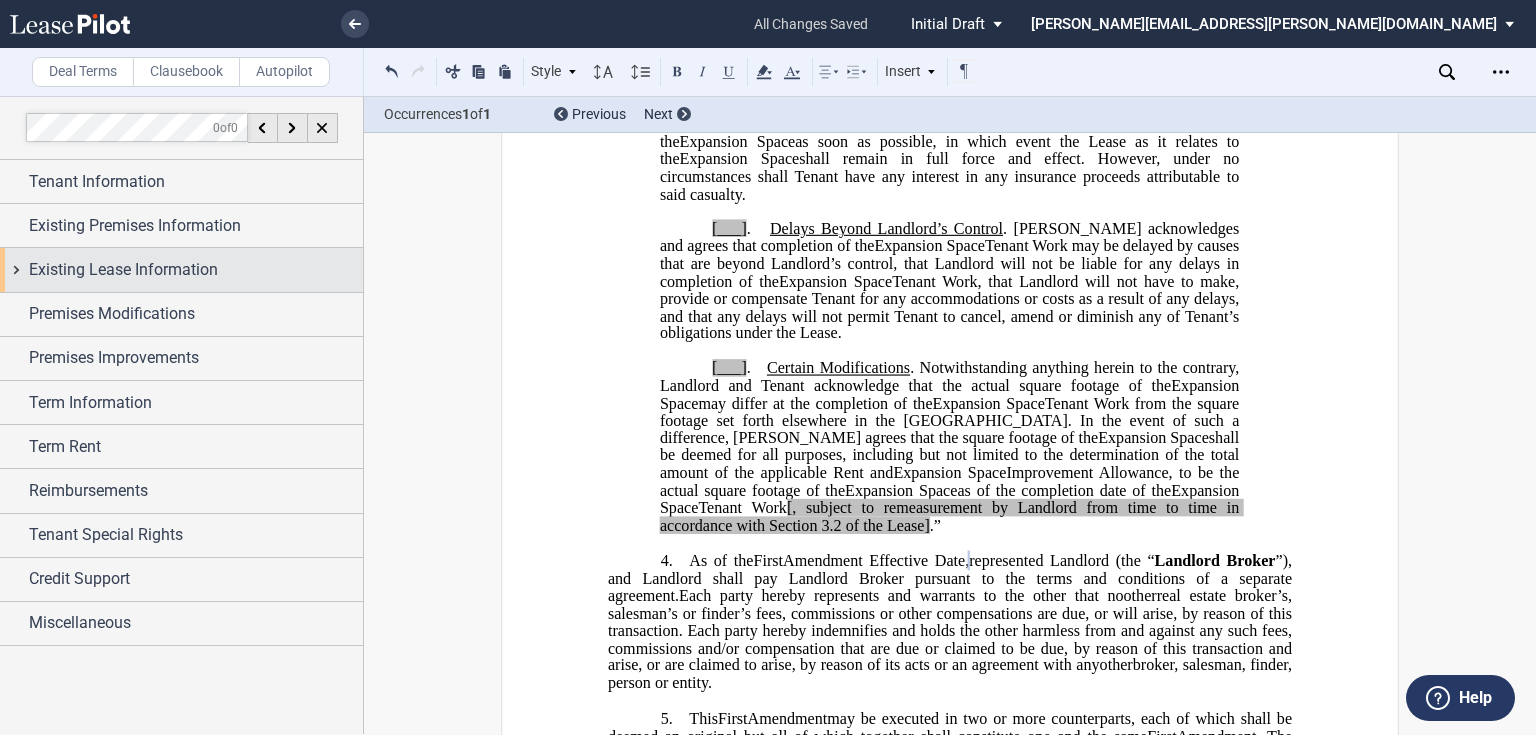click on "Existing Lease Information" at bounding box center [123, 270] 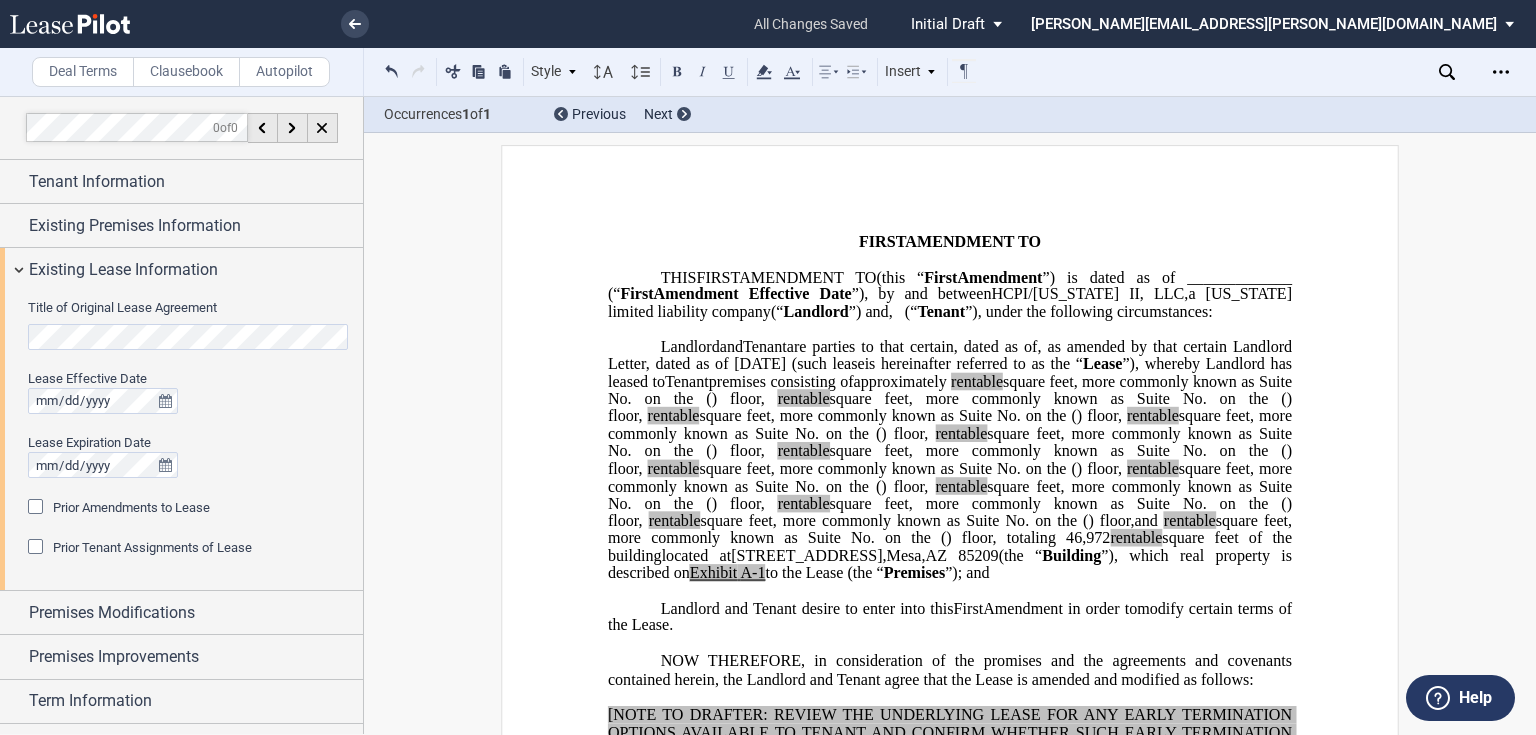 scroll, scrollTop: 0, scrollLeft: 0, axis: both 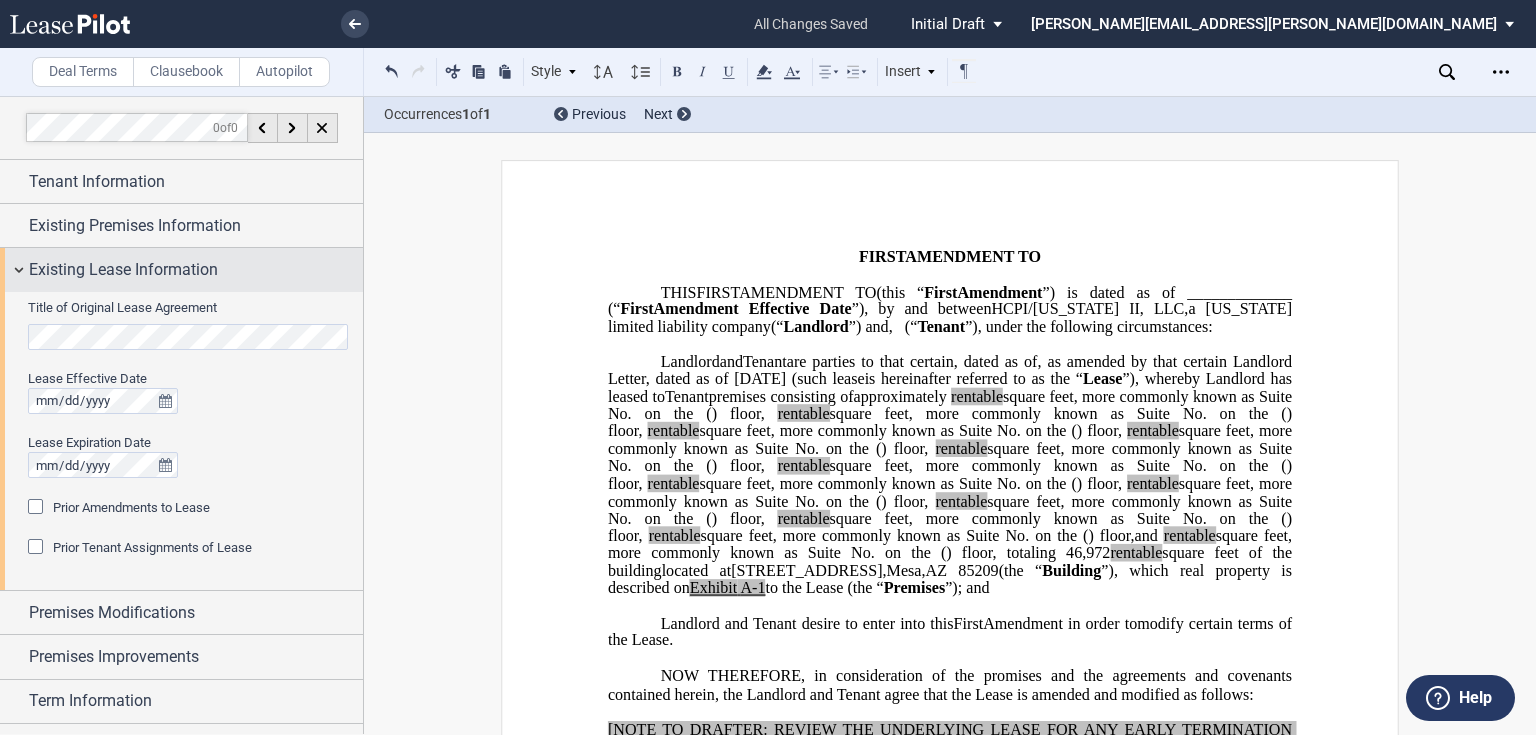 click on "Existing Lease Information" at bounding box center (196, 270) 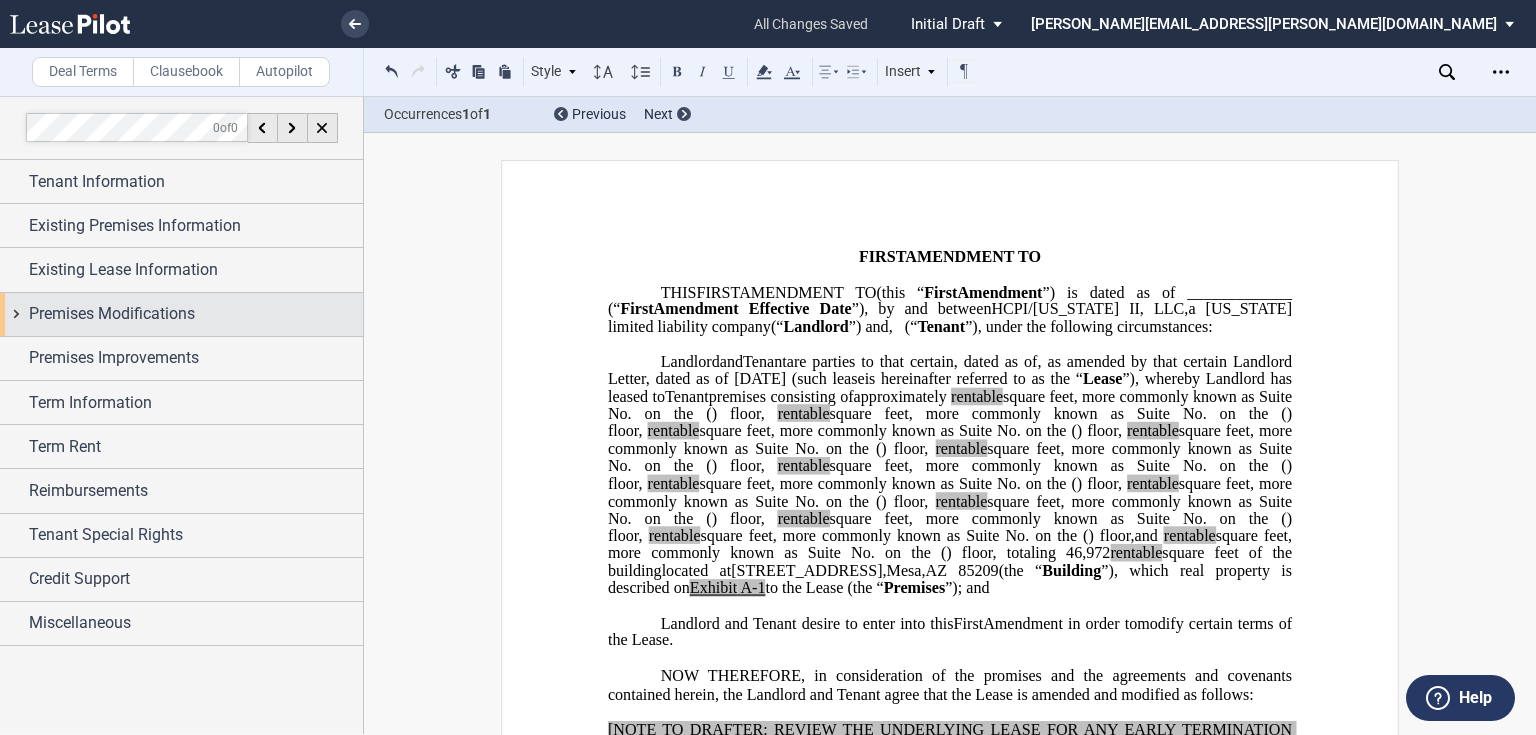click on "Premises Modifications" at bounding box center [196, 314] 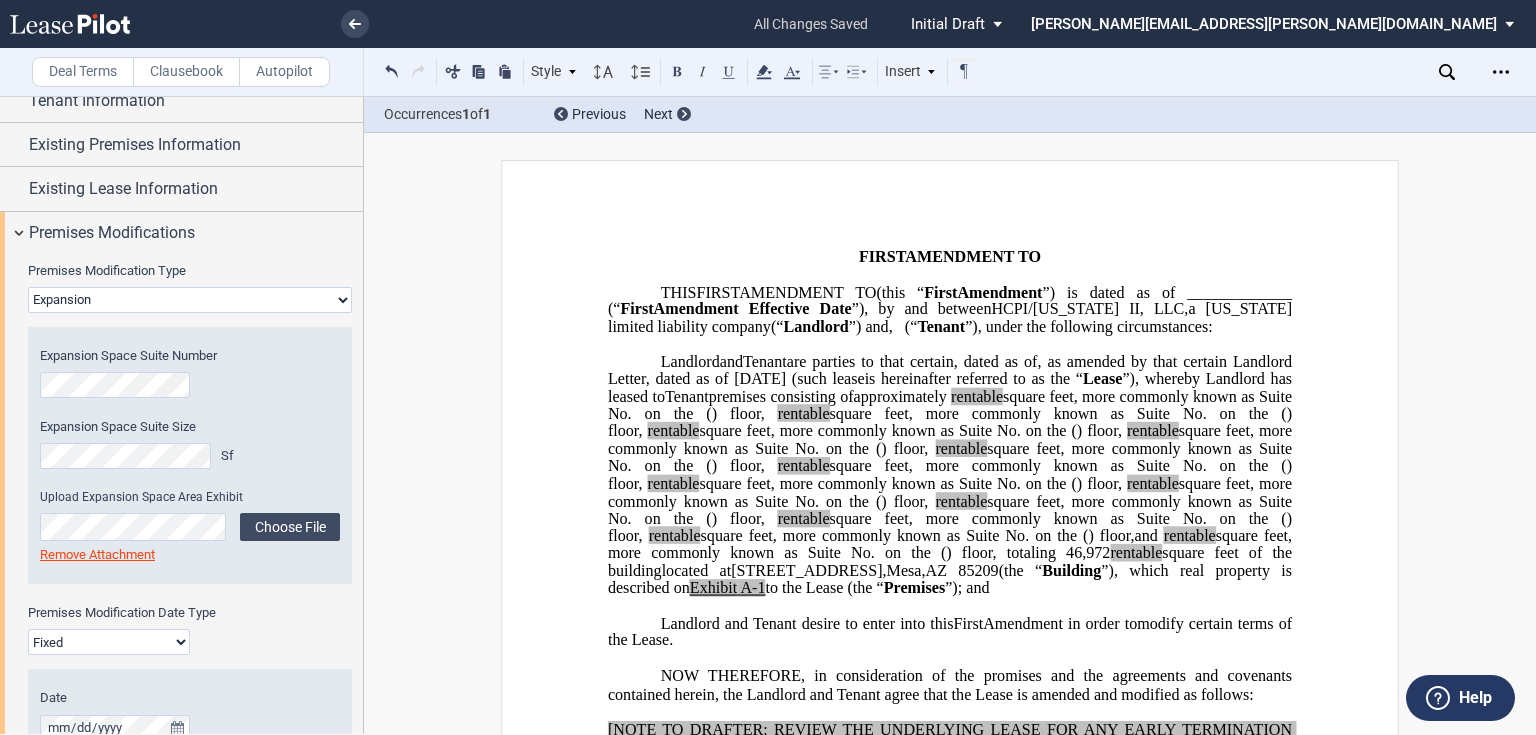 scroll, scrollTop: 80, scrollLeft: 0, axis: vertical 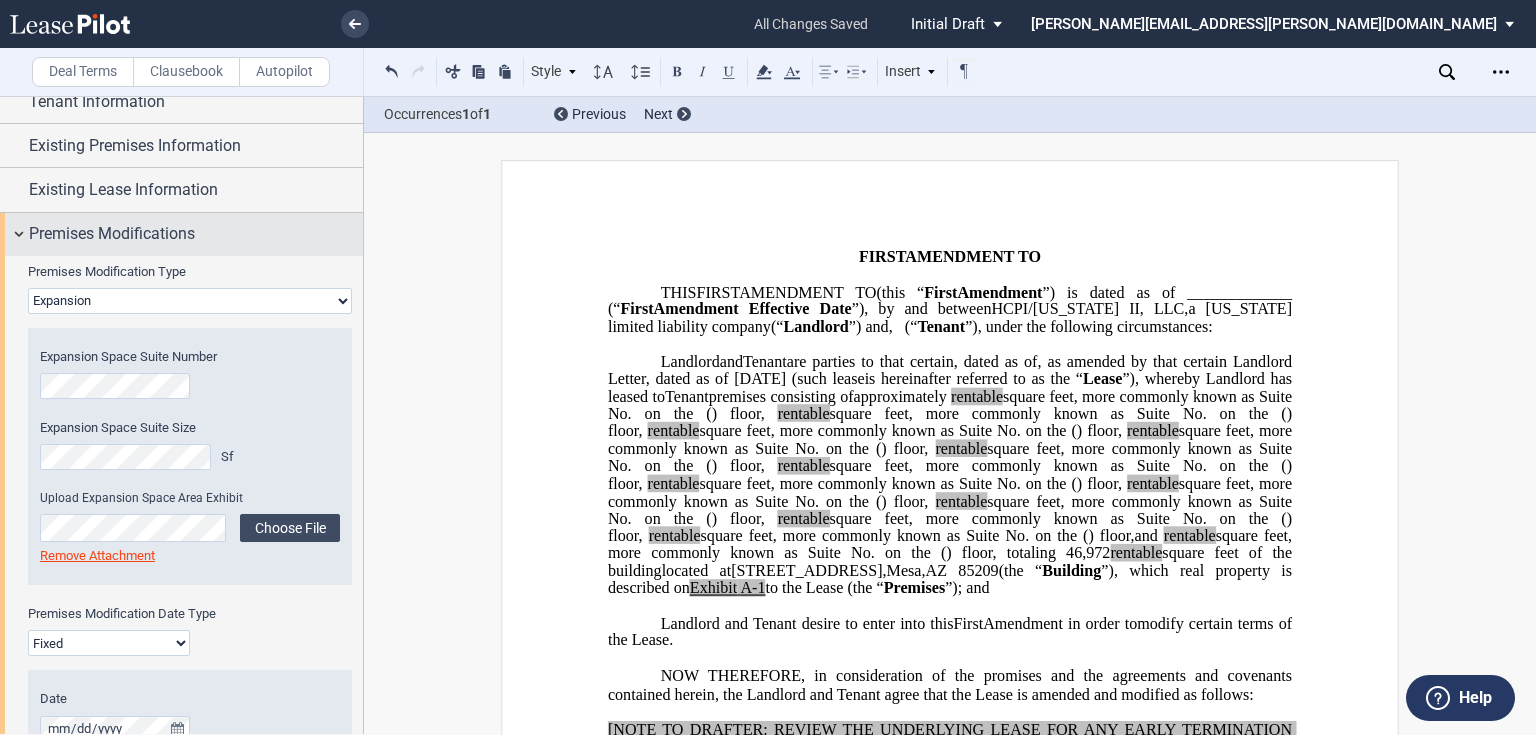 click on "Premises Modifications" at bounding box center [112, 234] 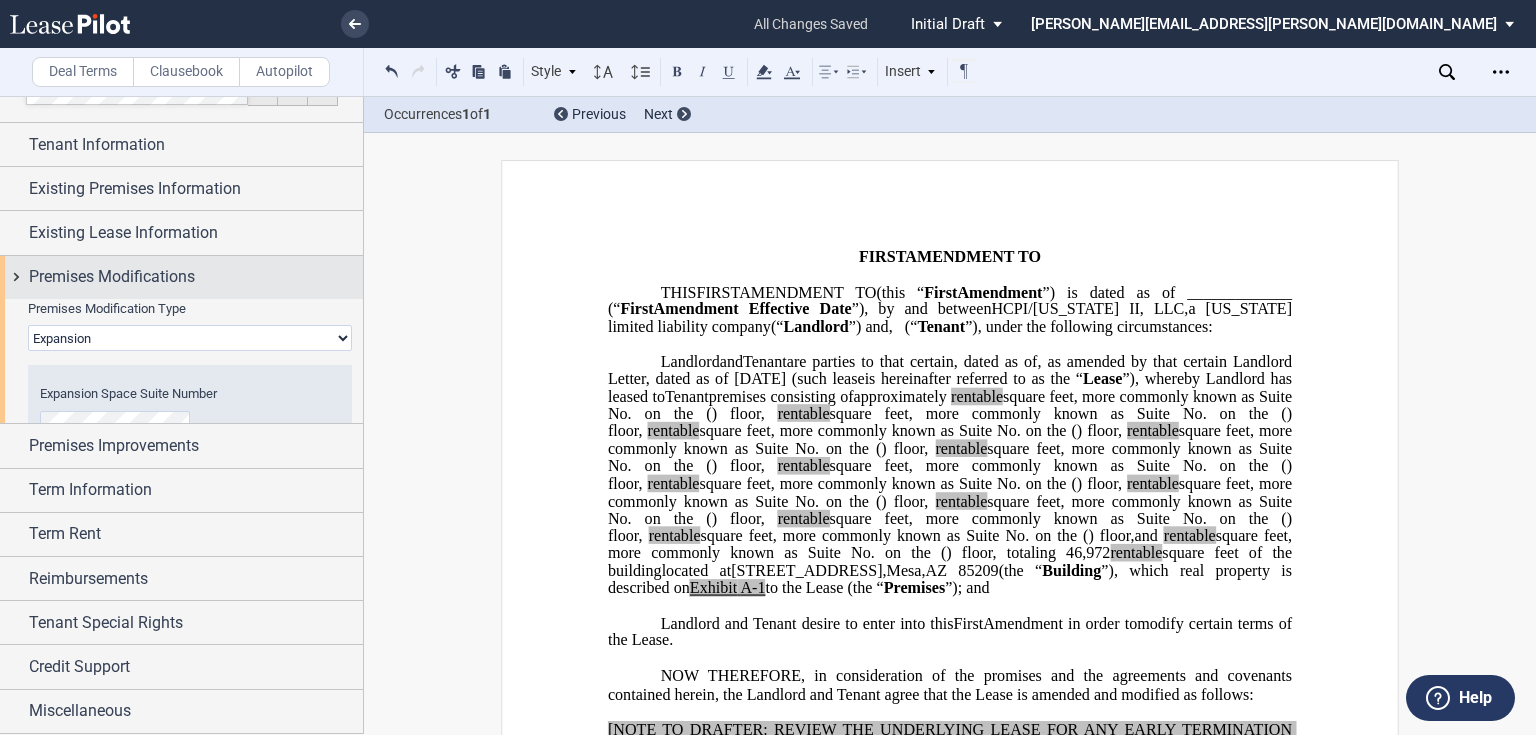 scroll, scrollTop: 0, scrollLeft: 0, axis: both 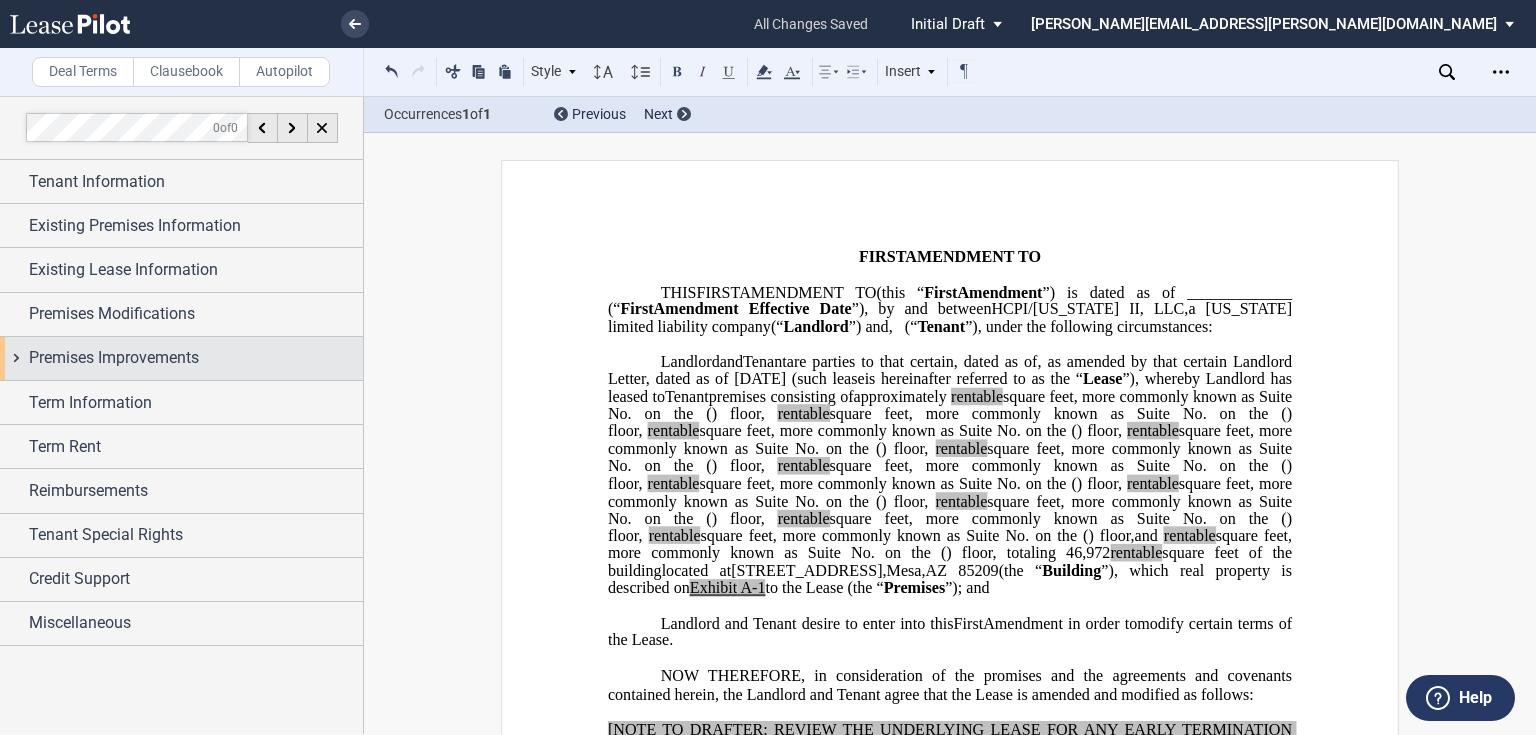 click on "Premises Improvements" at bounding box center (114, 358) 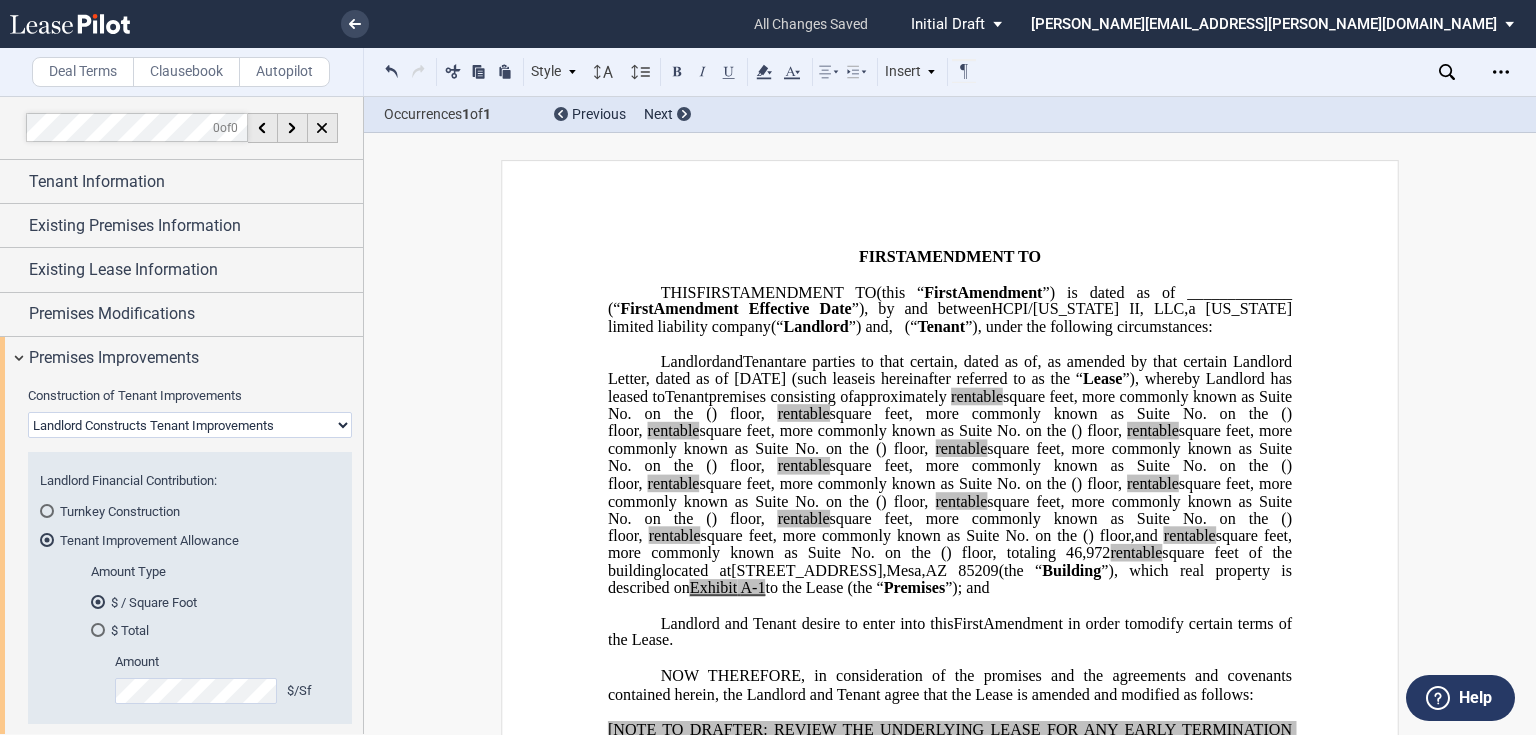 scroll, scrollTop: 80, scrollLeft: 0, axis: vertical 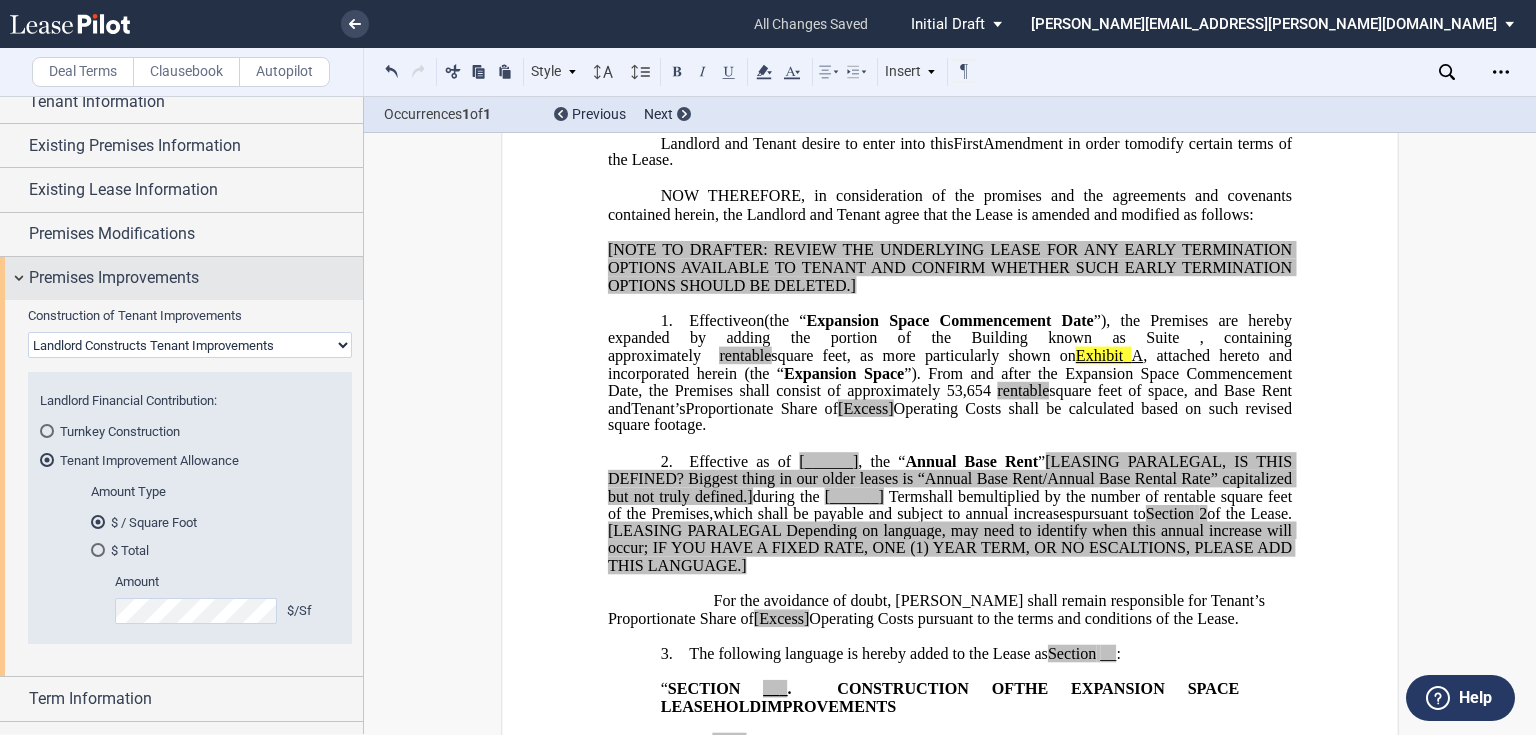 click on "Premises Improvements" at bounding box center [196, 278] 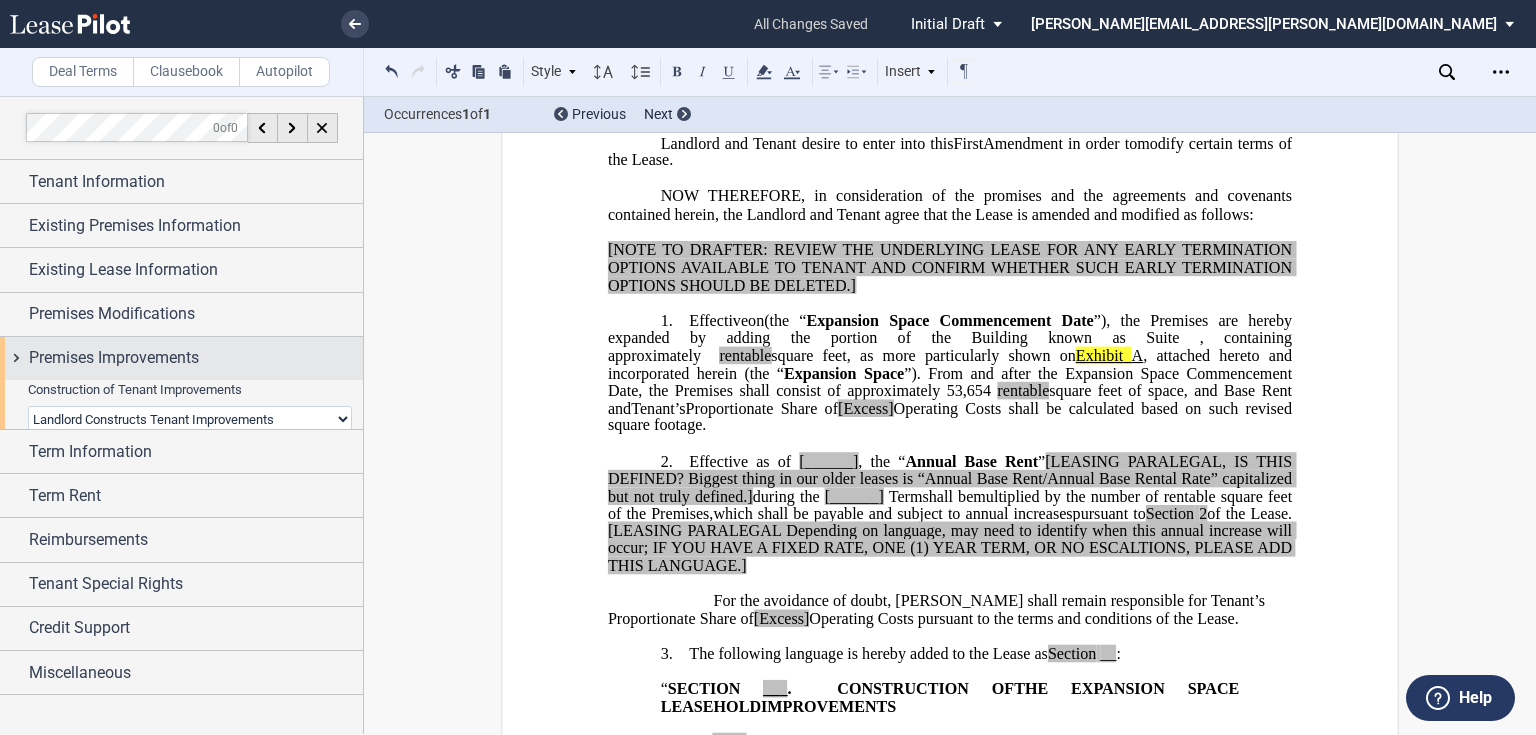 scroll, scrollTop: 0, scrollLeft: 0, axis: both 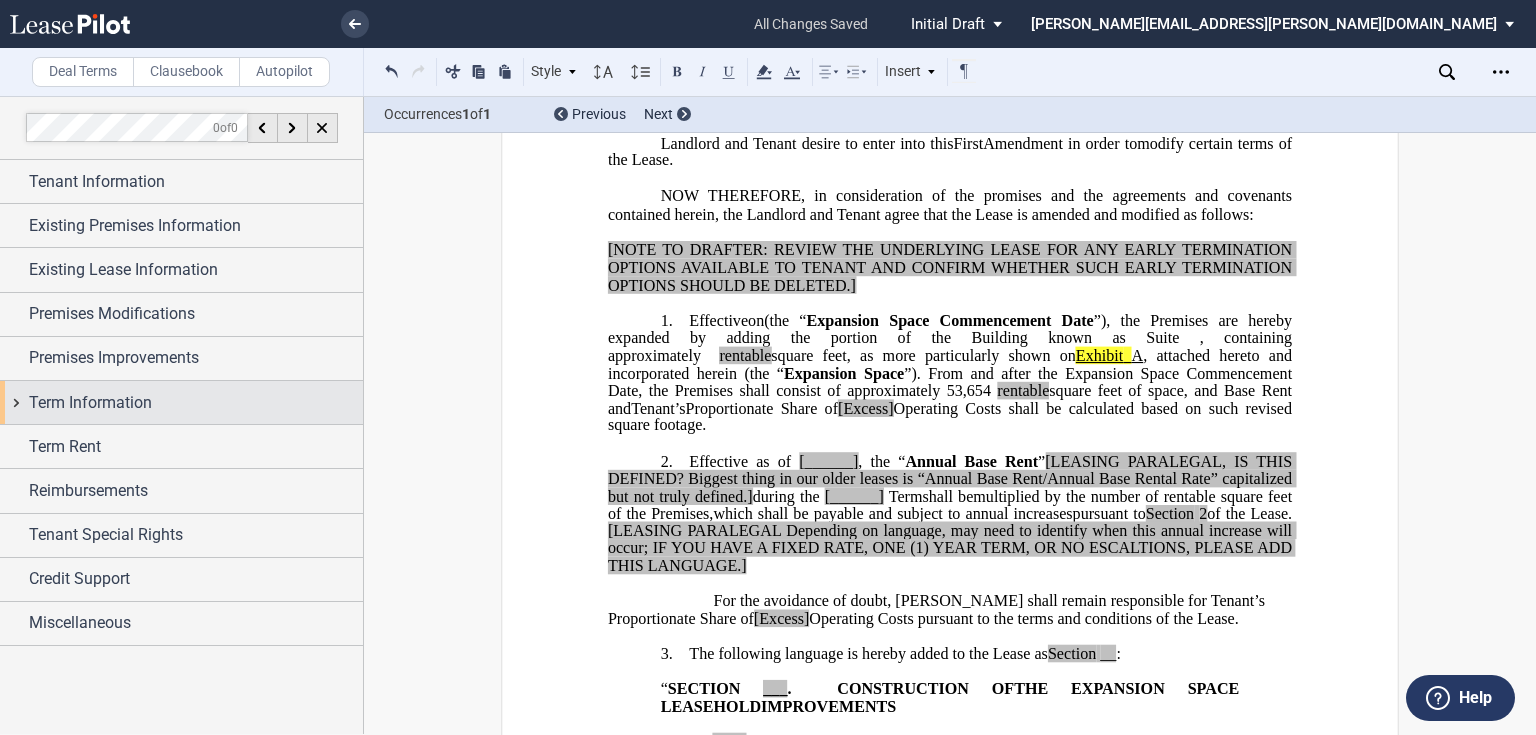click on "Term Information" at bounding box center (196, 403) 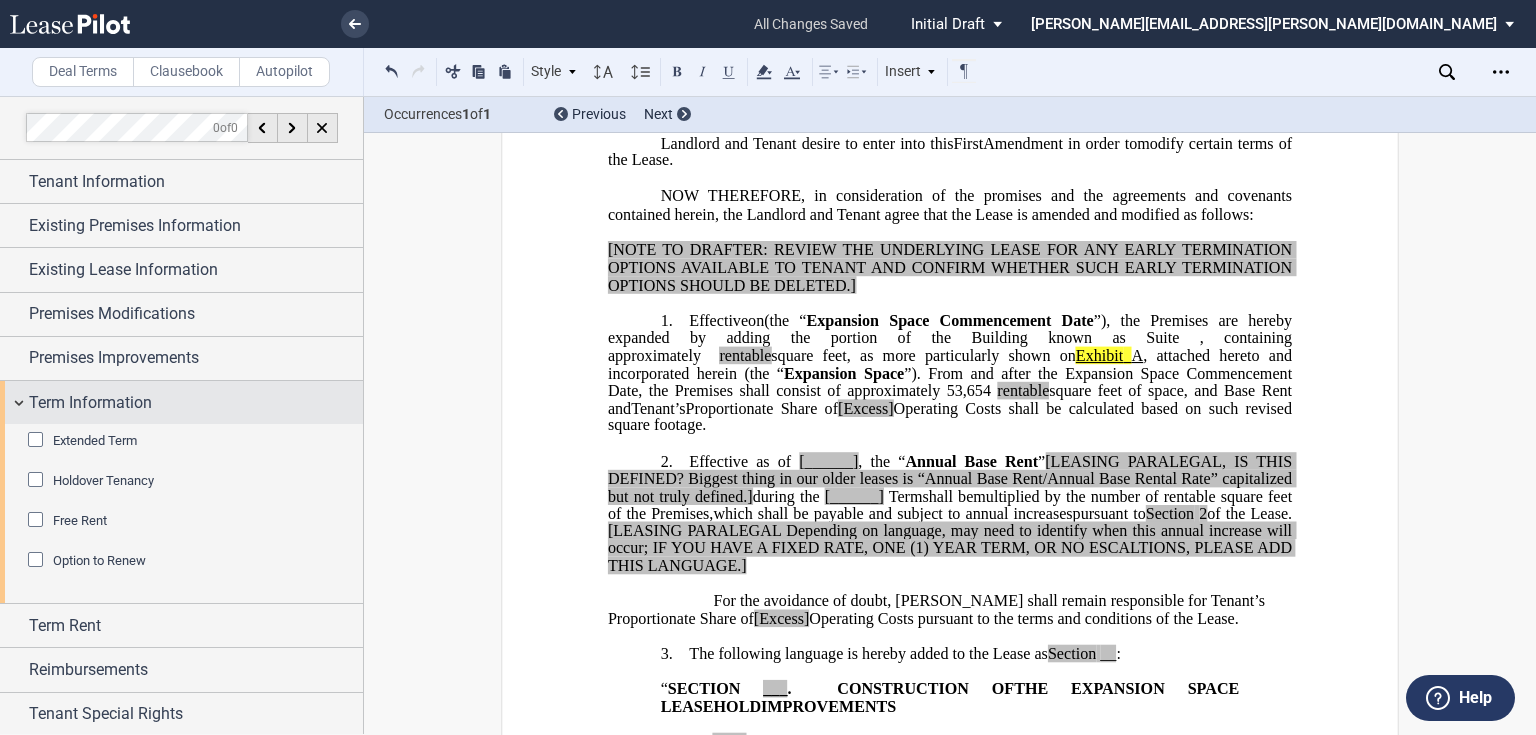 click on "Term Information" at bounding box center [90, 403] 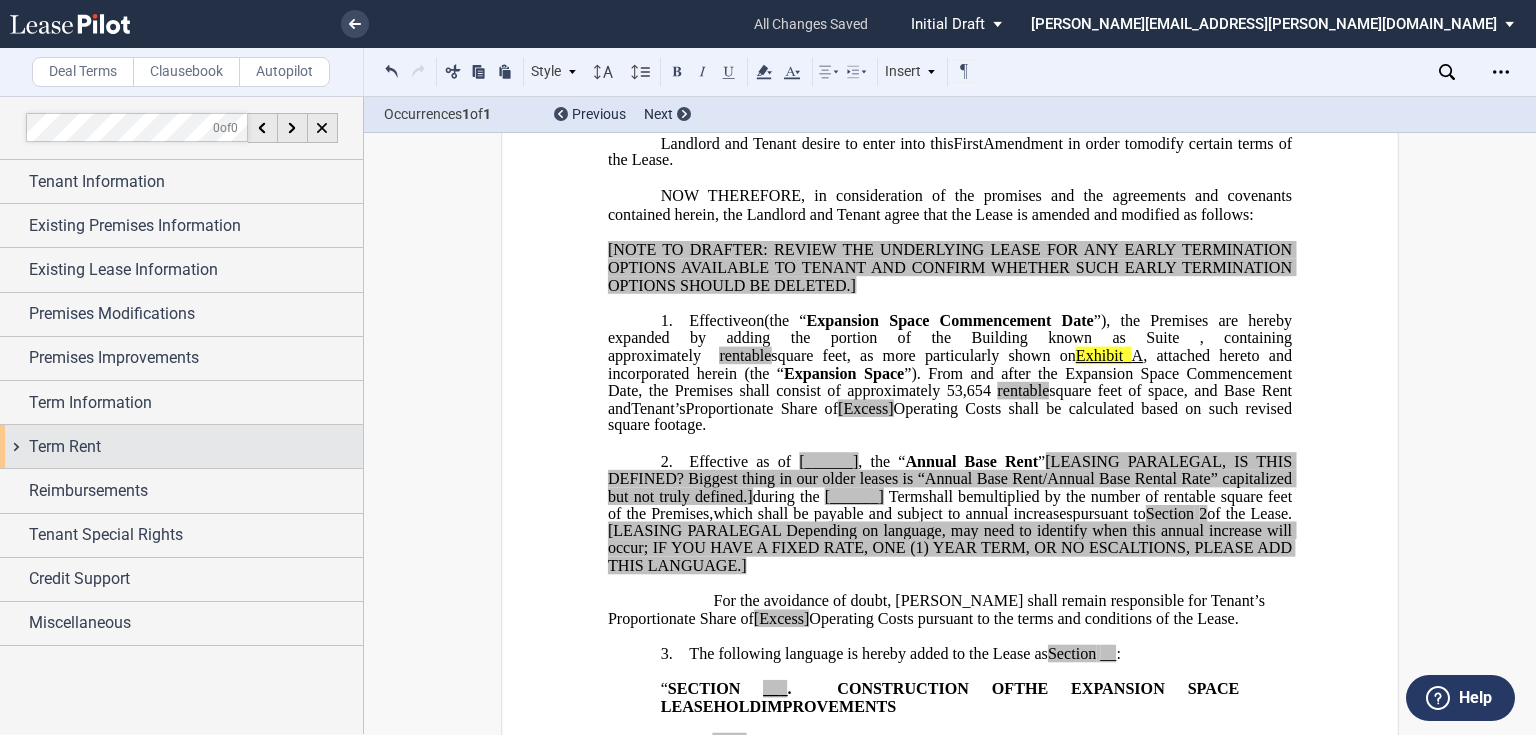 click on "Term Rent" at bounding box center [196, 447] 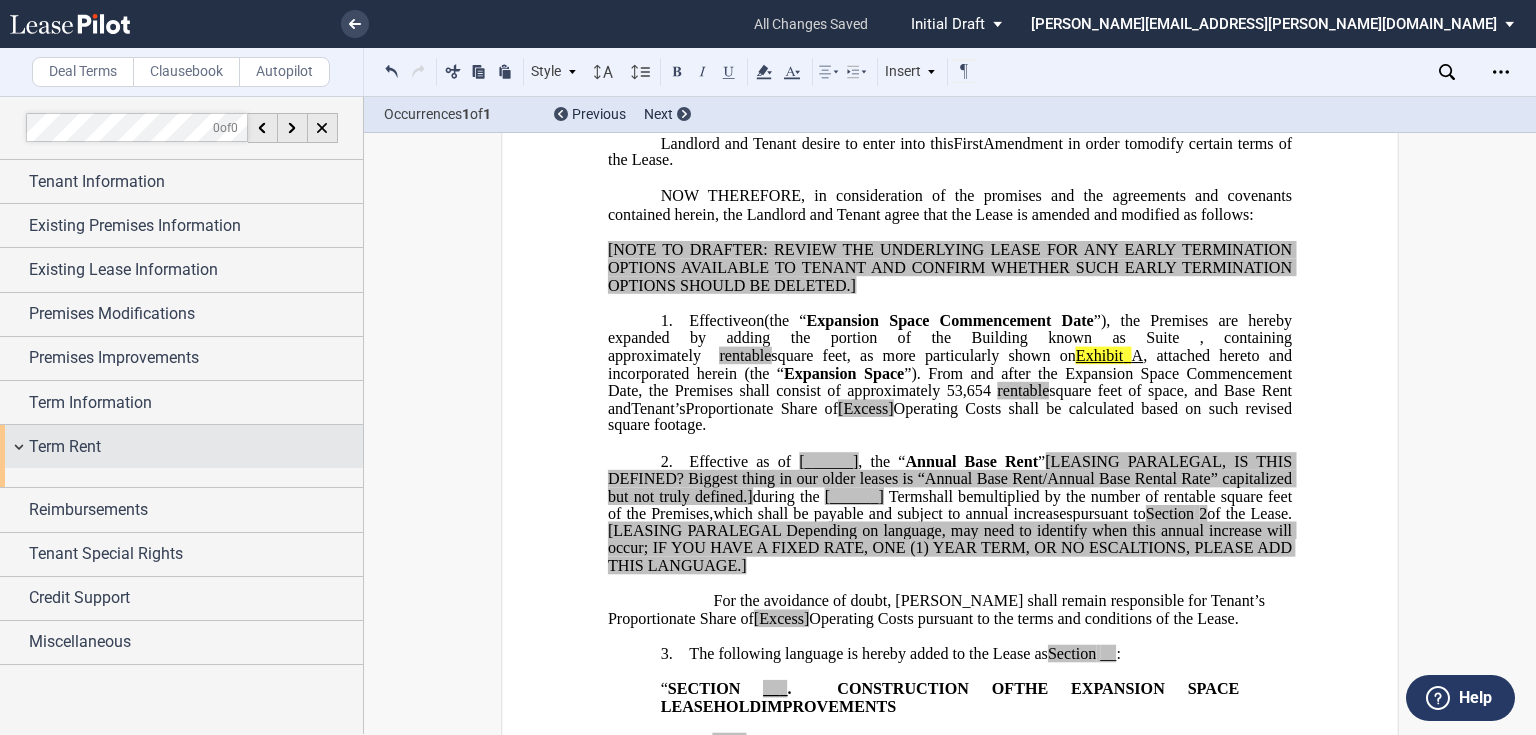 click on "Term Rent" at bounding box center [196, 447] 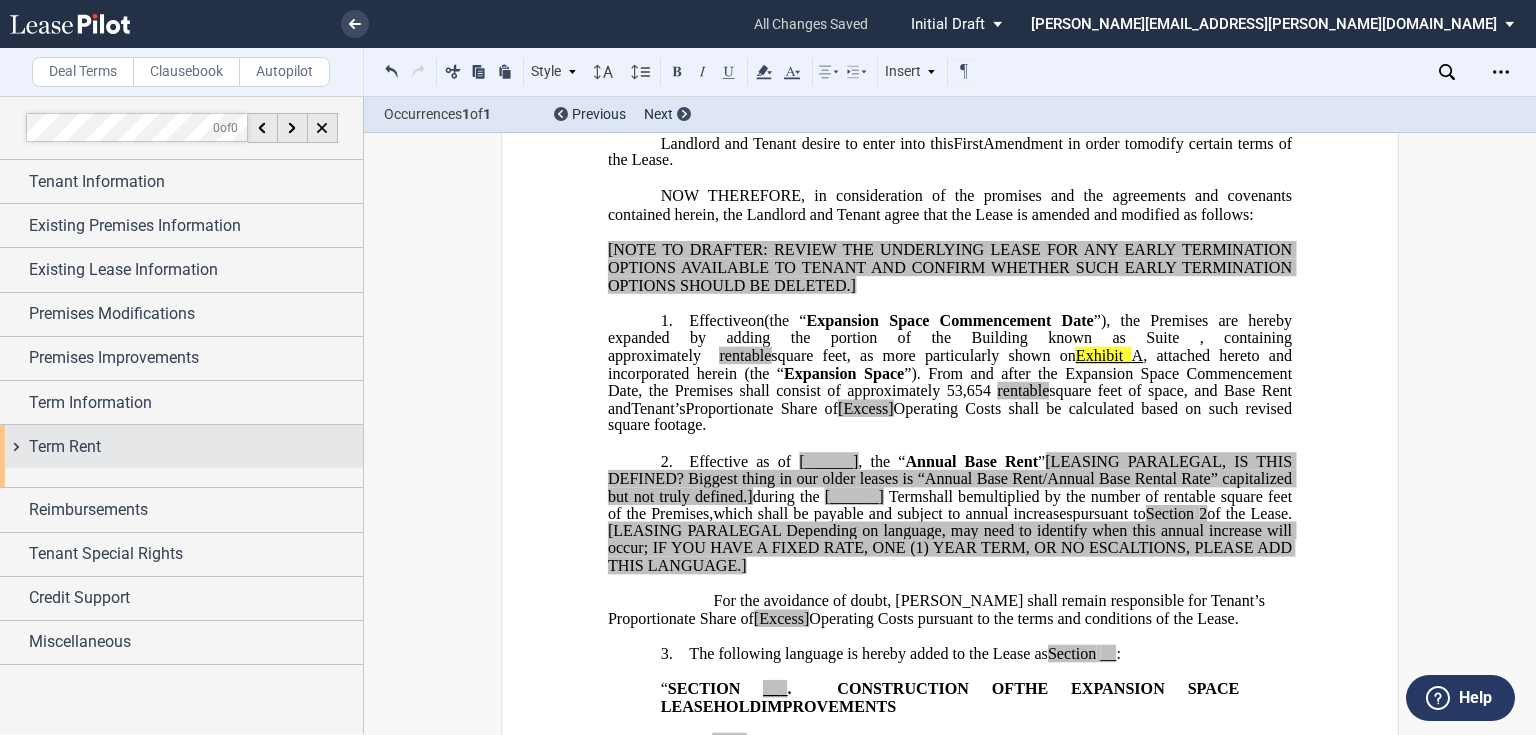 click on "Term Rent" at bounding box center [196, 447] 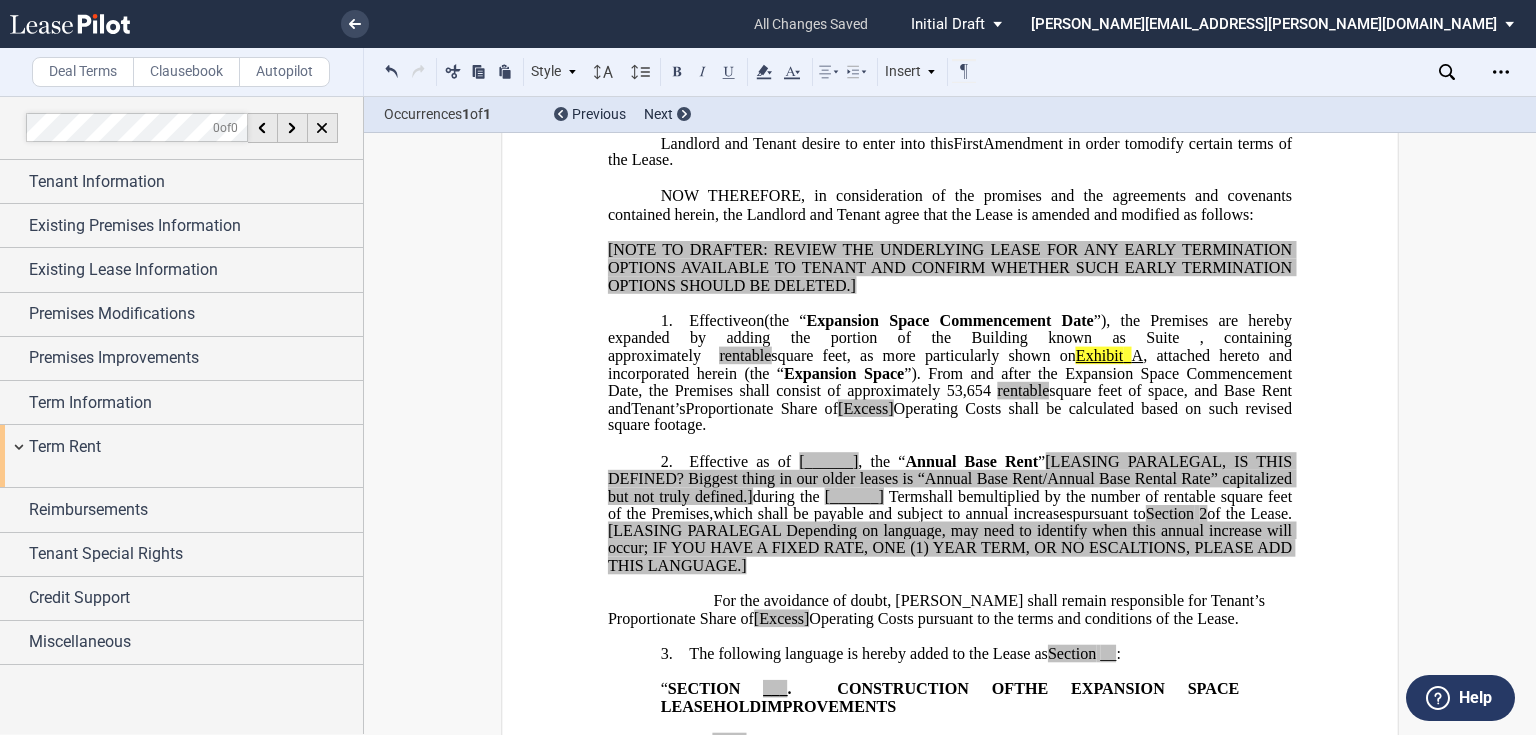 scroll, scrollTop: 640, scrollLeft: 0, axis: vertical 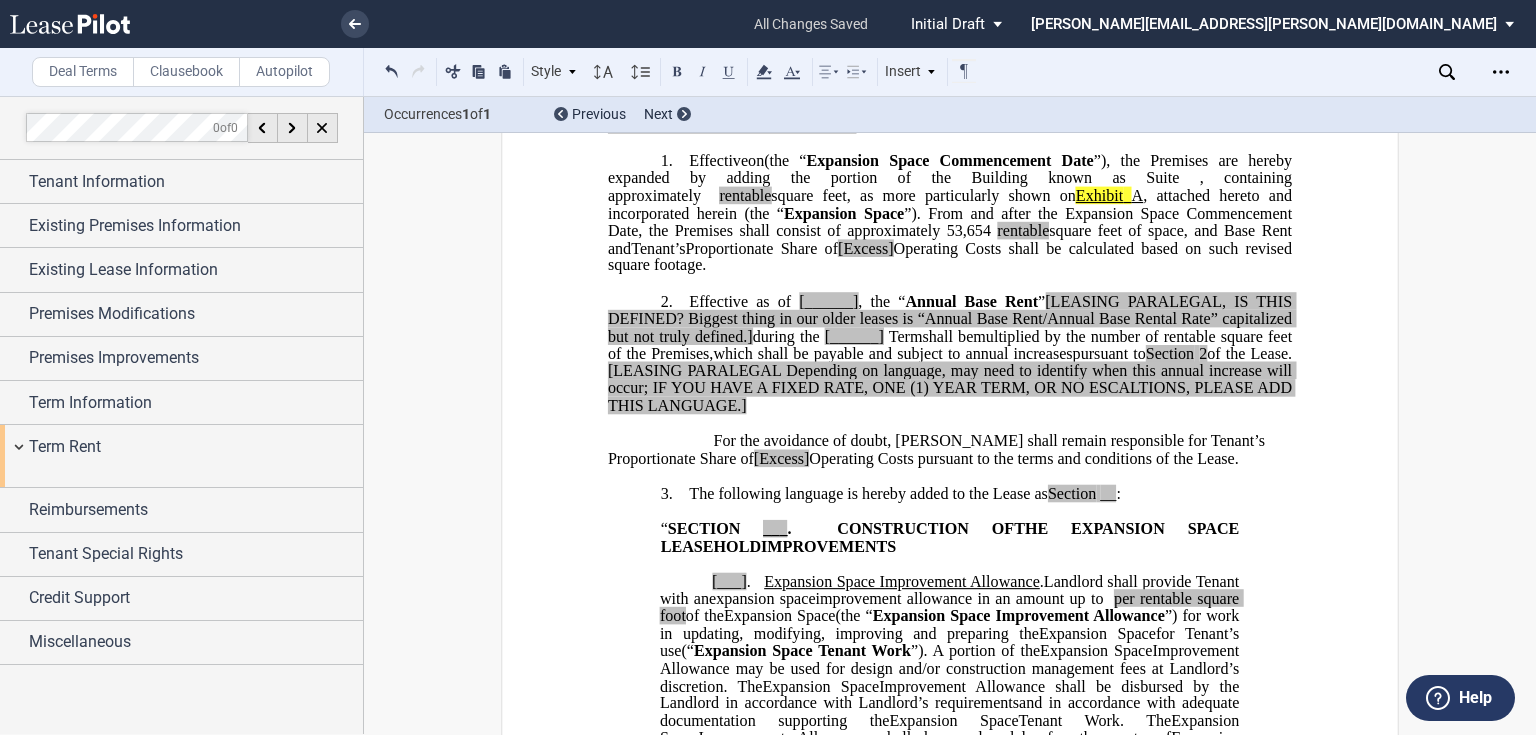click on "For the avoidance of doubt, [PERSON_NAME] shall remain responsible for Tenant’s Proportionate Share of  [Excess]  Operating Costs pursuant to the terms and conditions of the Lease." at bounding box center [950, 450] 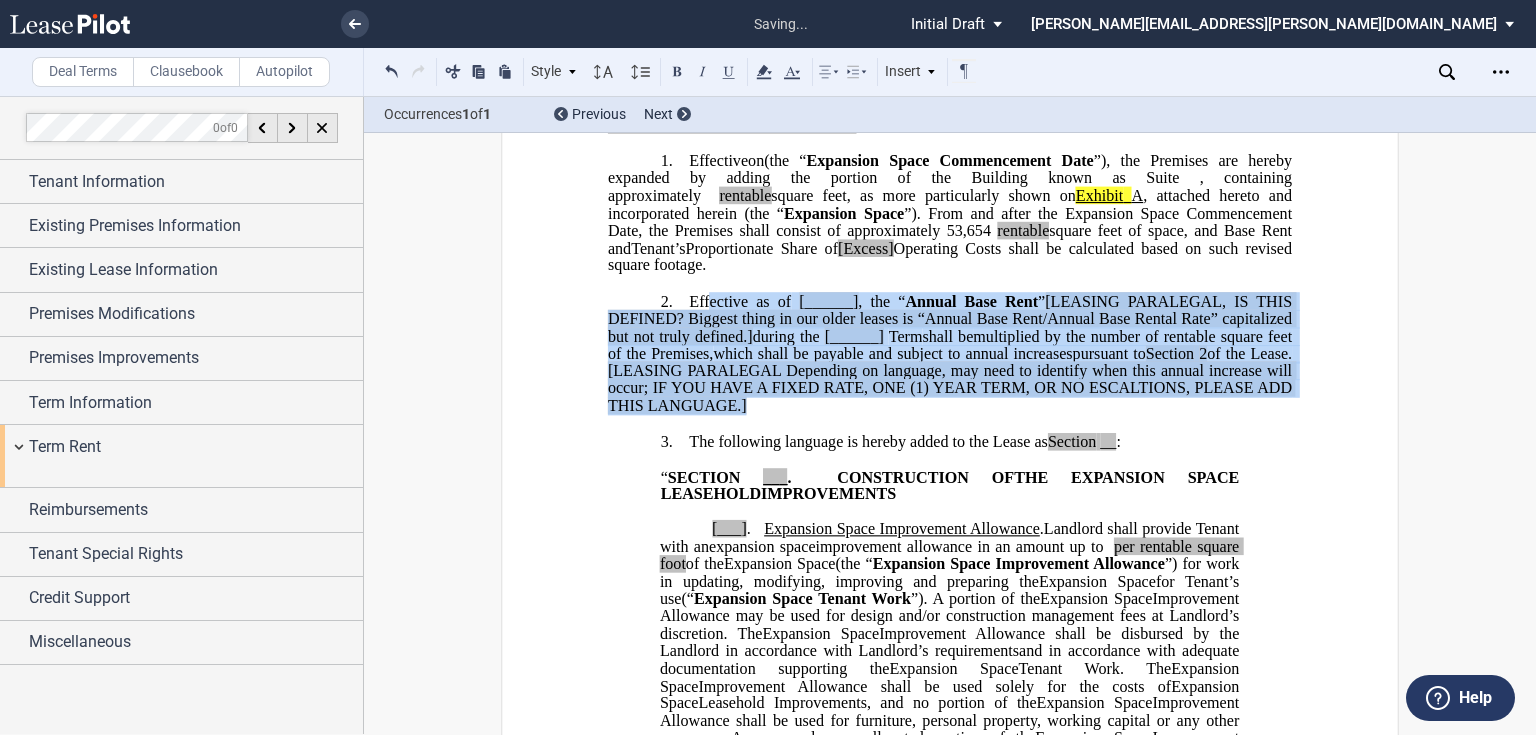 drag, startPoint x: 844, startPoint y: 474, endPoint x: 703, endPoint y: 373, distance: 173.44164 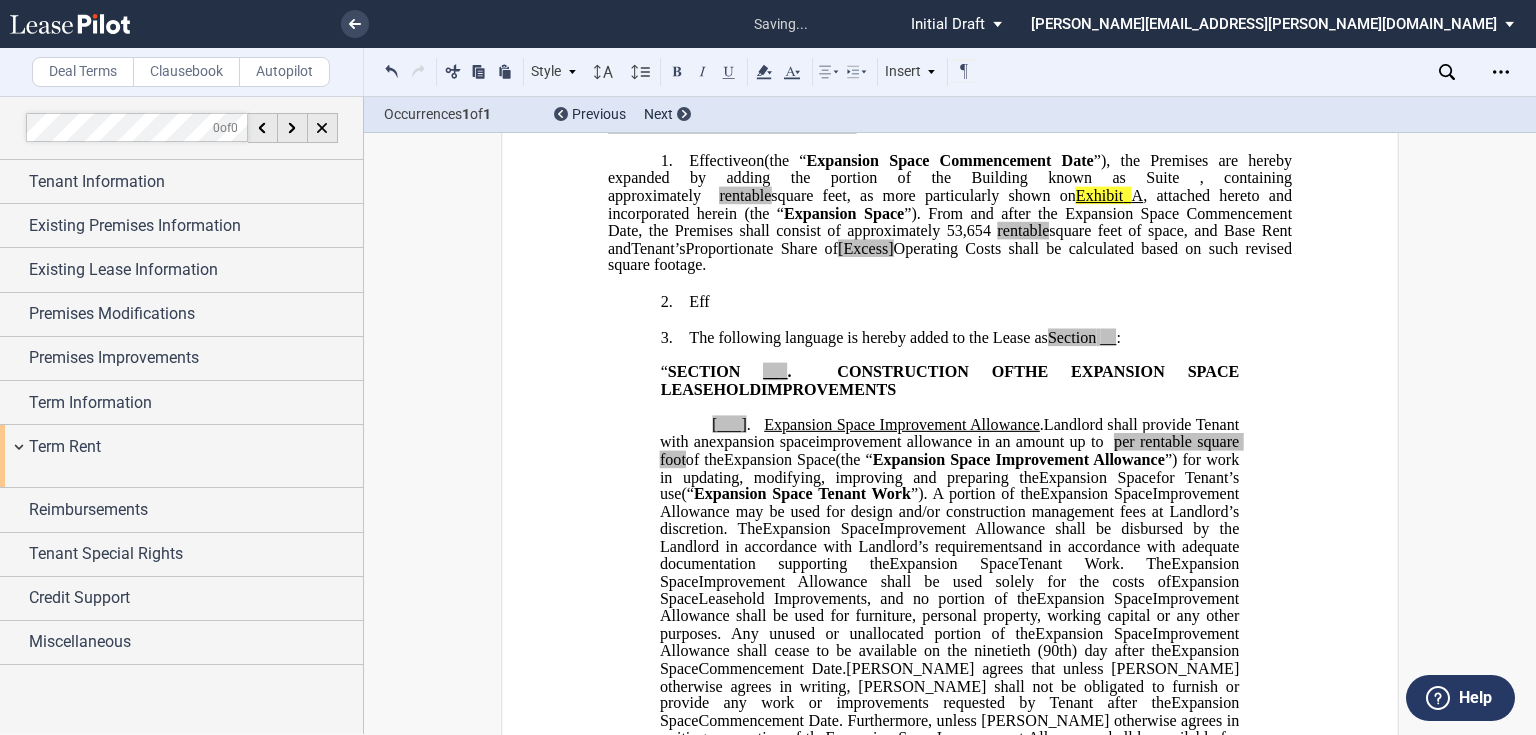type 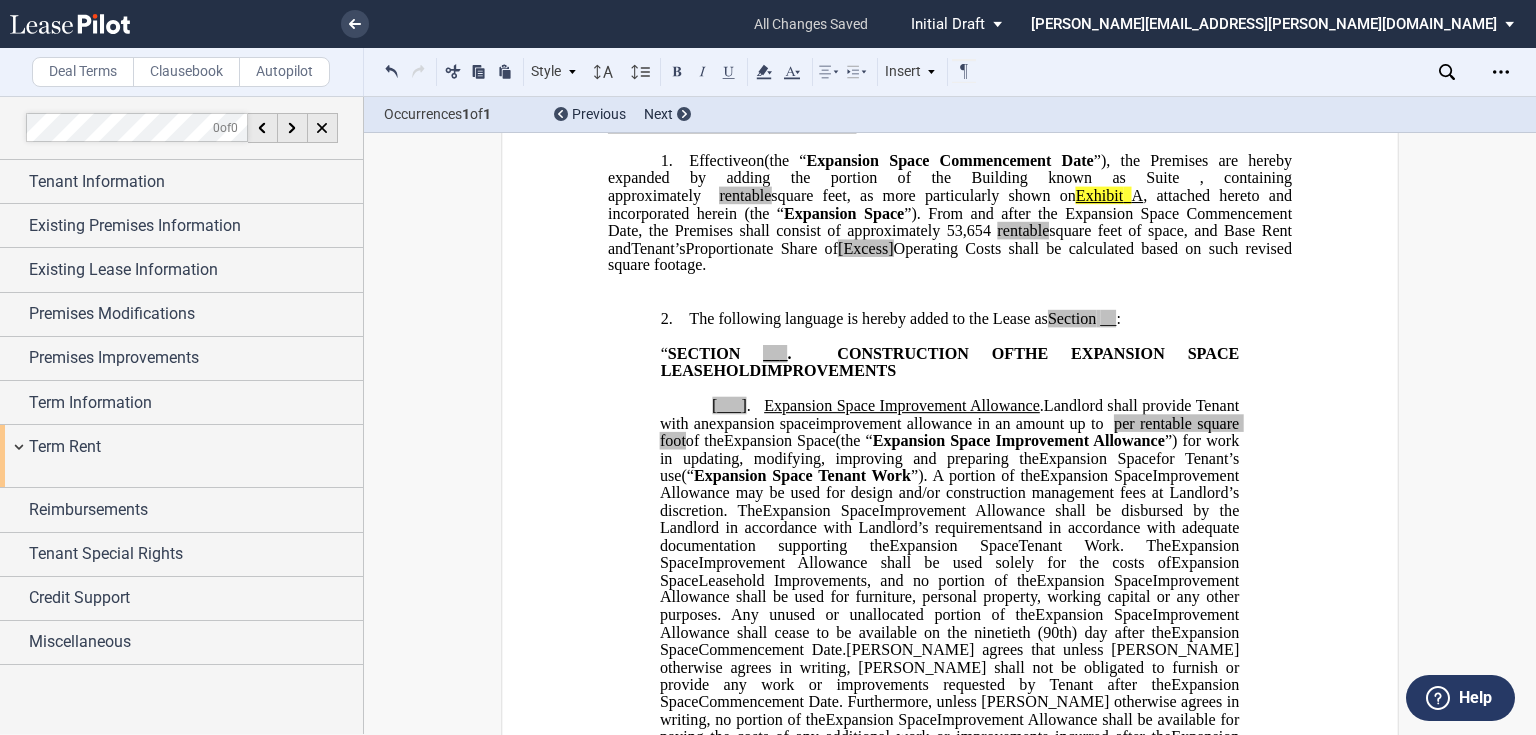 click at bounding box center (950, 300) 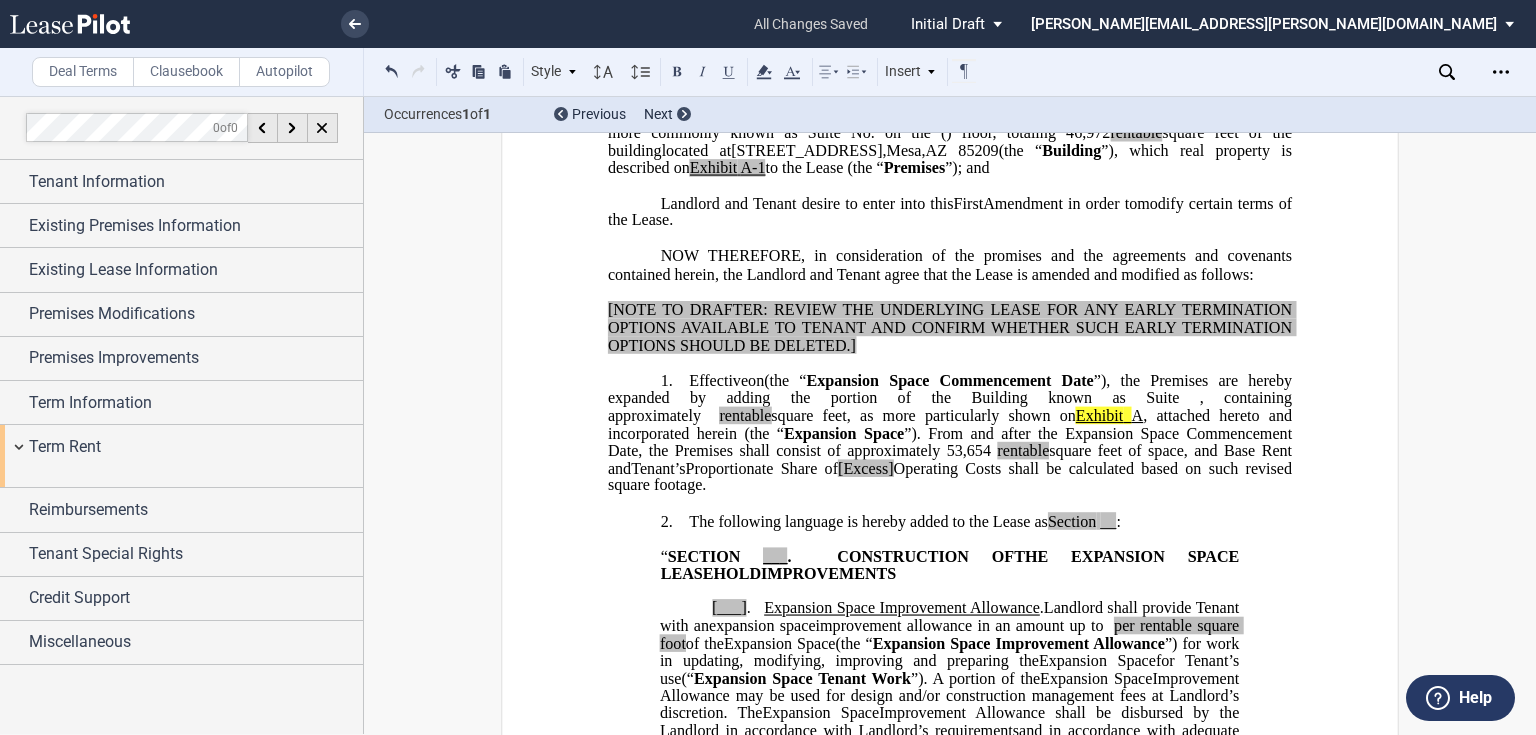 scroll, scrollTop: 400, scrollLeft: 0, axis: vertical 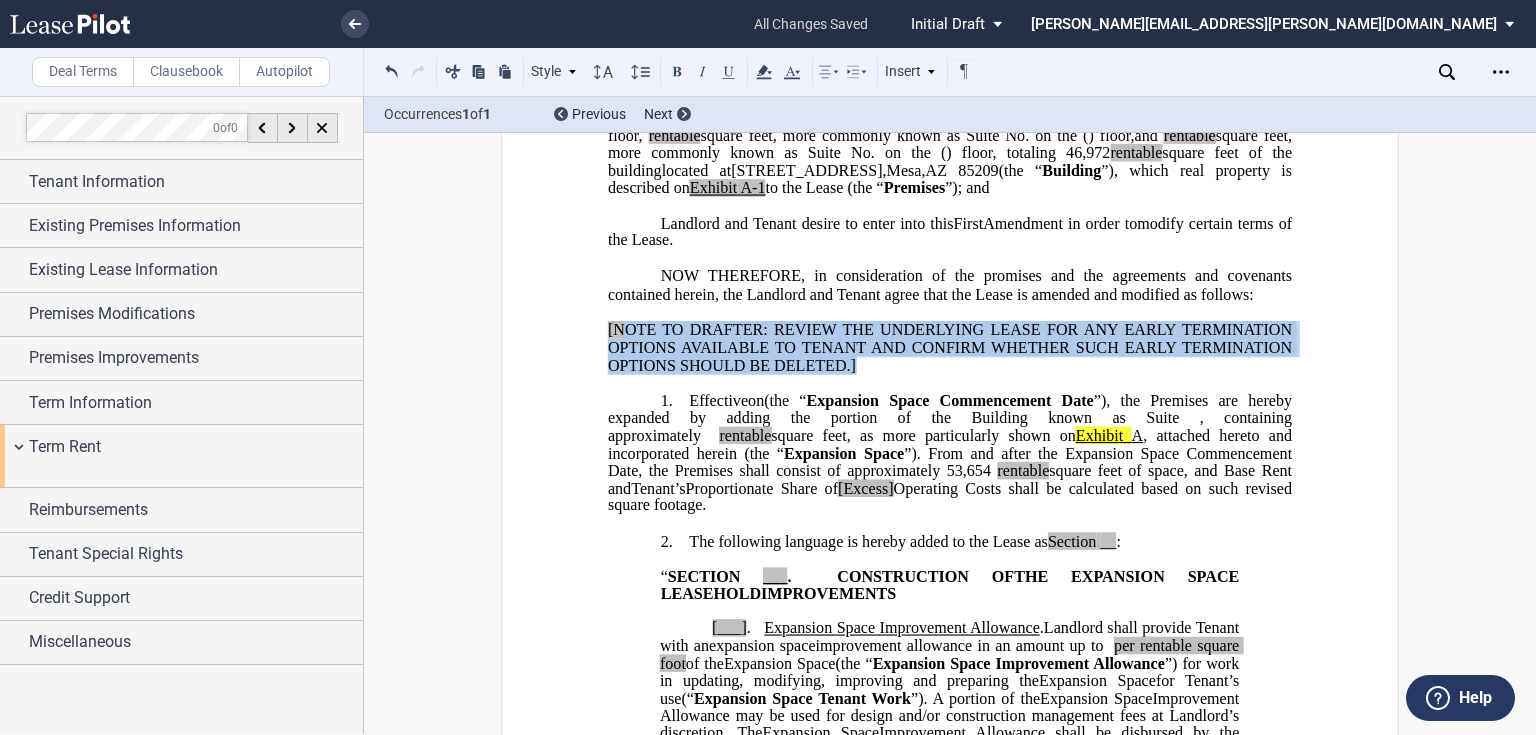 drag, startPoint x: 857, startPoint y: 436, endPoint x: 625, endPoint y: 400, distance: 234.77649 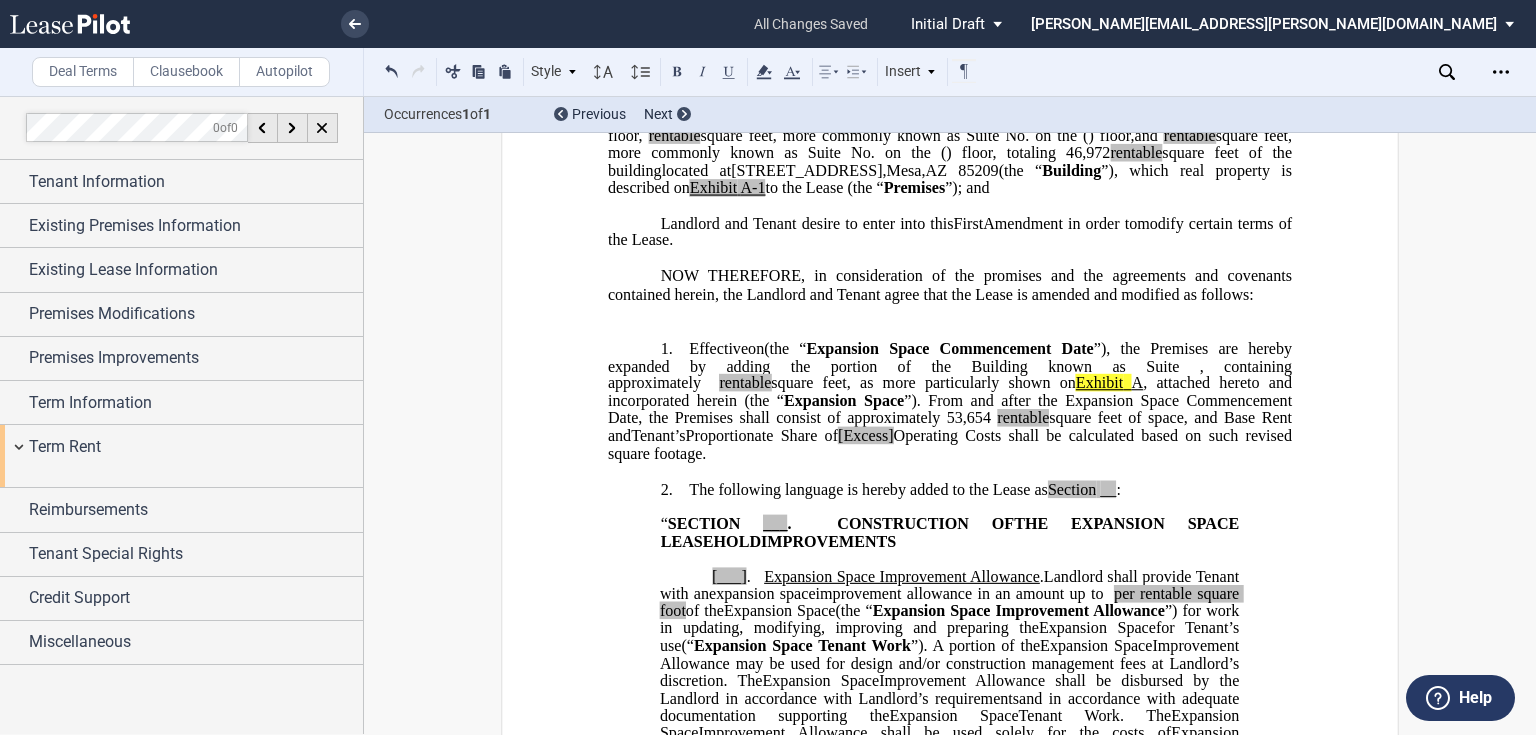 click at bounding box center (950, 330) 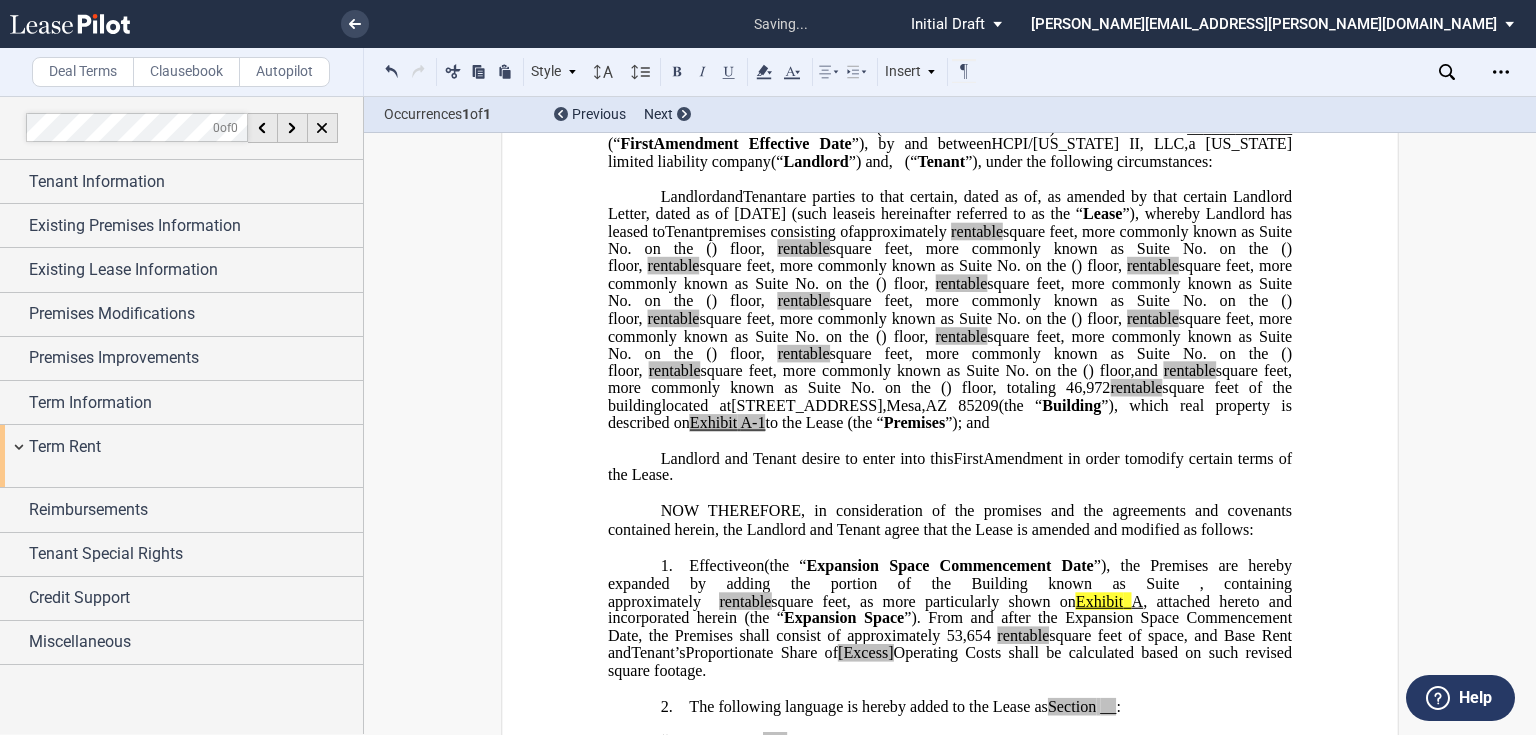 scroll, scrollTop: 0, scrollLeft: 0, axis: both 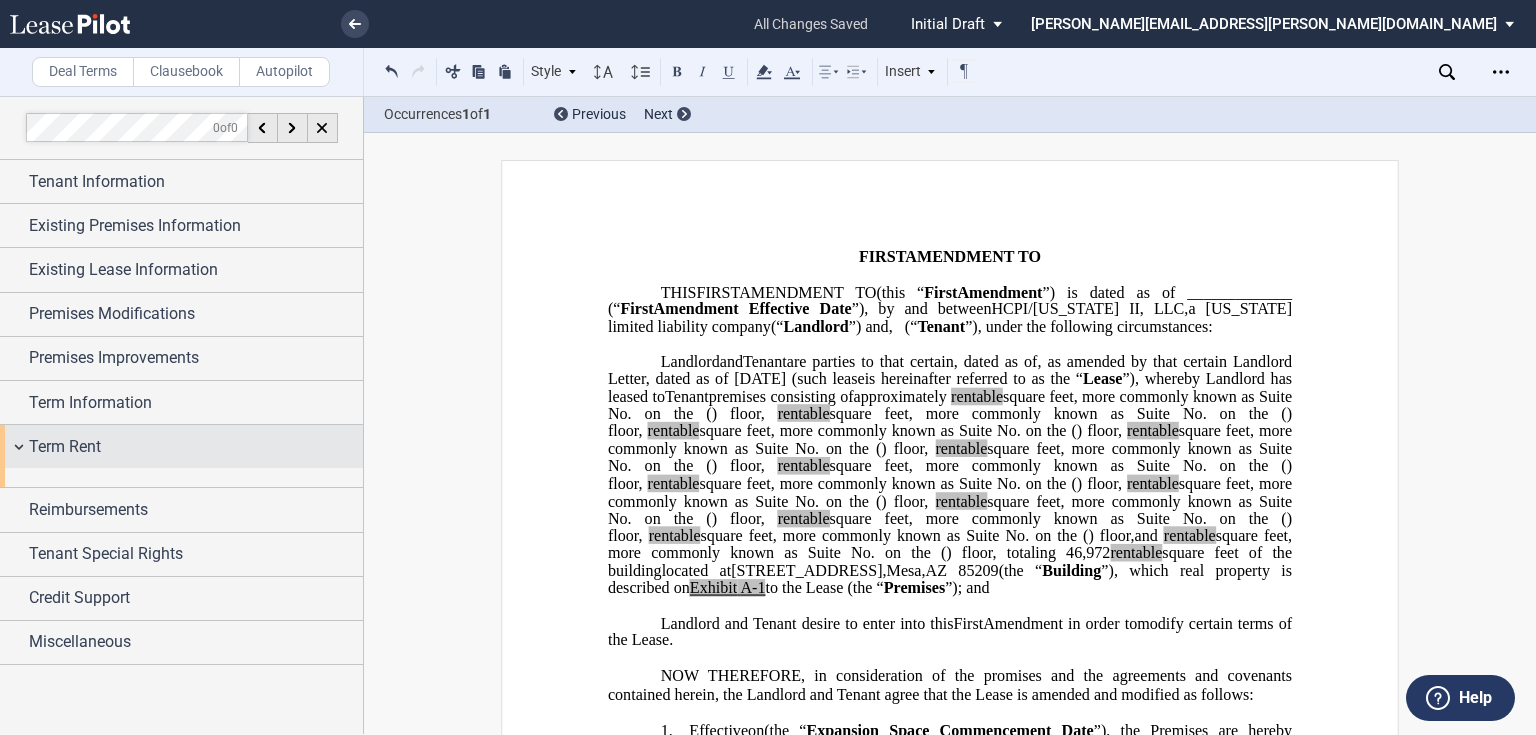 click on "Term Rent" at bounding box center (65, 447) 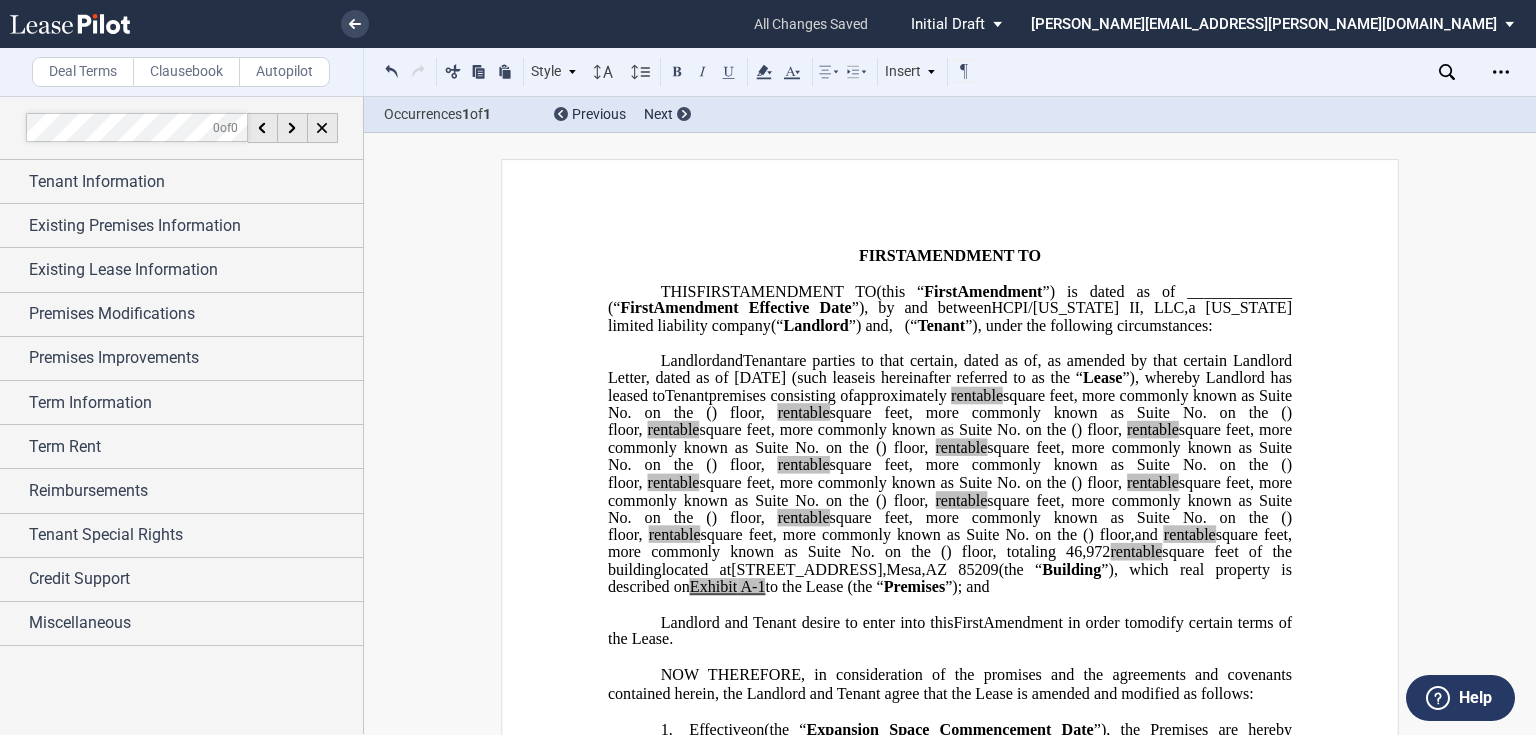 scroll, scrollTop: 0, scrollLeft: 0, axis: both 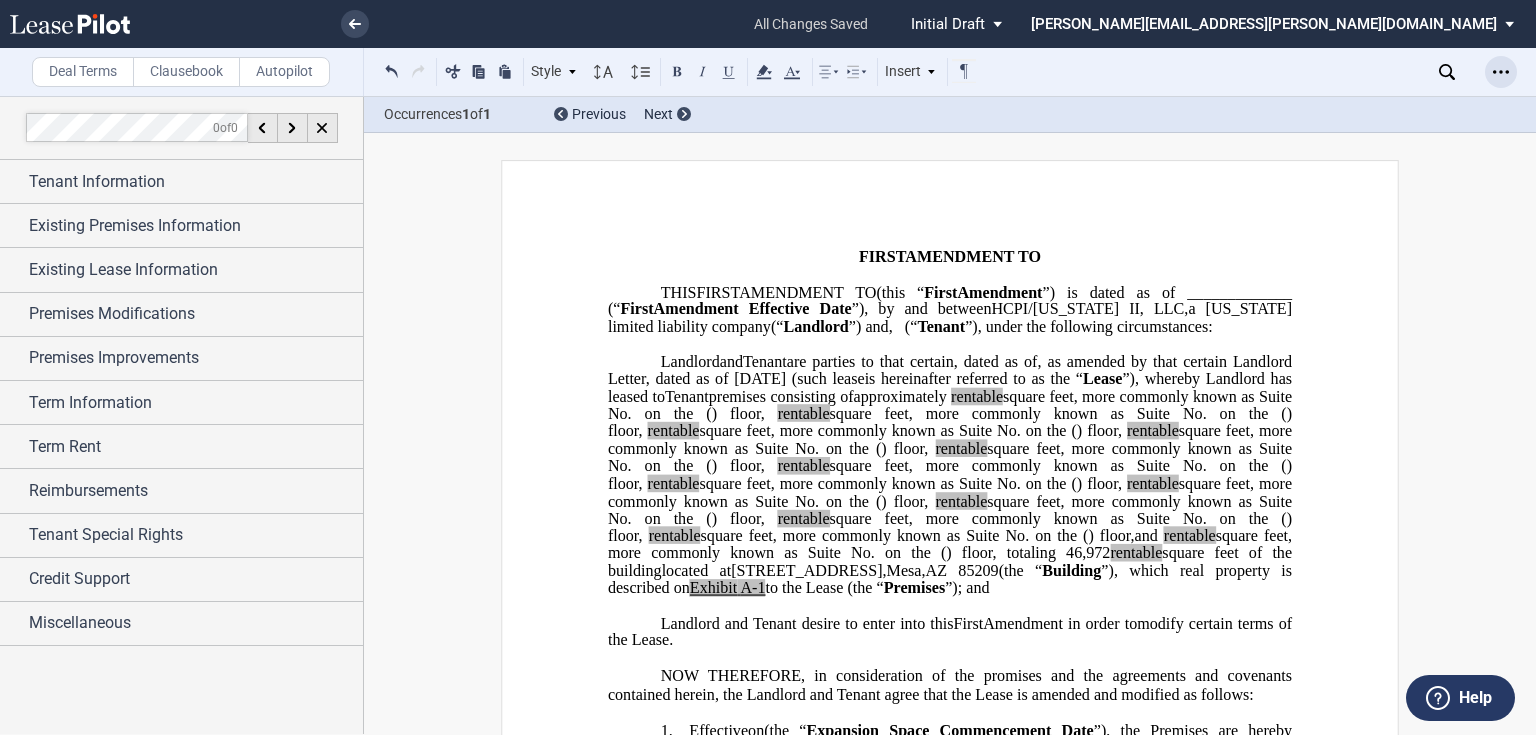 click 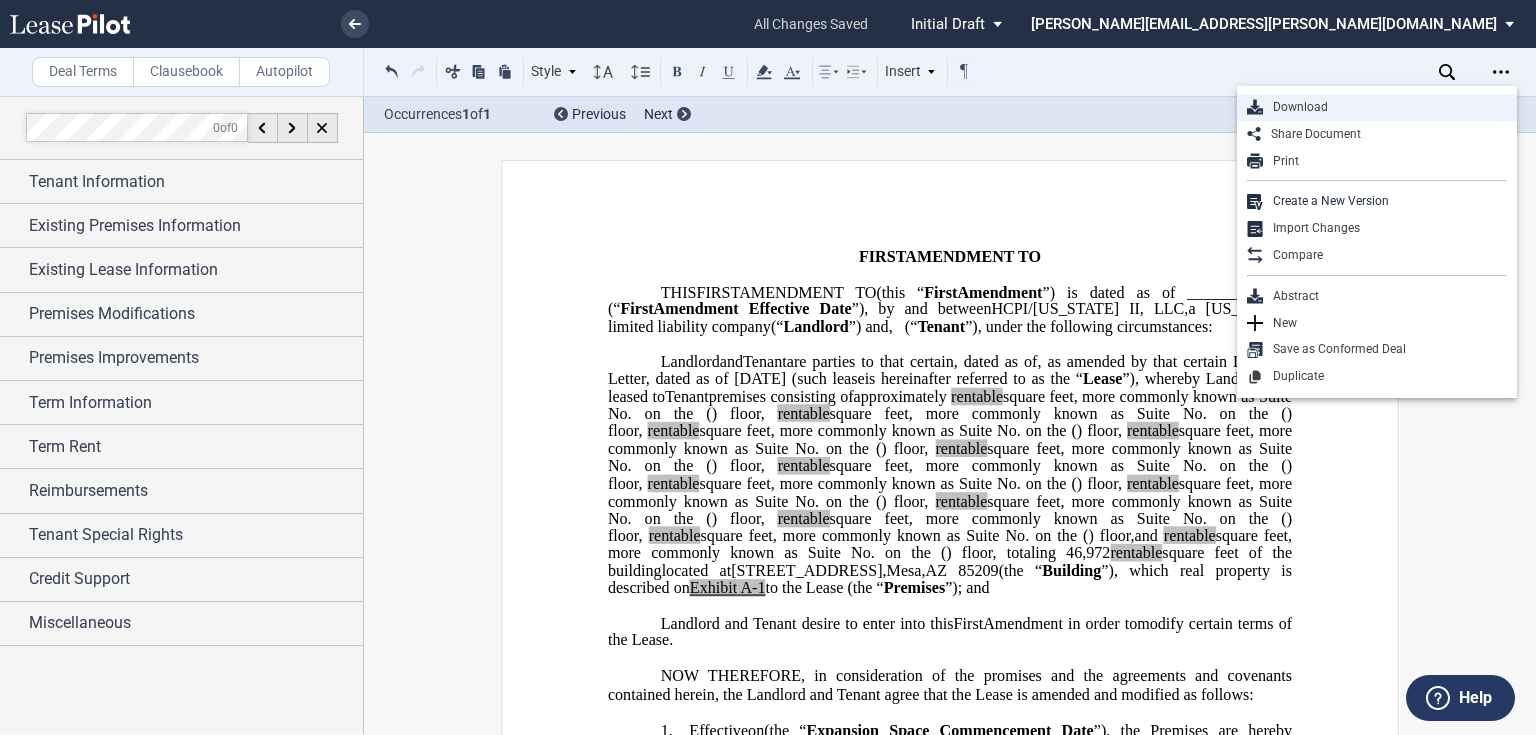 click on "Download" at bounding box center [1385, 107] 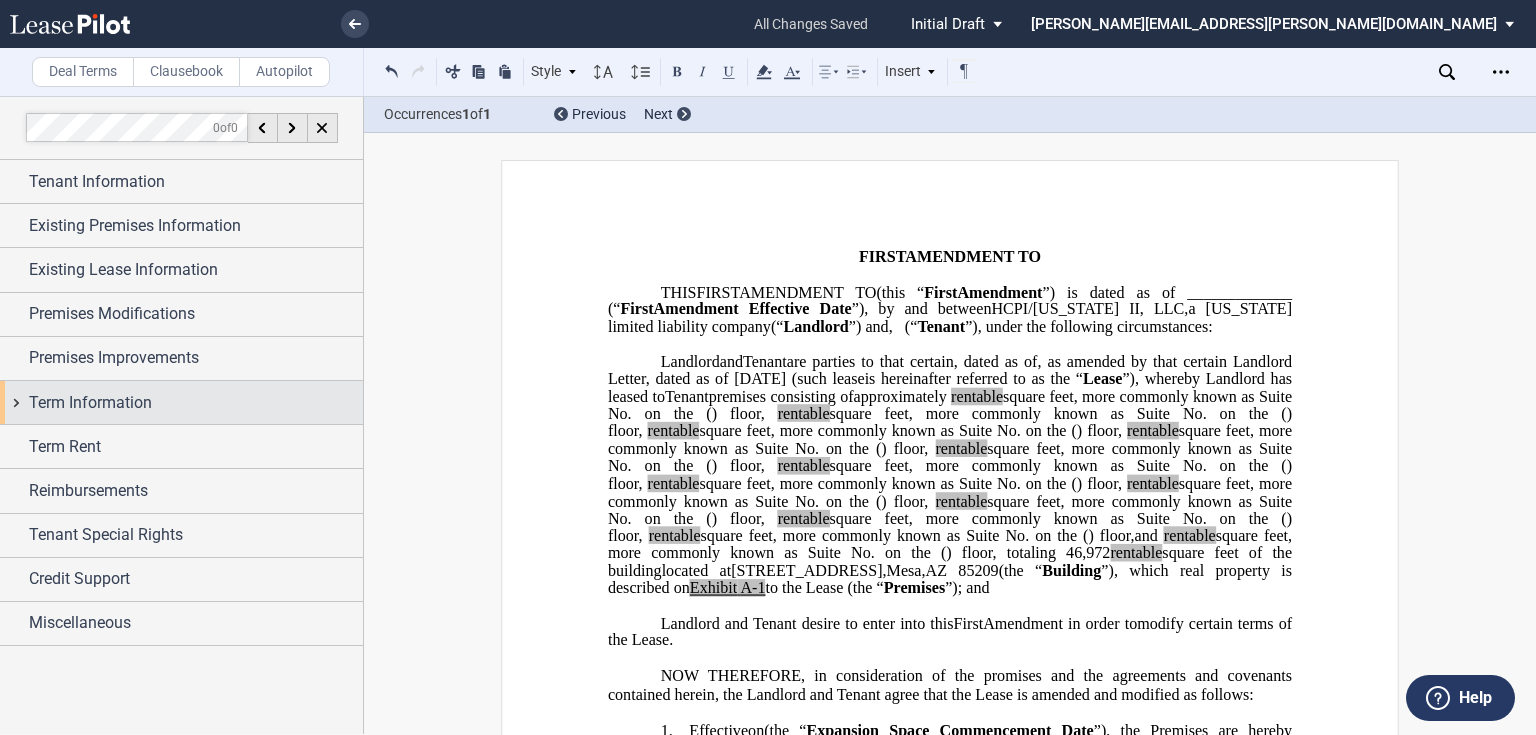 click on "Term Information" at bounding box center [90, 403] 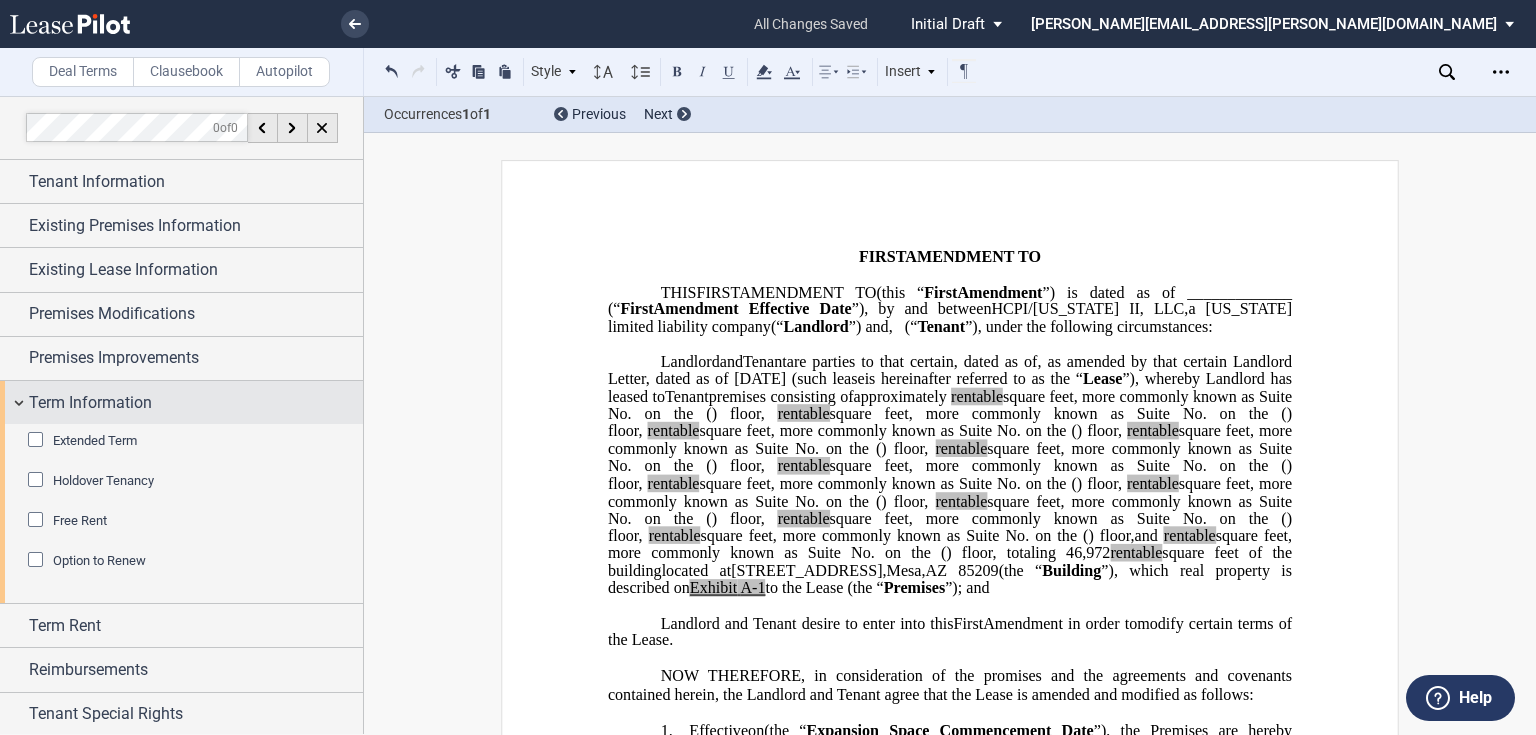 click on "Term Information" at bounding box center (90, 403) 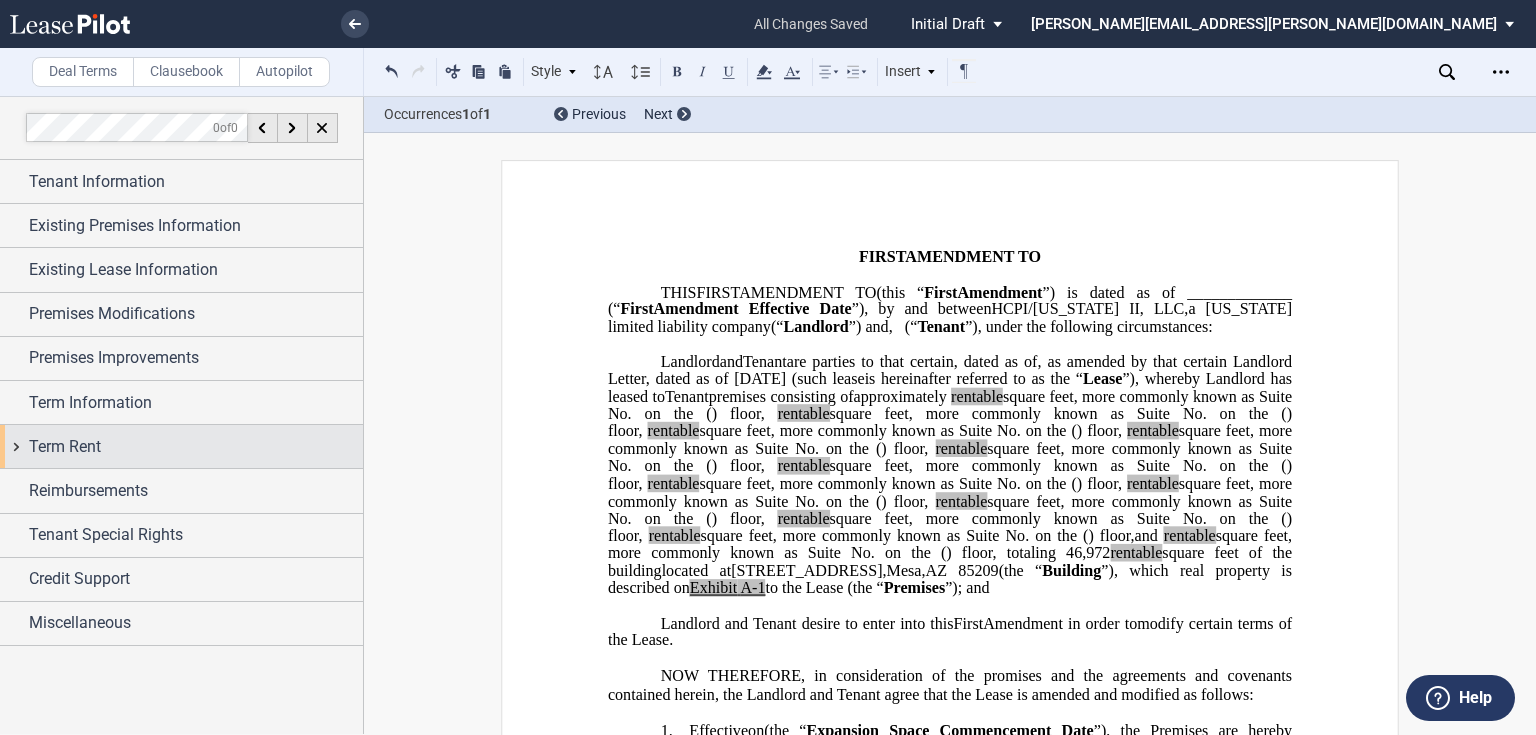 click on "Term Rent" at bounding box center (65, 447) 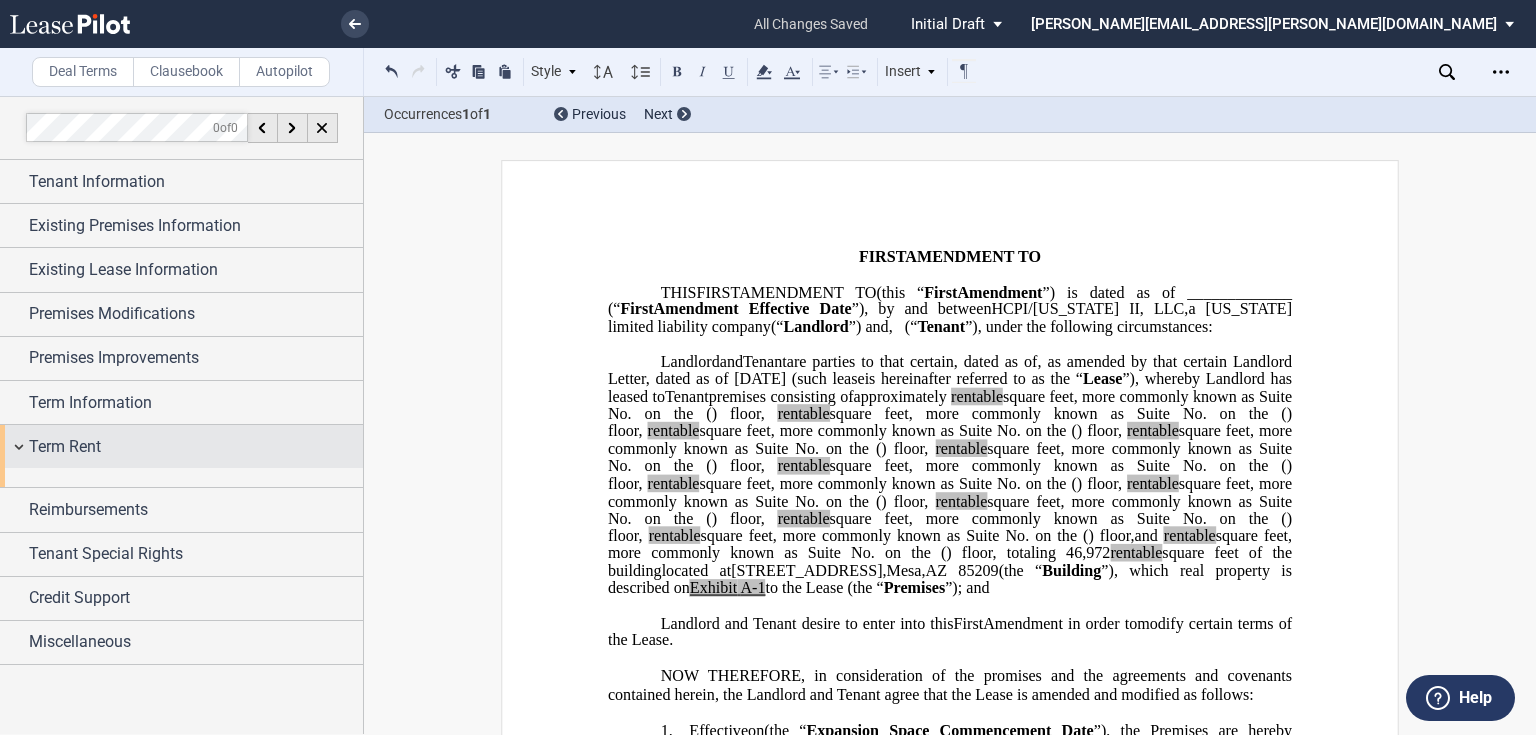 click on "Term Rent" at bounding box center [65, 447] 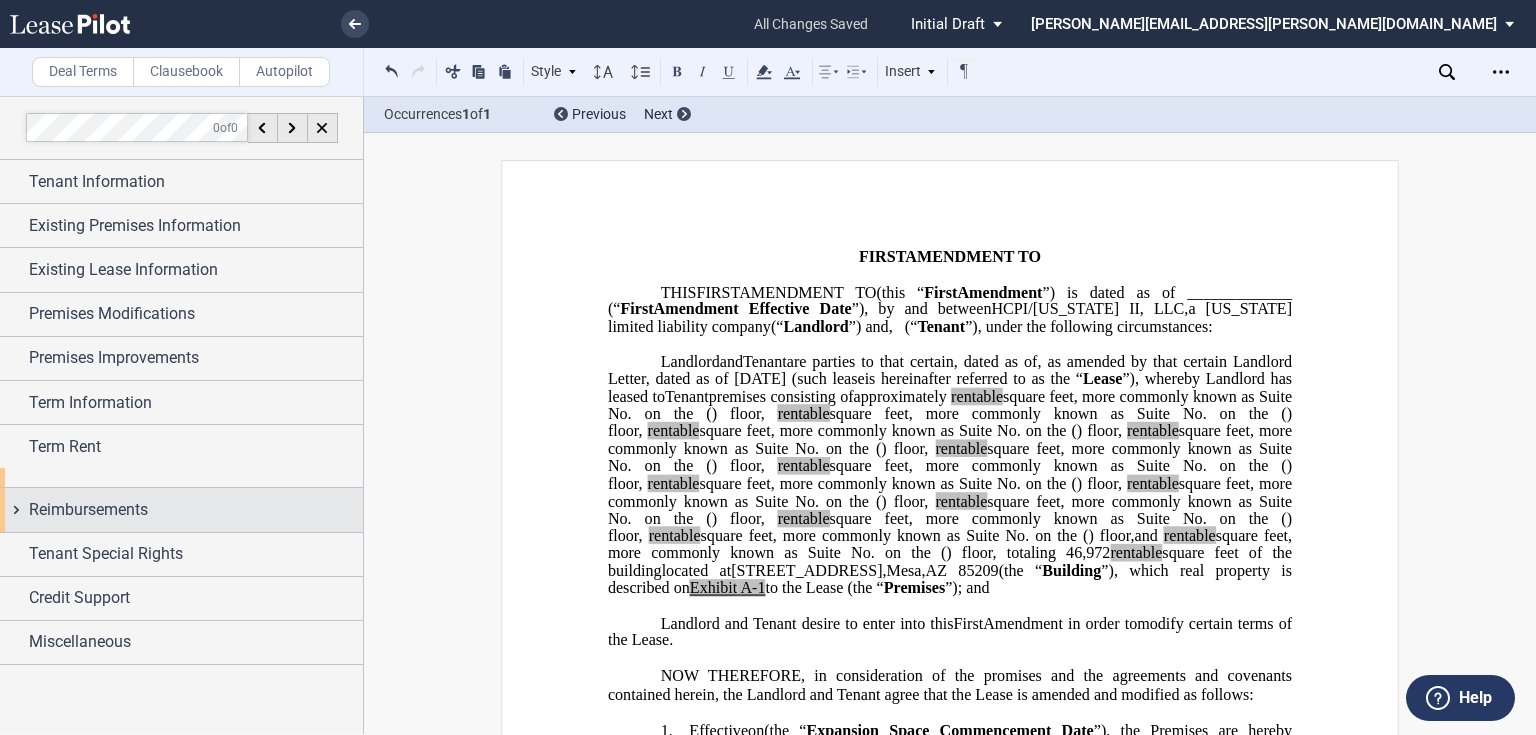 click on "Reimbursements" at bounding box center [181, 509] 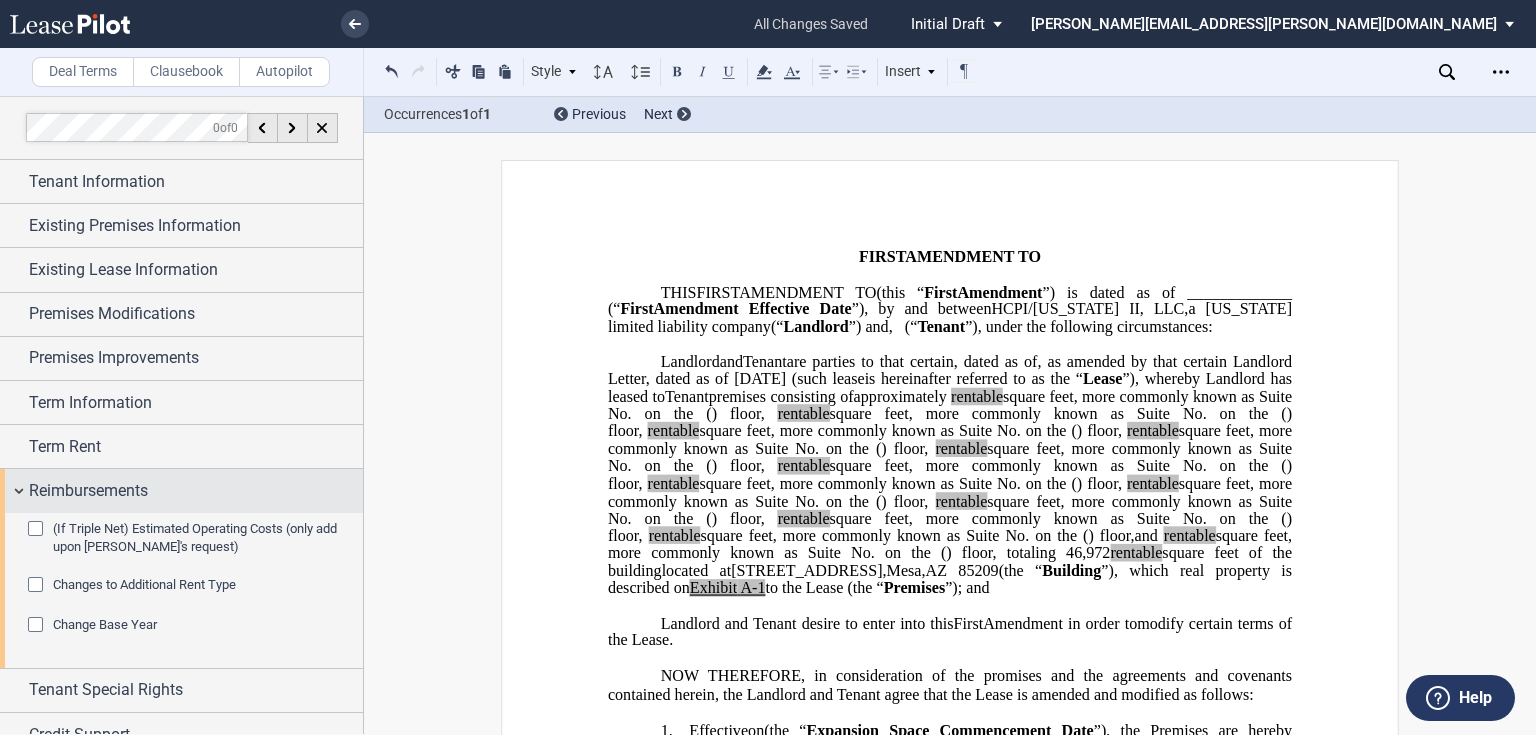 click on "Reimbursements" at bounding box center (88, 491) 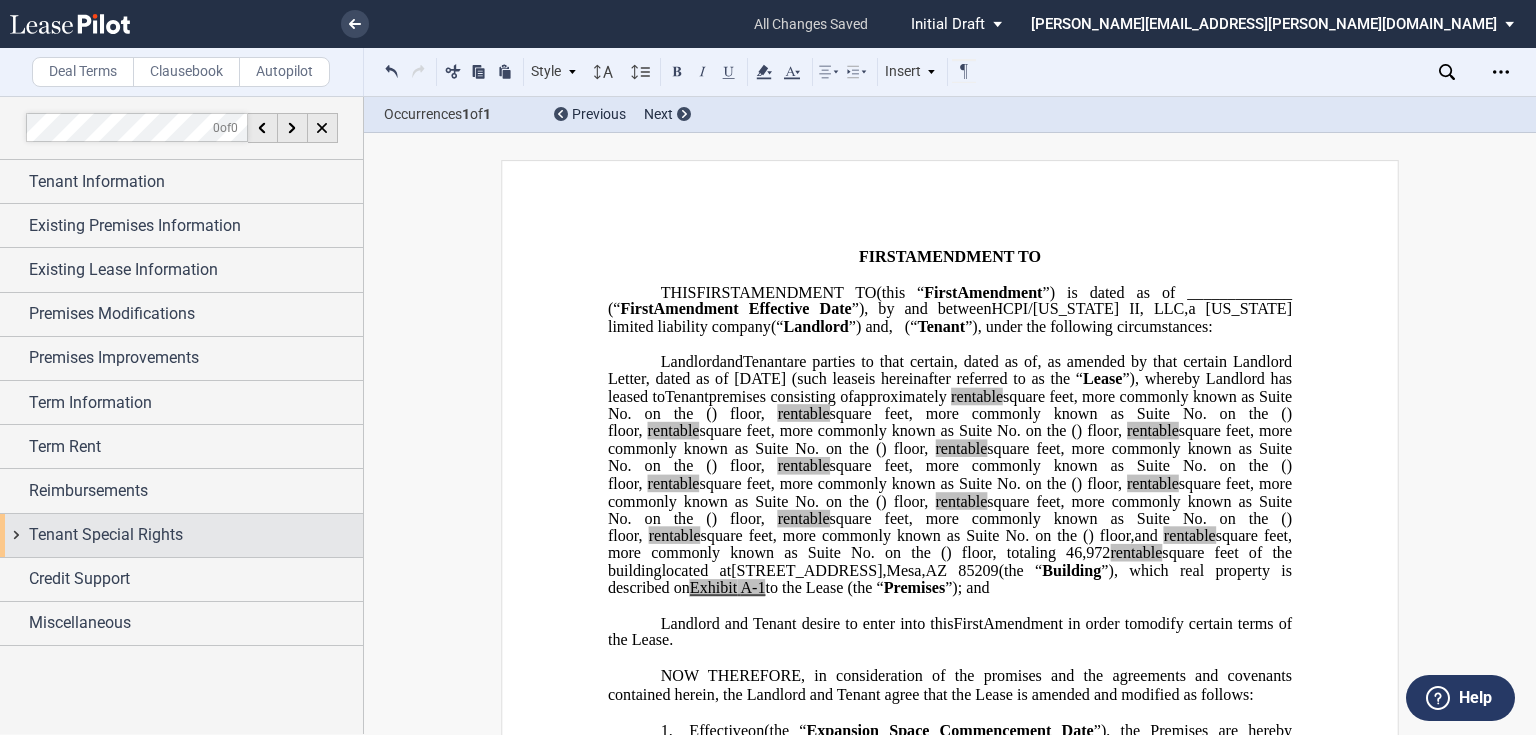 click on "Tenant Special Rights" at bounding box center [106, 535] 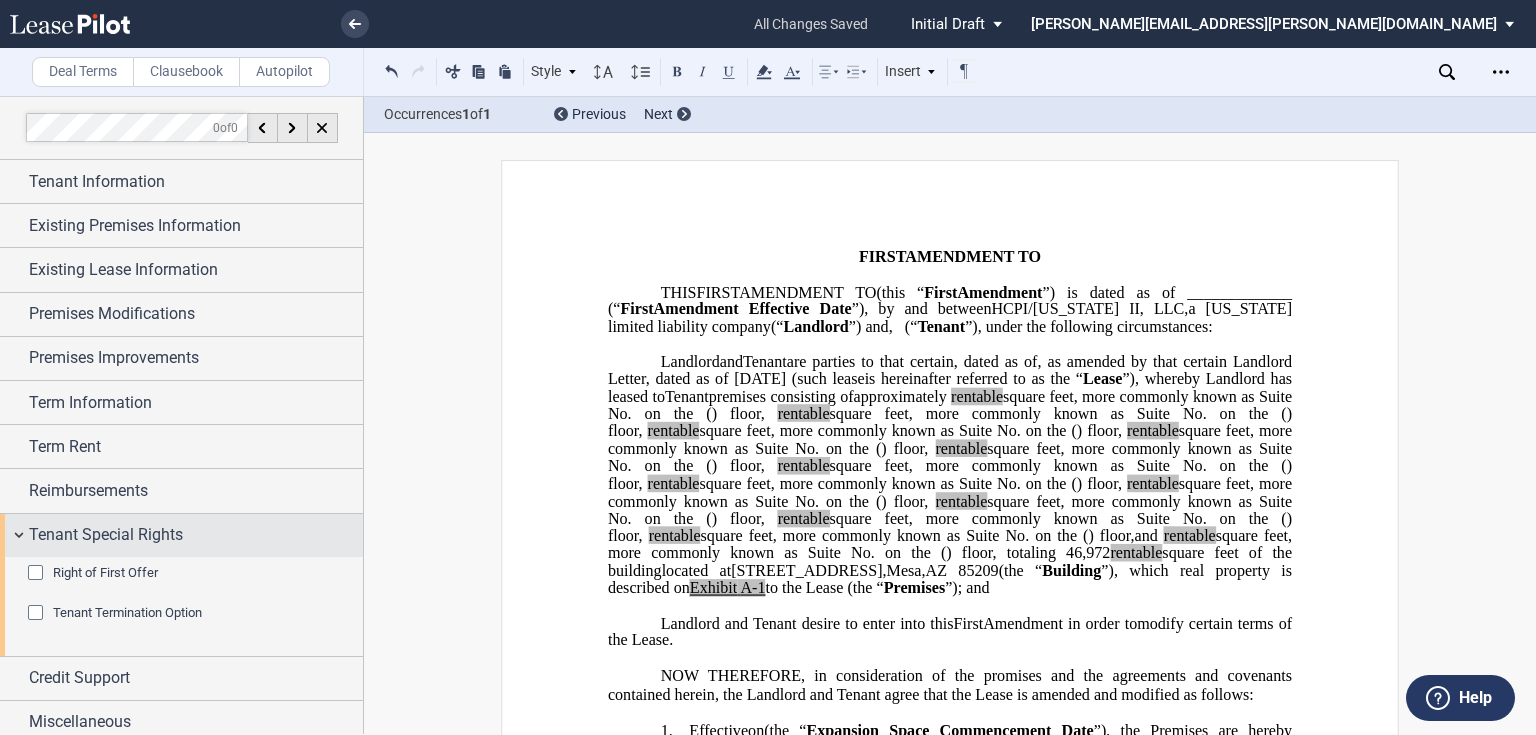 click on "Tenant Special Rights" at bounding box center [106, 535] 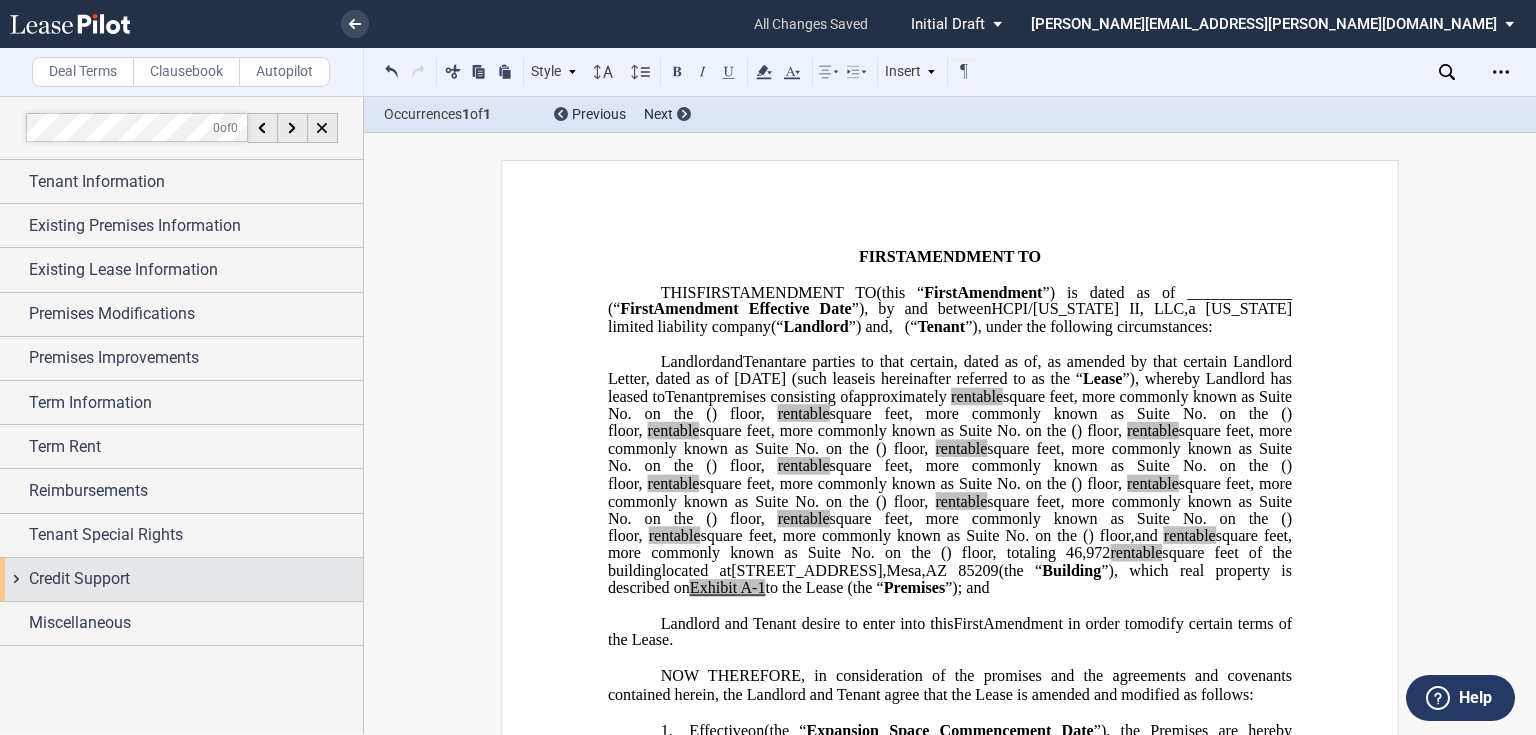 click on "Credit Support" at bounding box center [79, 579] 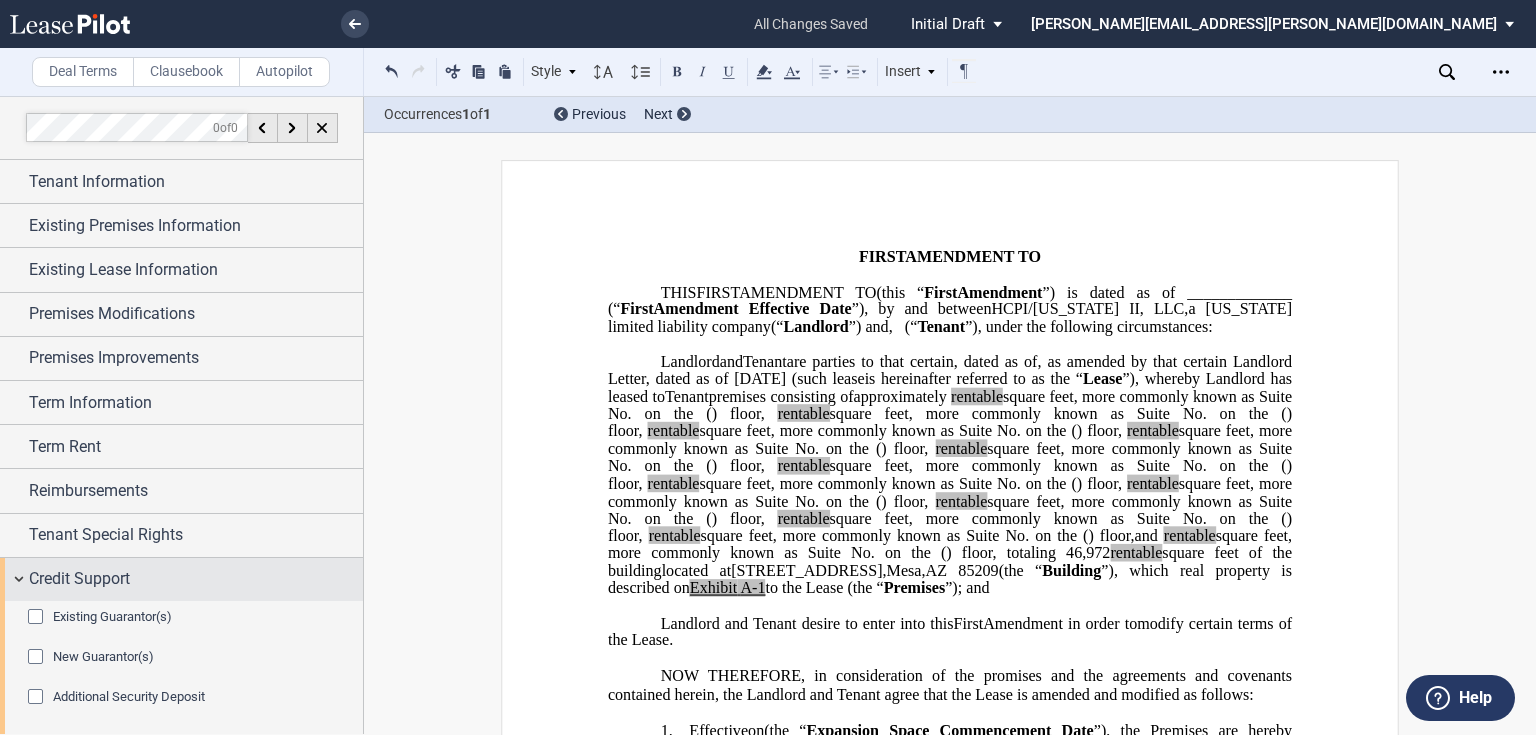 click on "Credit Support" at bounding box center [79, 579] 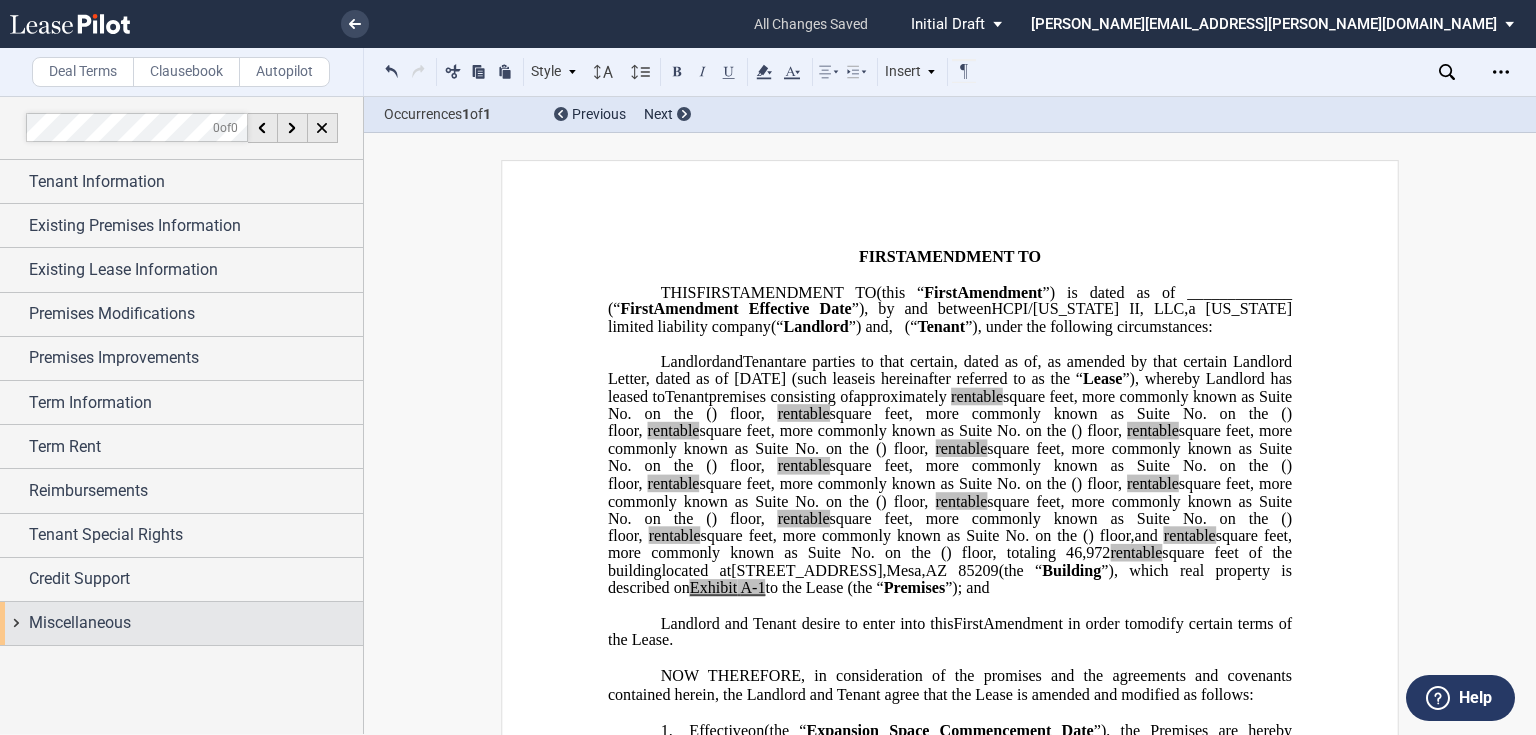 click on "Miscellaneous" at bounding box center (80, 623) 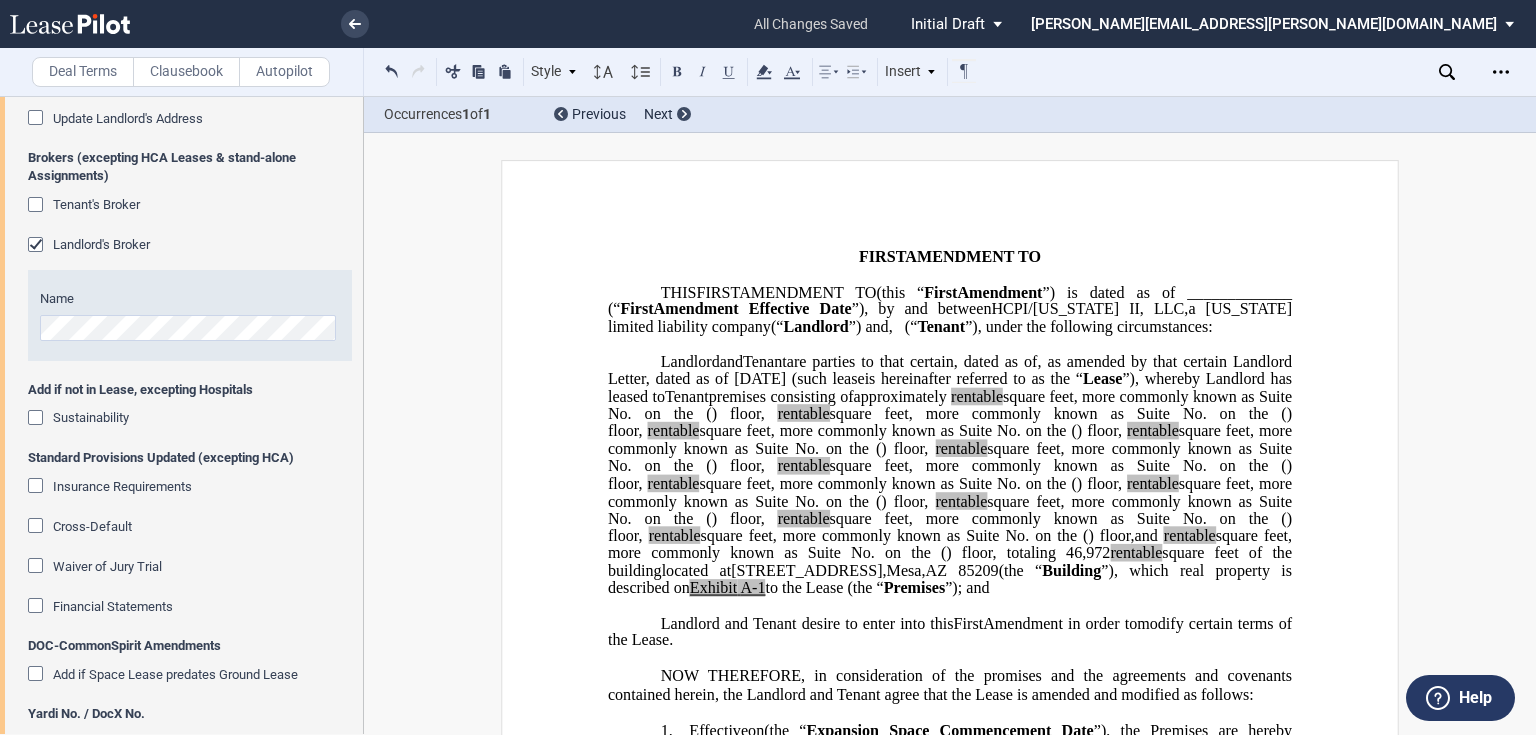 scroll, scrollTop: 634, scrollLeft: 0, axis: vertical 